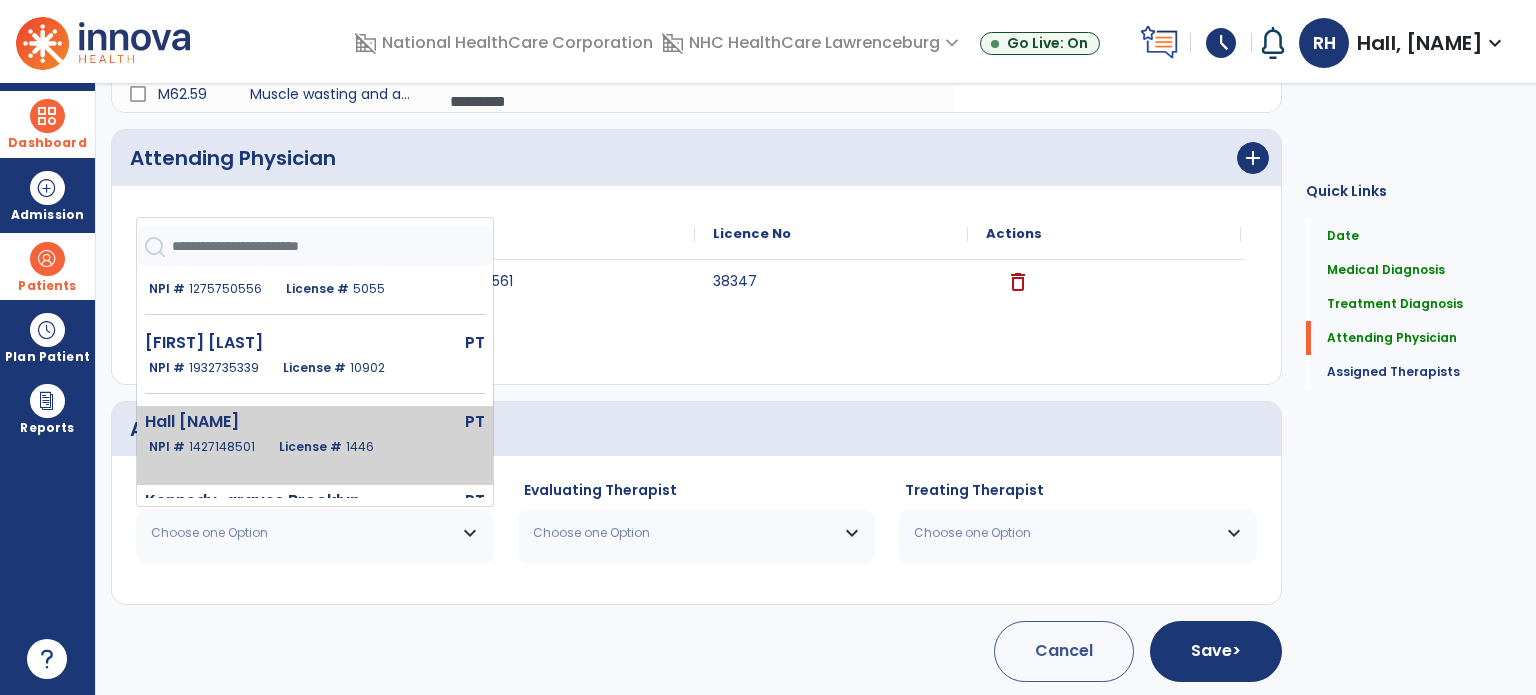 click on "License #  1446" 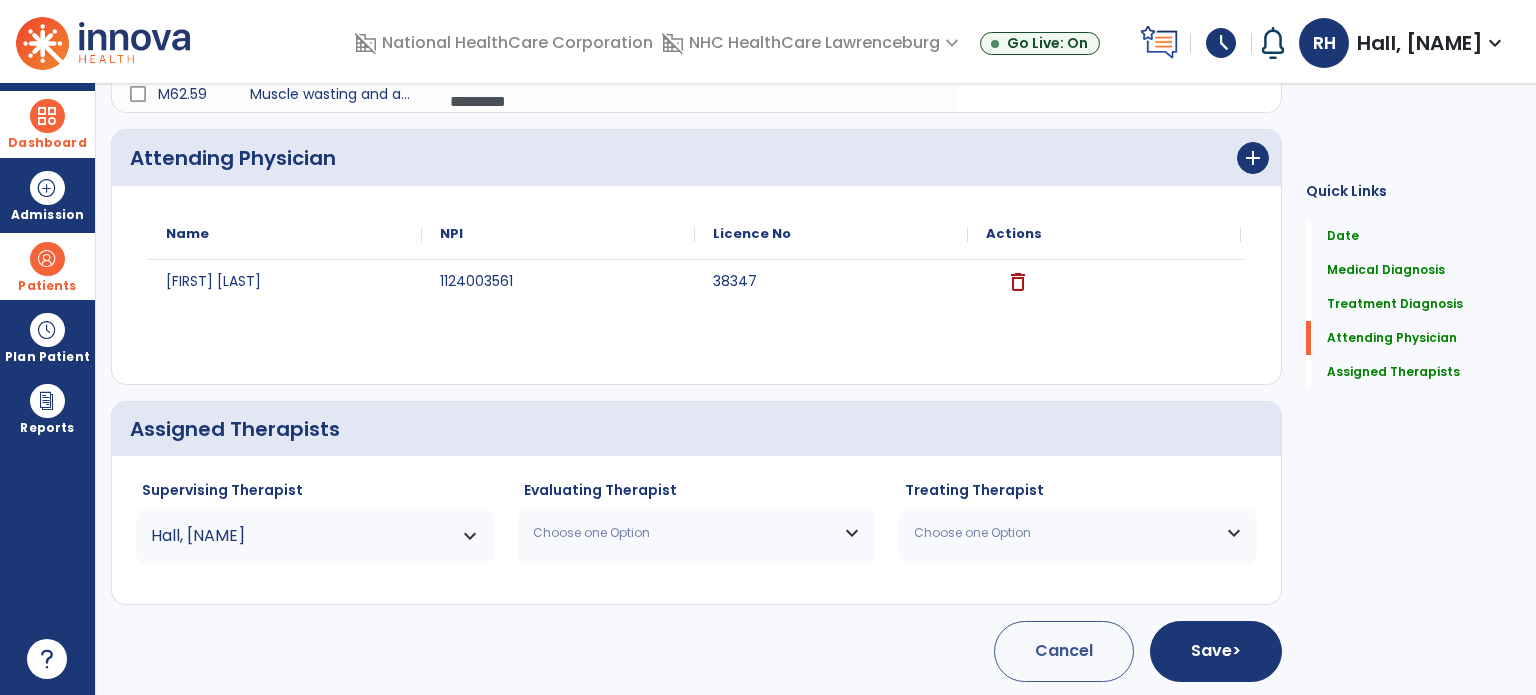 click on "Choose one Option" at bounding box center [684, 533] 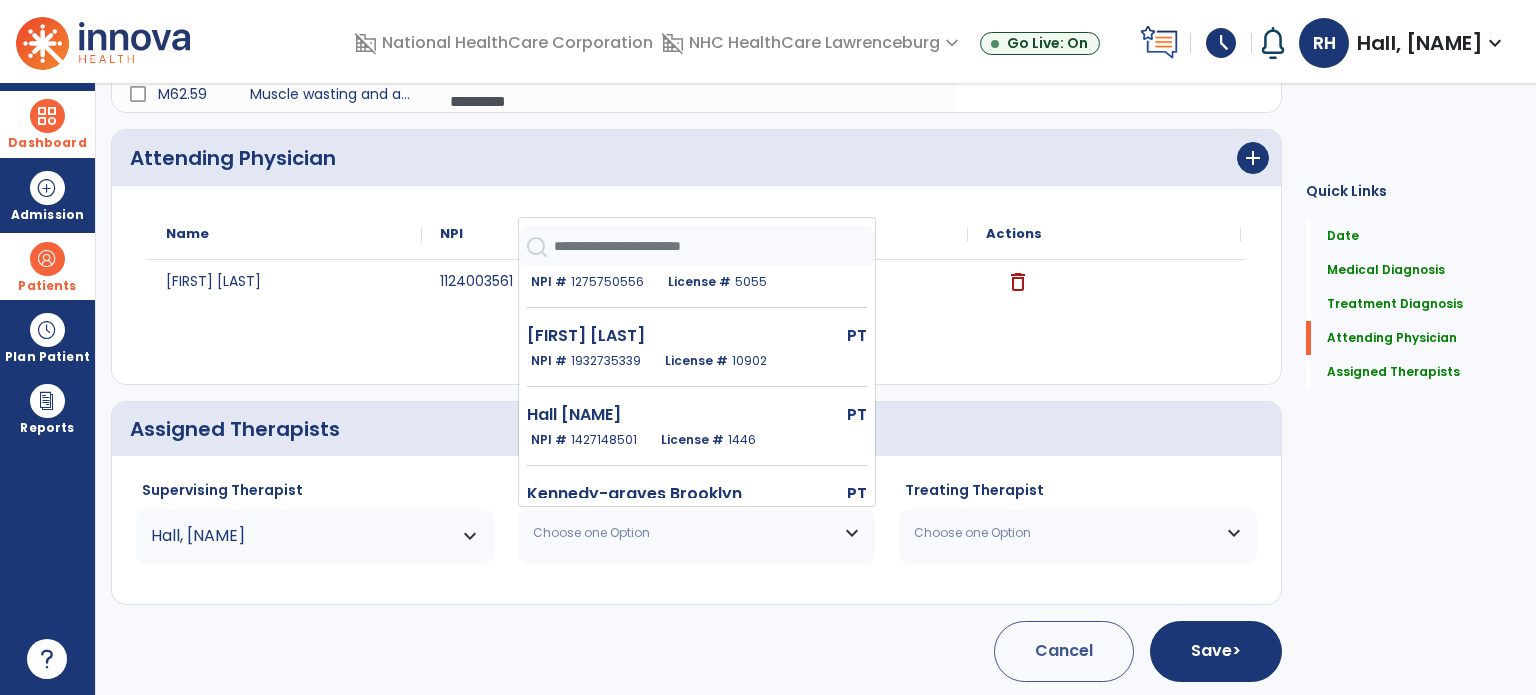 scroll, scrollTop: 292, scrollLeft: 0, axis: vertical 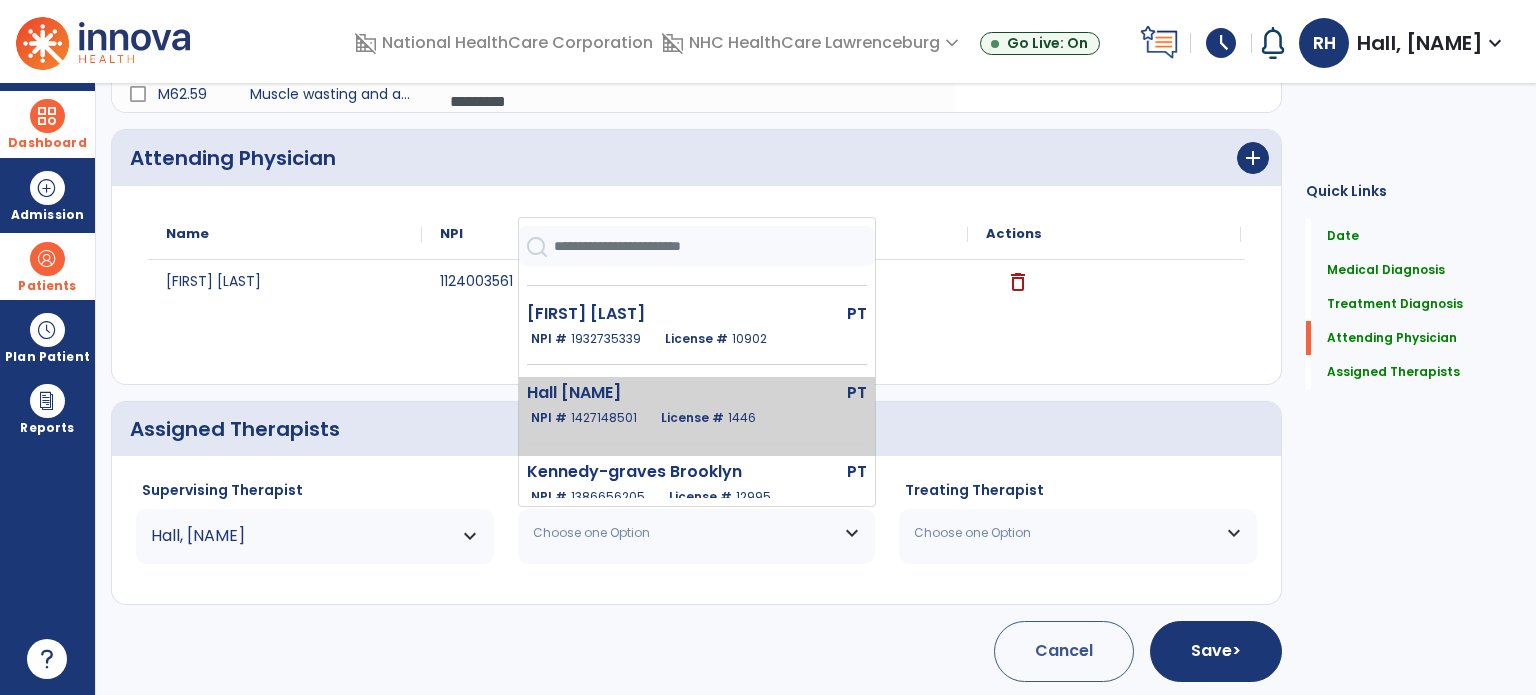 click on "Hall [NAME]" 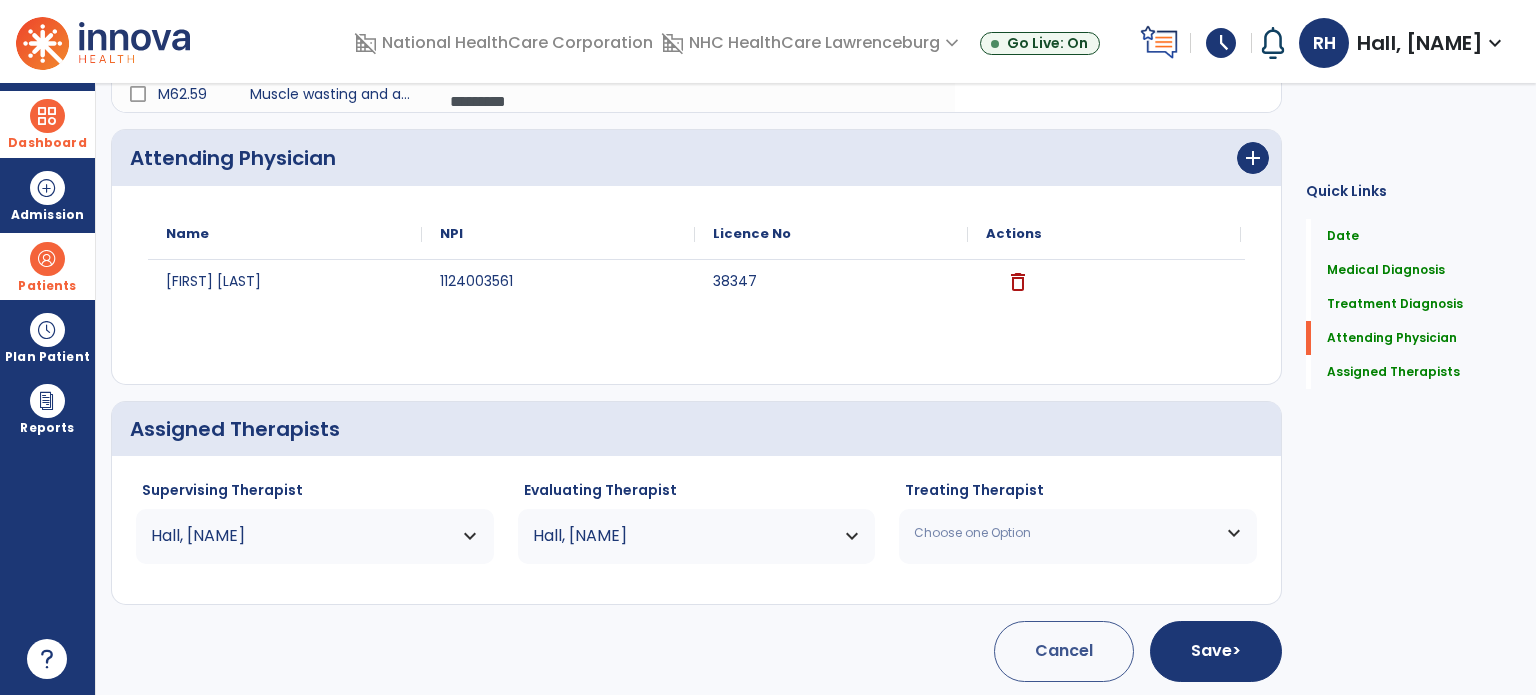 click on "Choose one Option" at bounding box center (1065, 533) 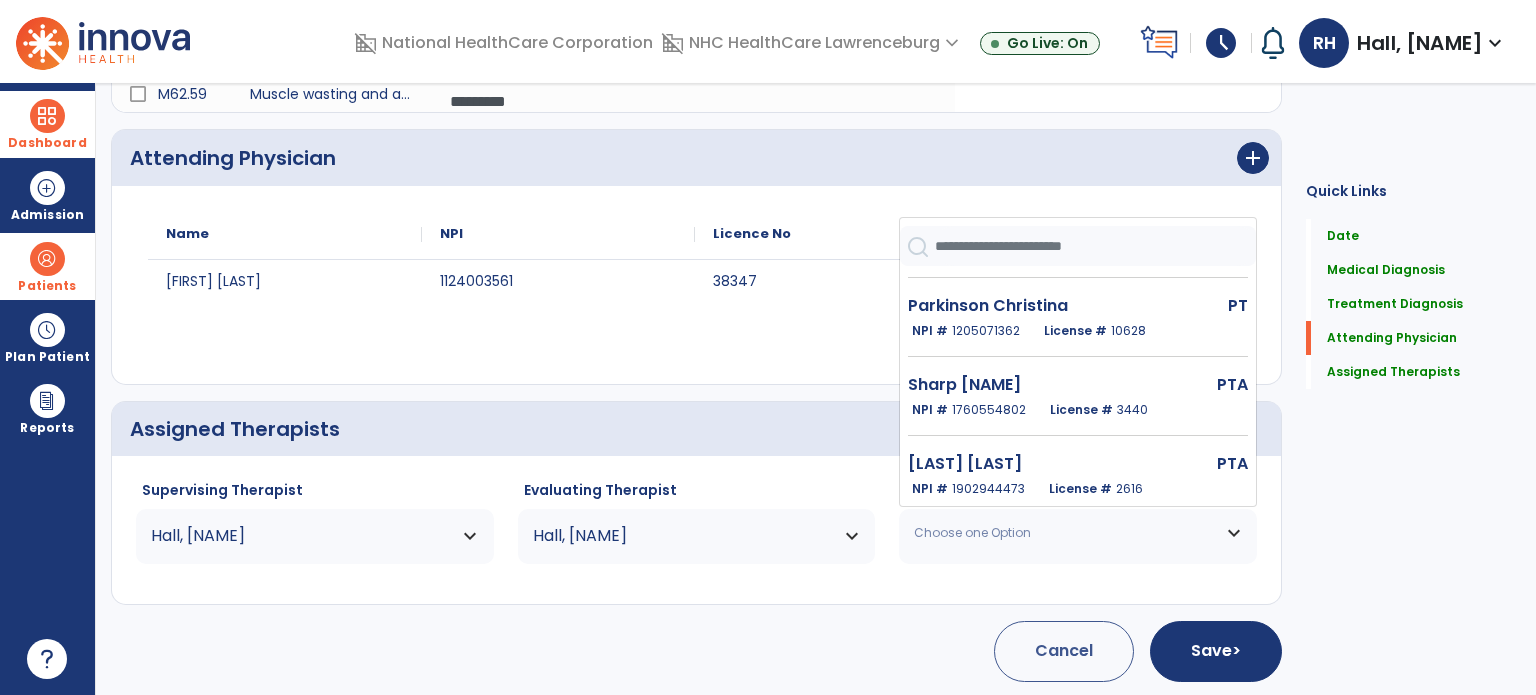 scroll, scrollTop: 781, scrollLeft: 0, axis: vertical 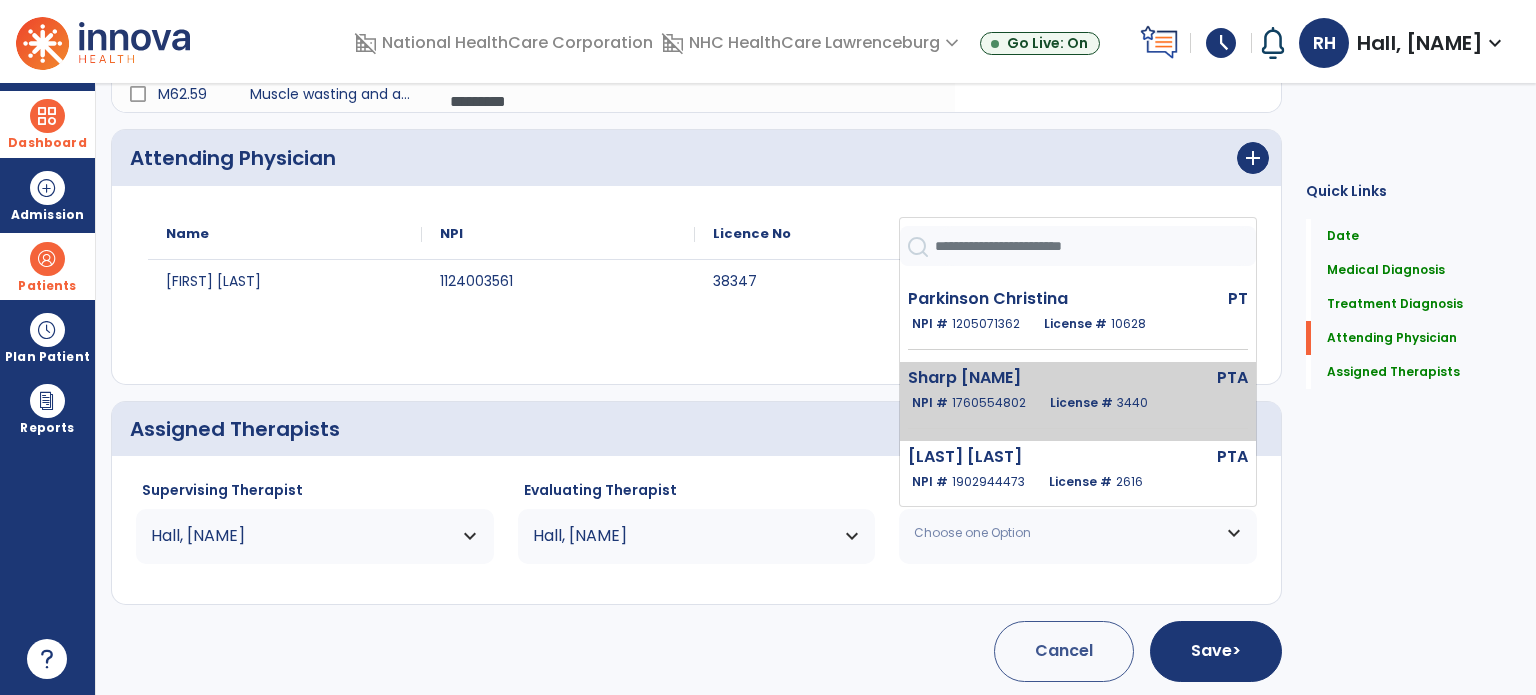 click on "Sharp [NAME]" 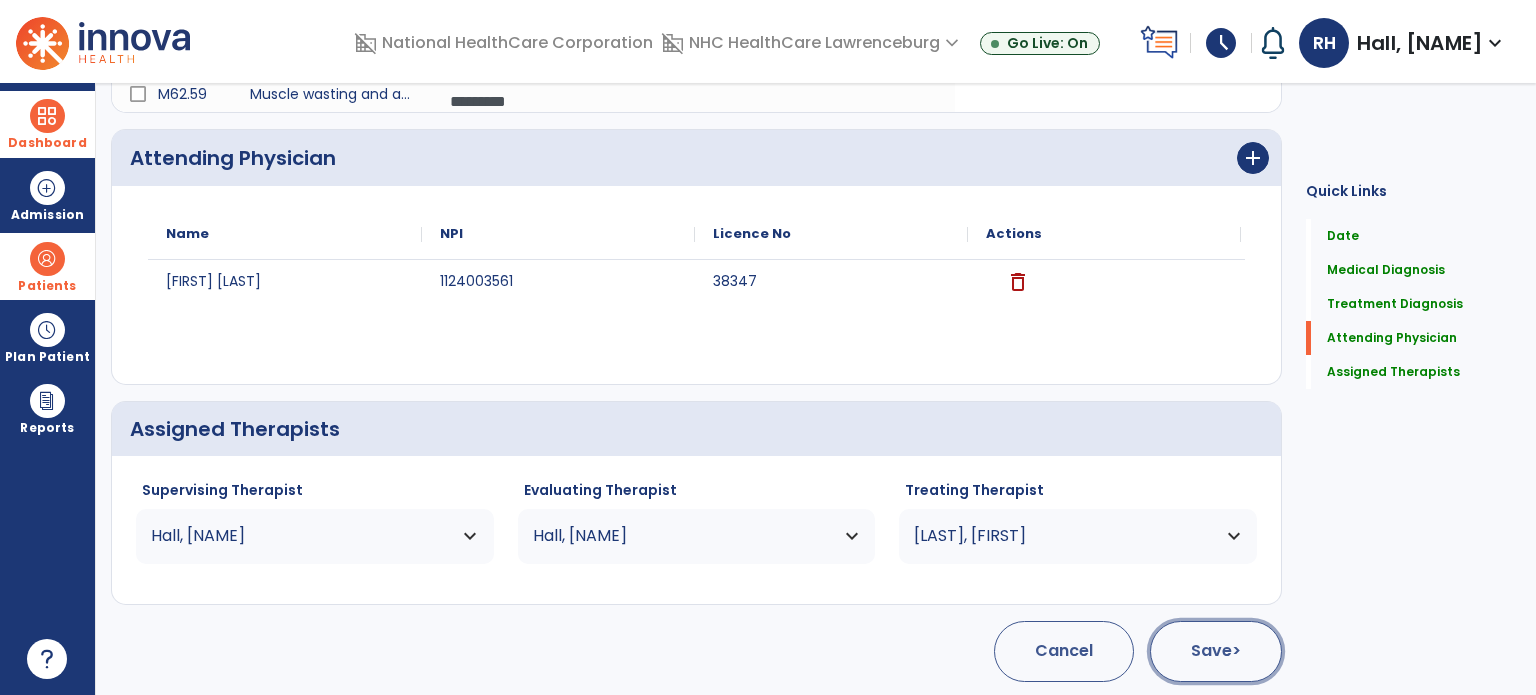 click on "Save  >" 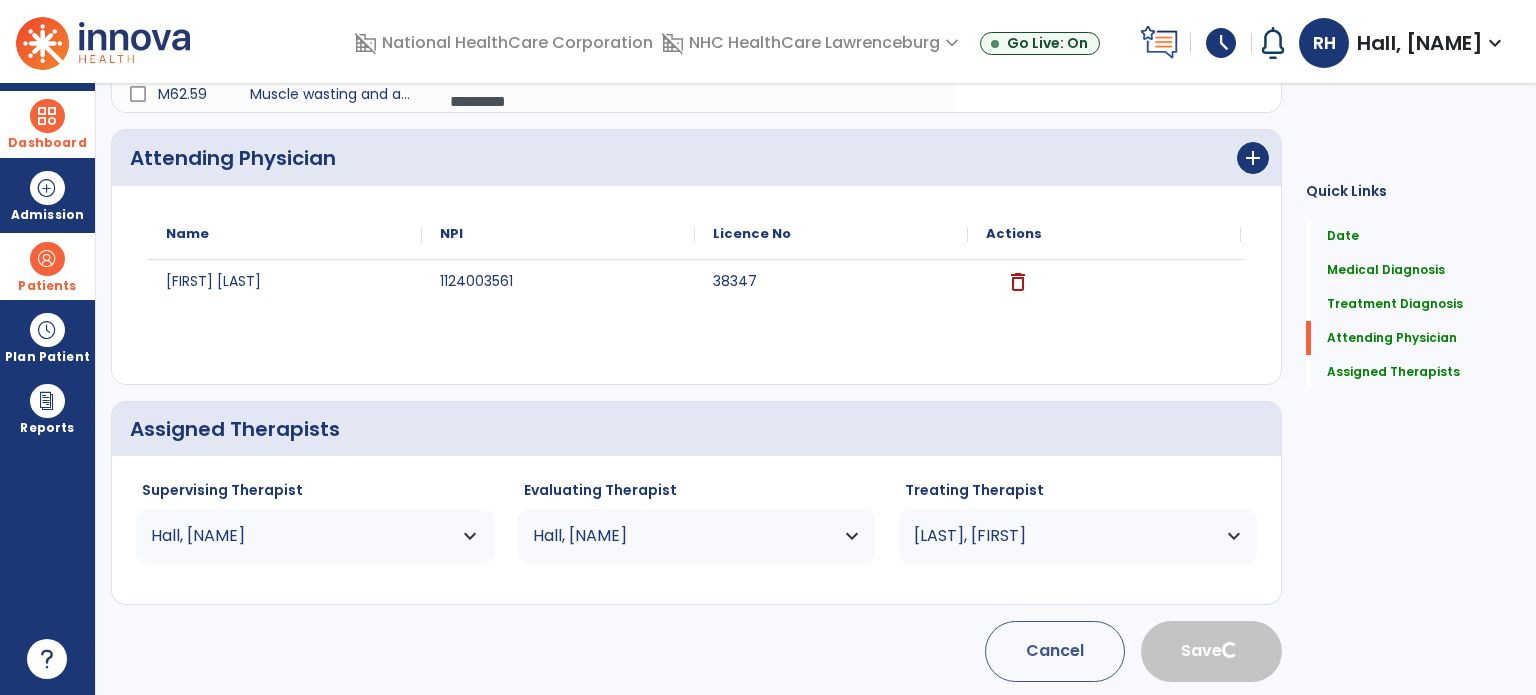 type 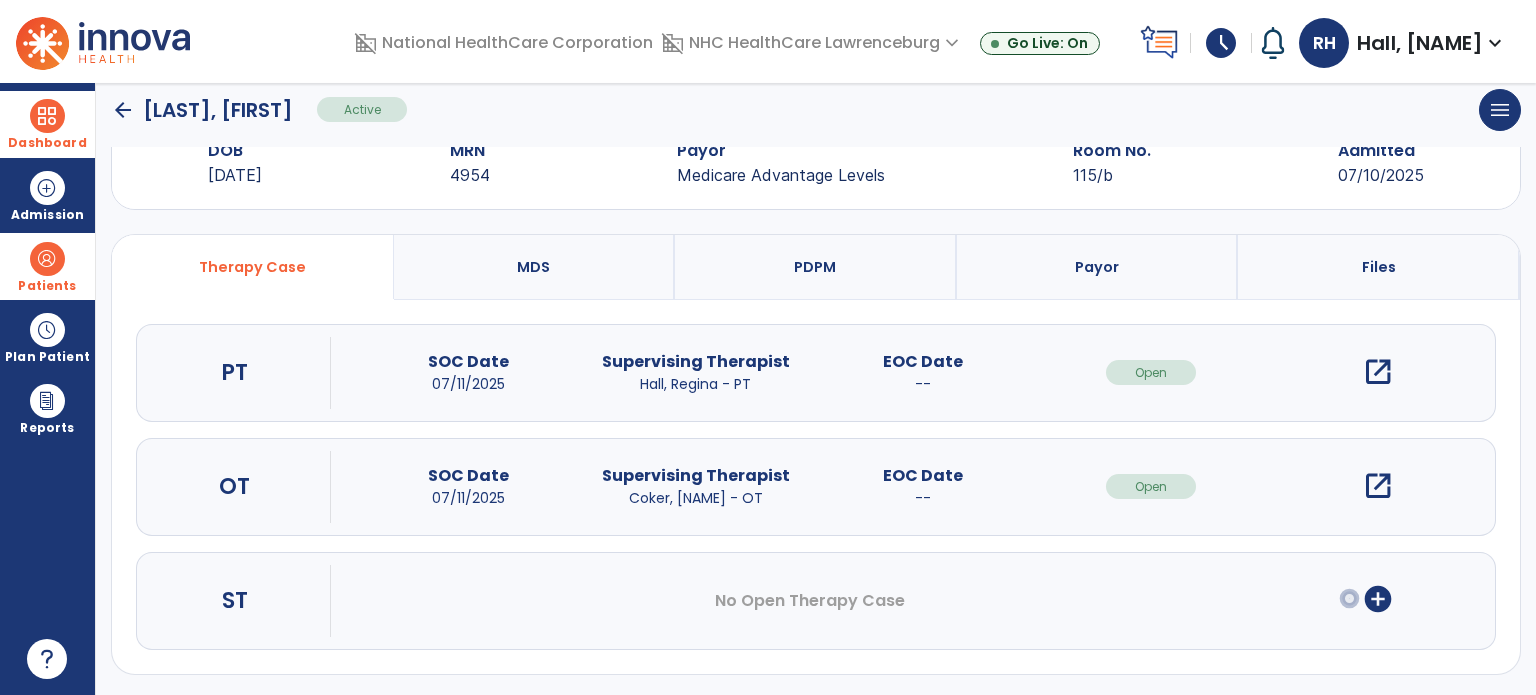 scroll, scrollTop: 0, scrollLeft: 0, axis: both 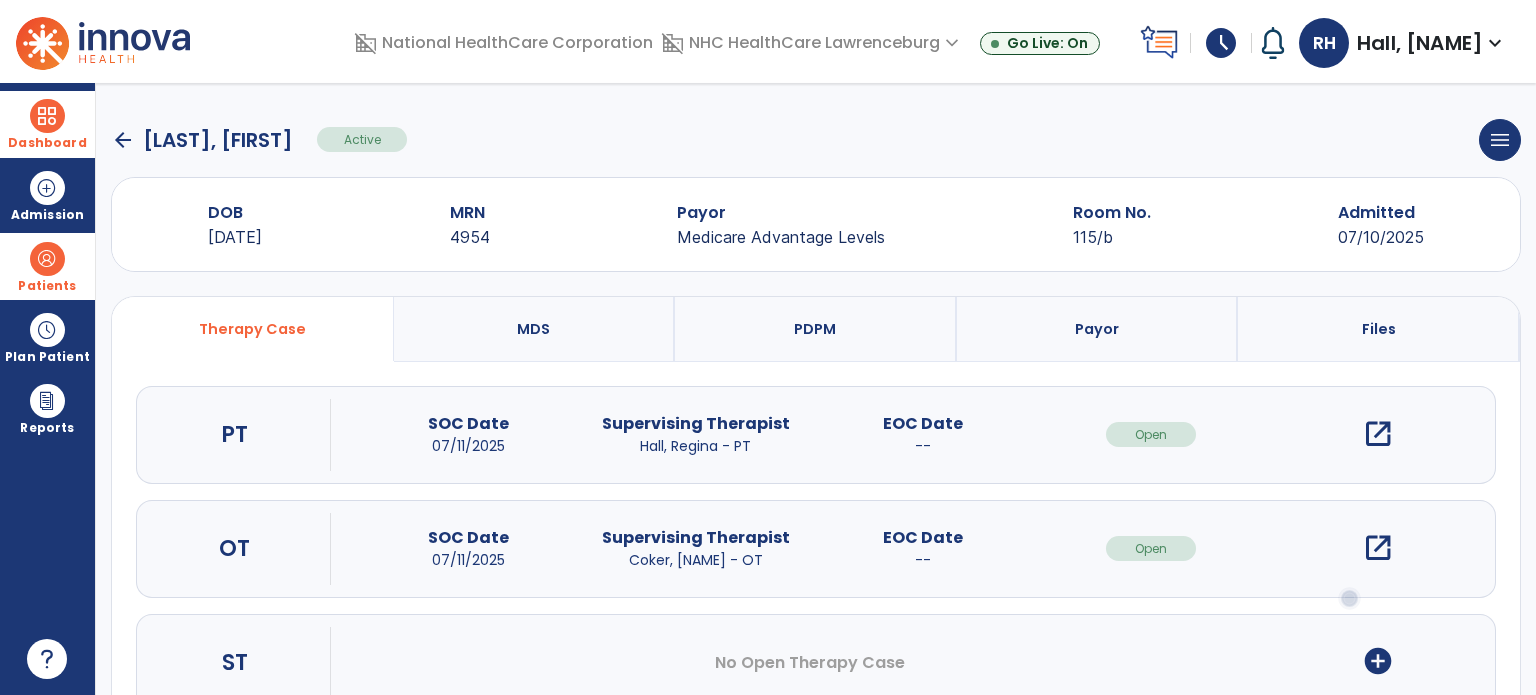 click on "open_in_new" at bounding box center [1378, 434] 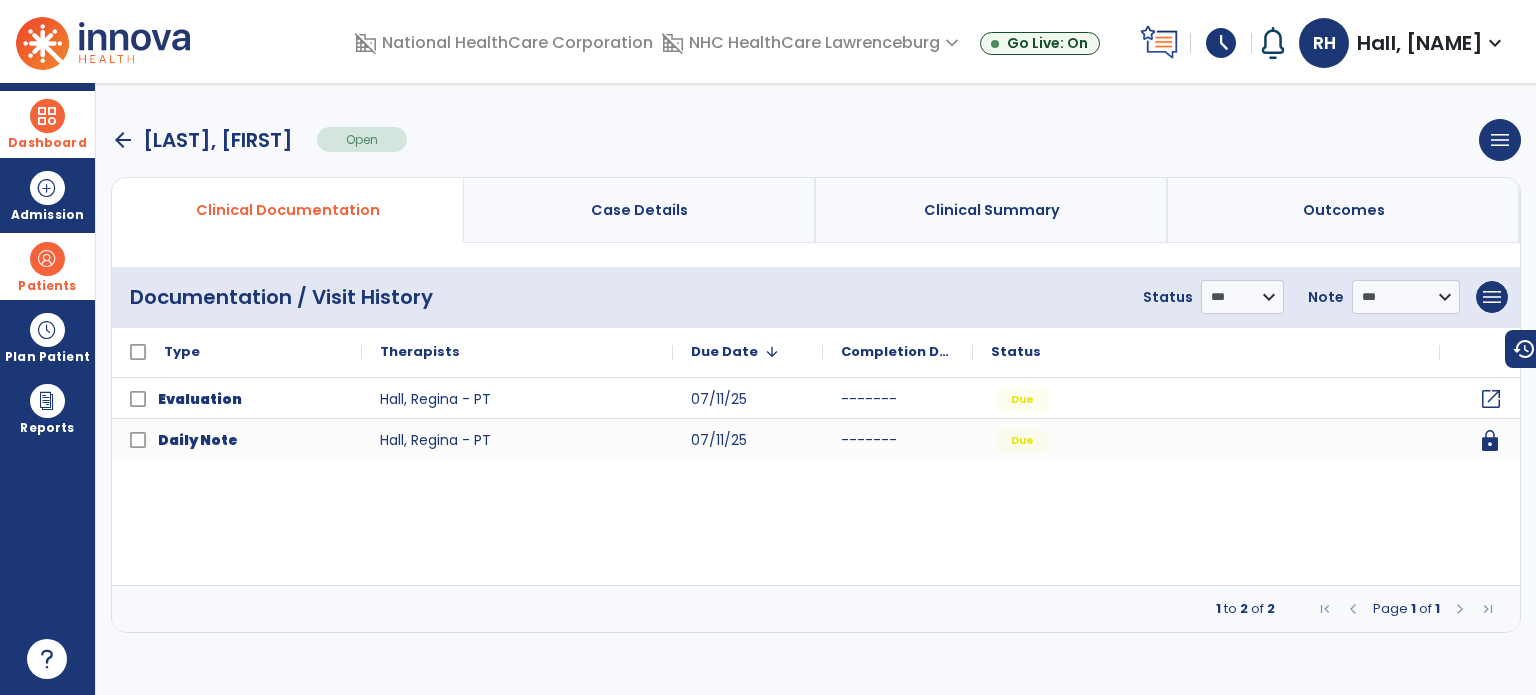 click on "open_in_new" 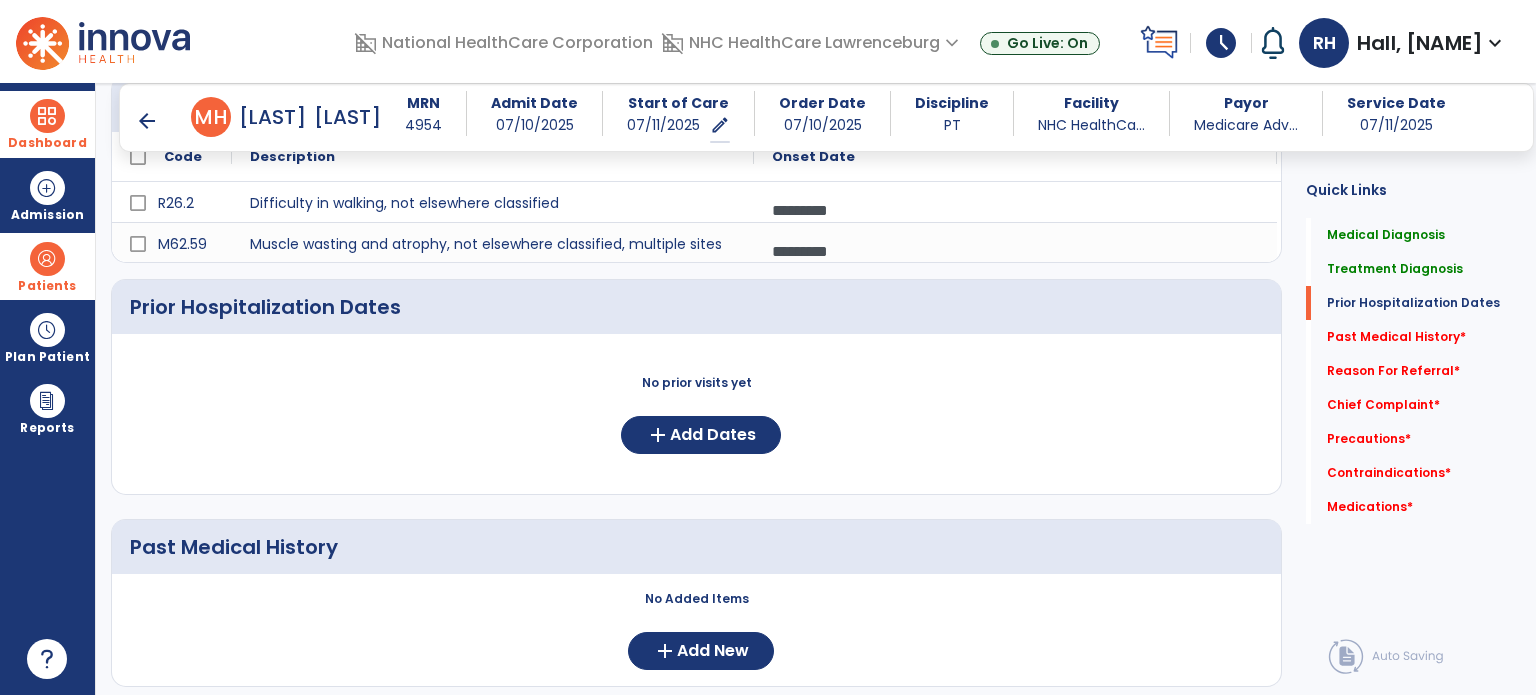 scroll, scrollTop: 506, scrollLeft: 0, axis: vertical 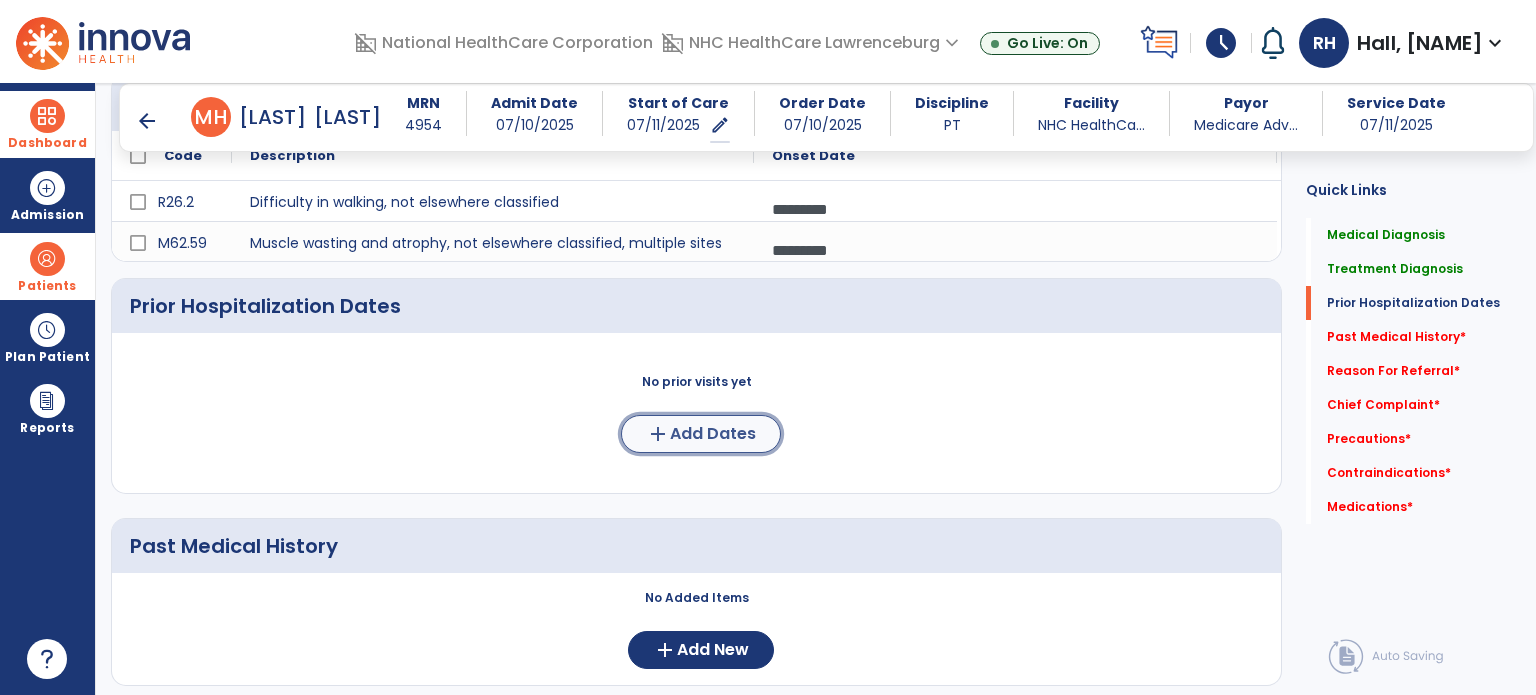 drag, startPoint x: 255, startPoint y: 383, endPoint x: 670, endPoint y: 420, distance: 416.64612 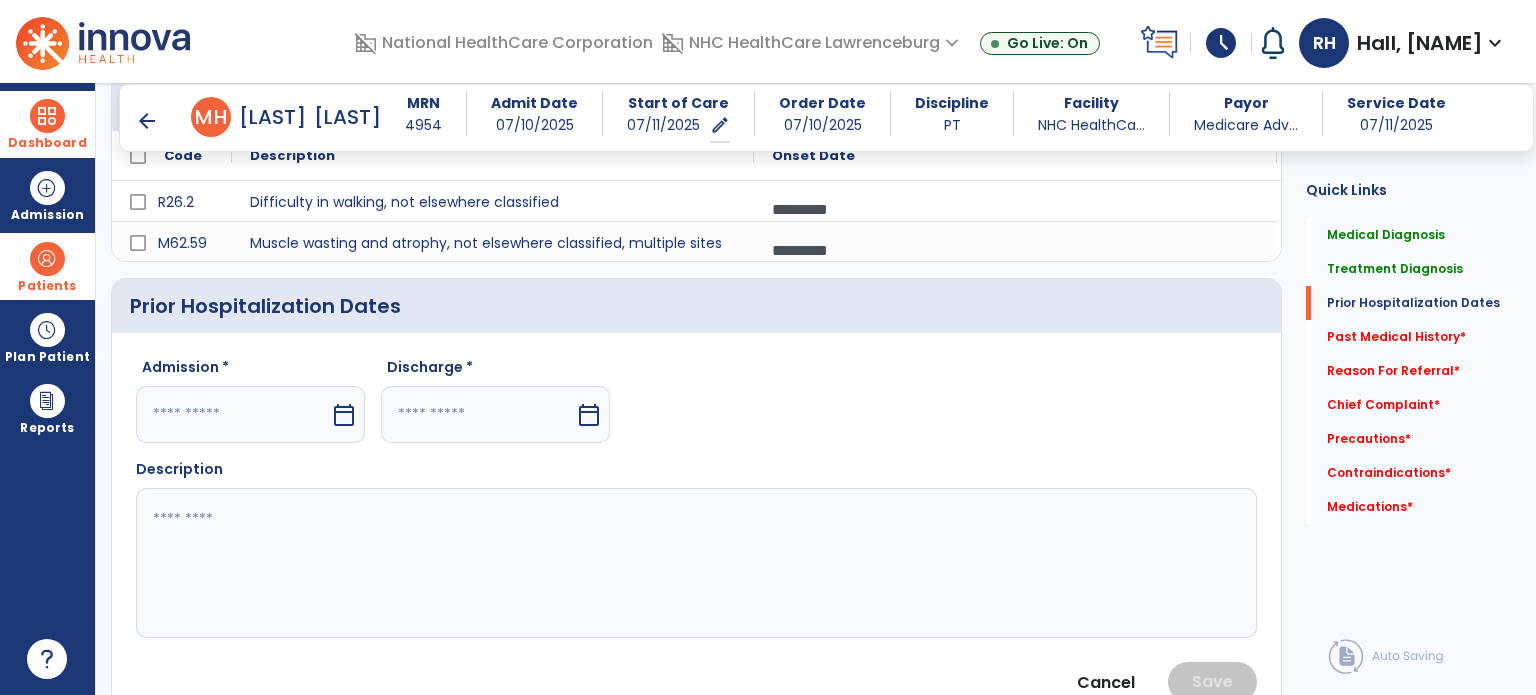 click 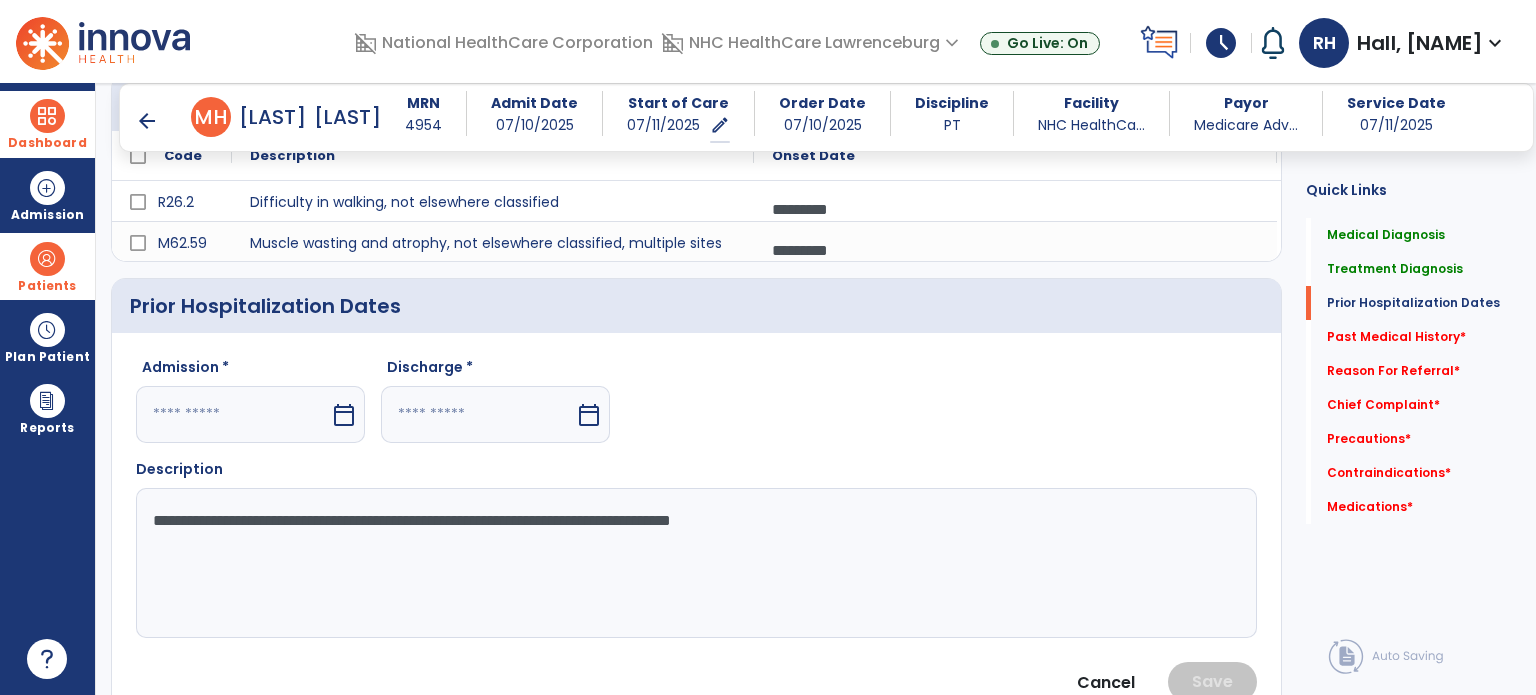 click on "**********" 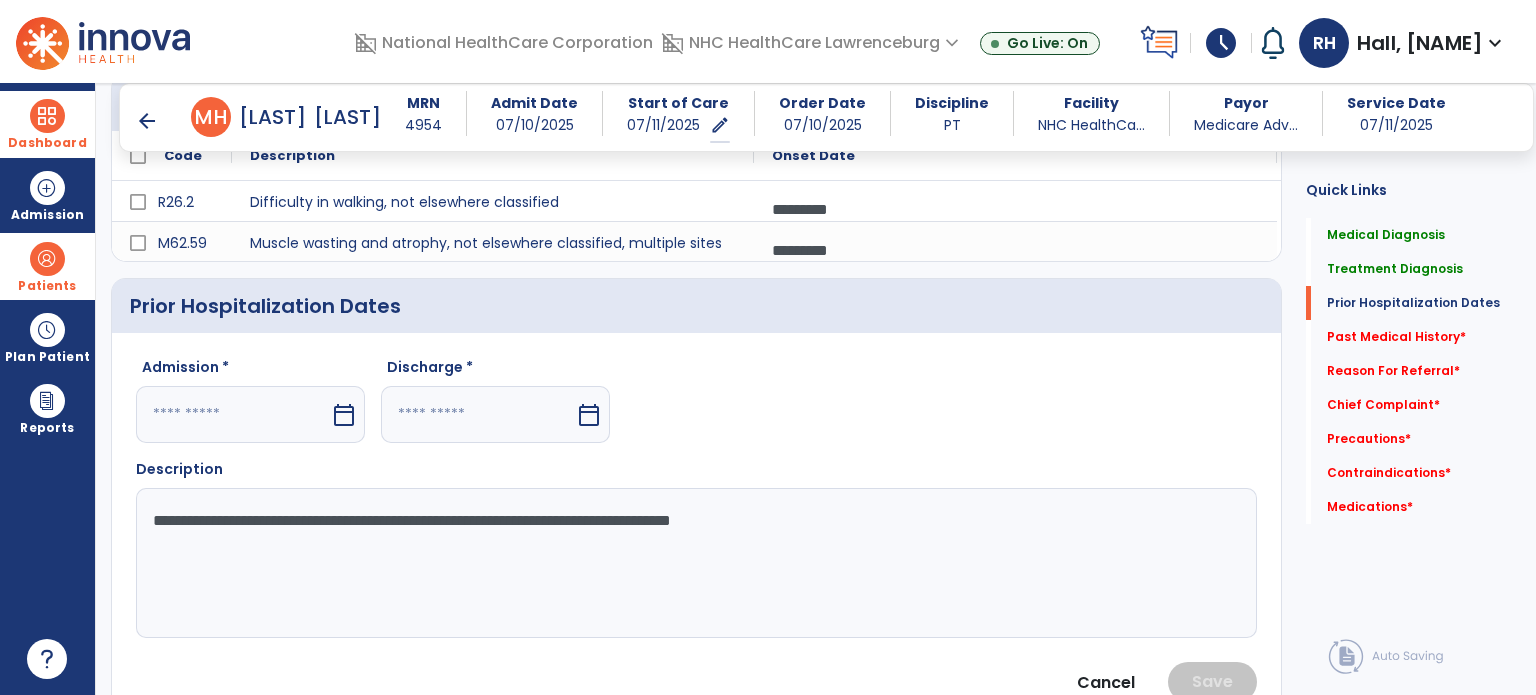 click on "calendar_today" at bounding box center (344, 415) 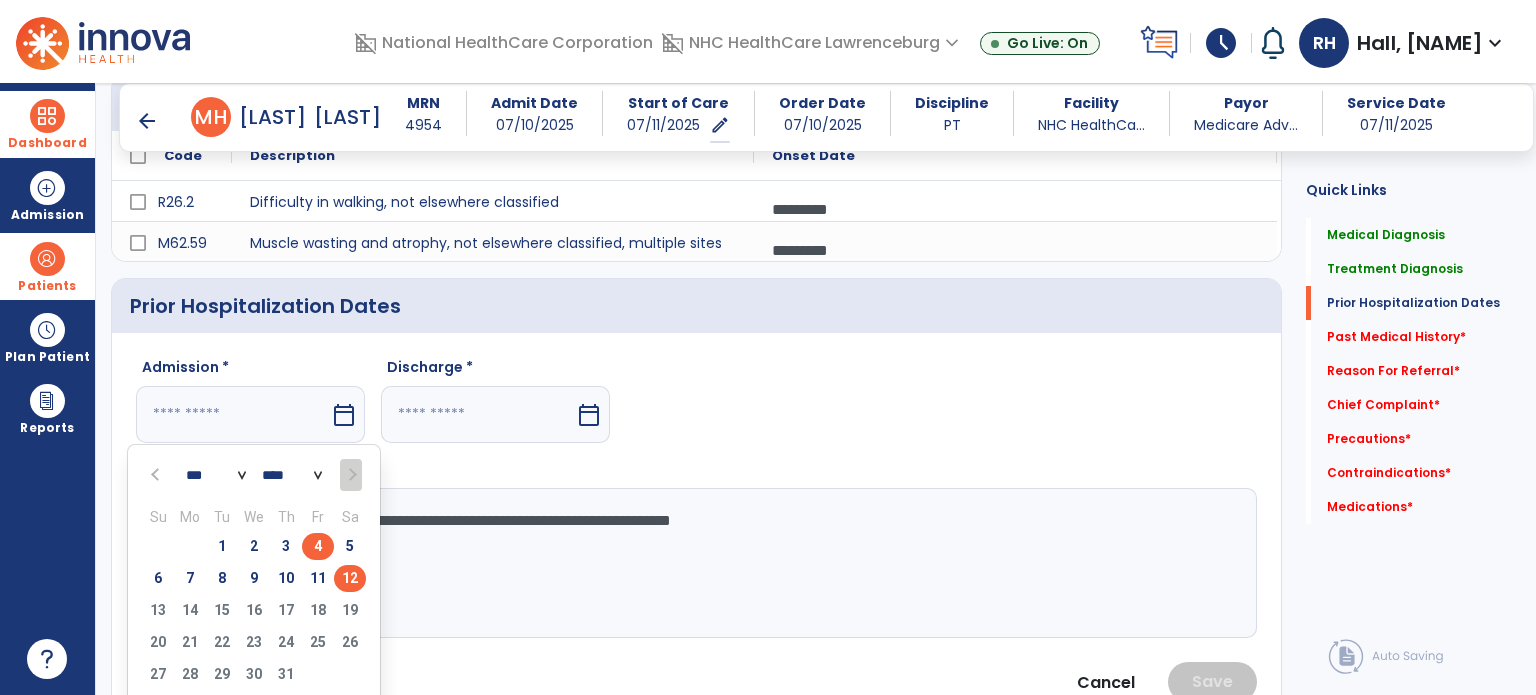 click on "4" at bounding box center [318, 546] 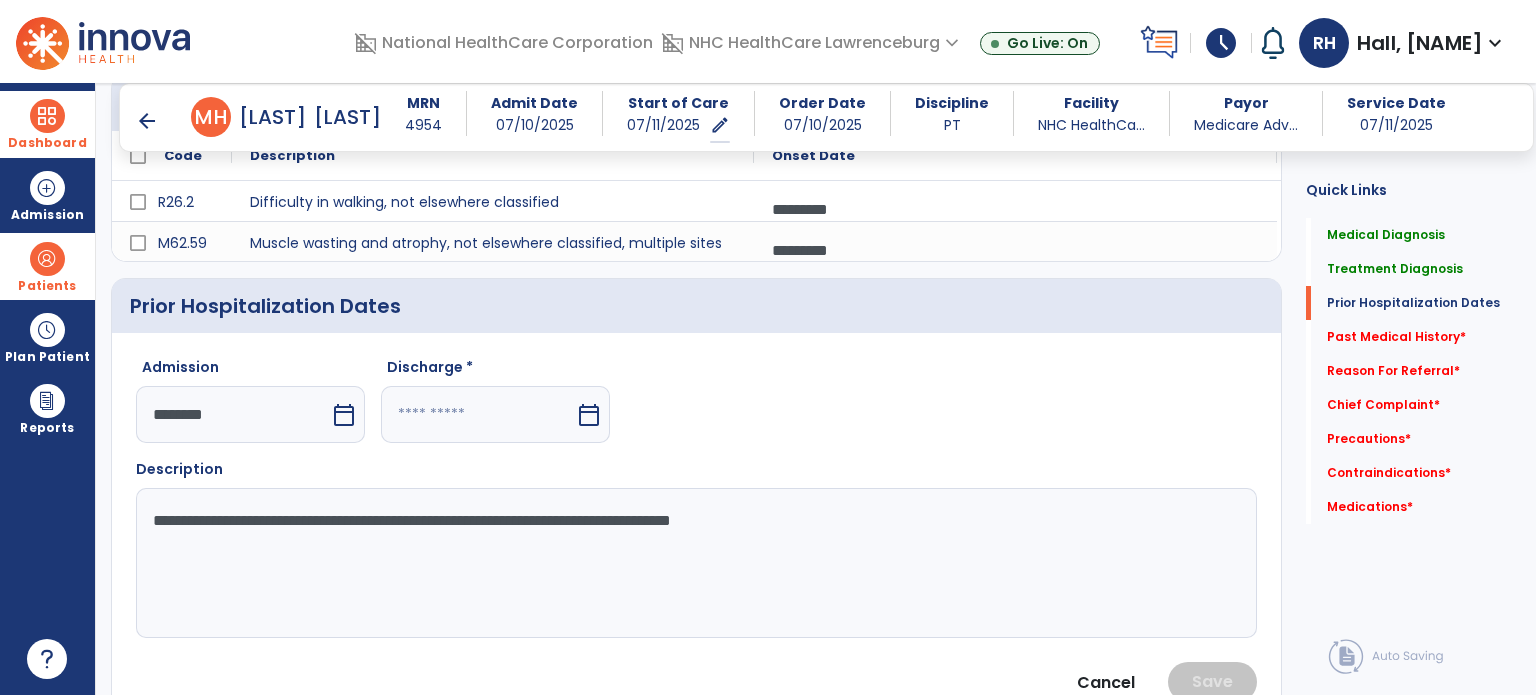 click on "calendar_today" at bounding box center [589, 415] 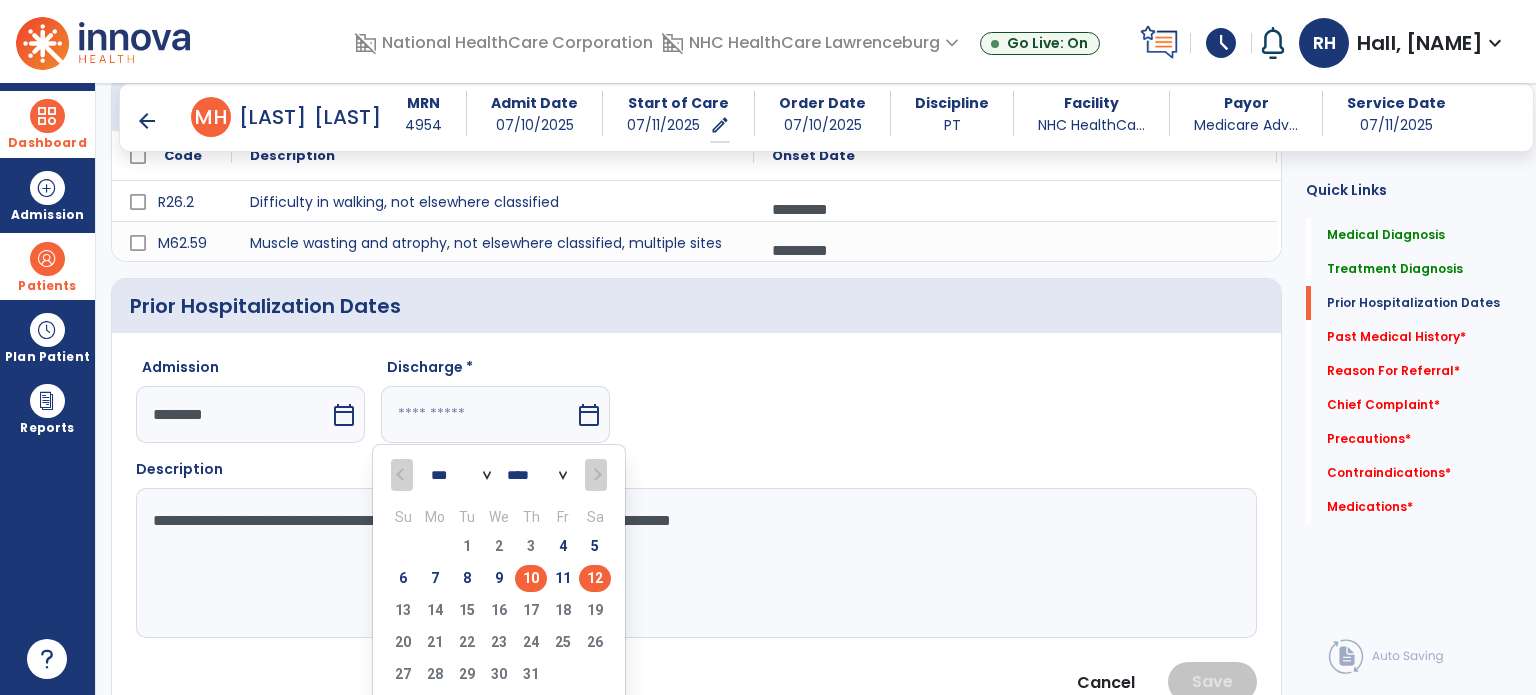 click on "10" at bounding box center [531, 578] 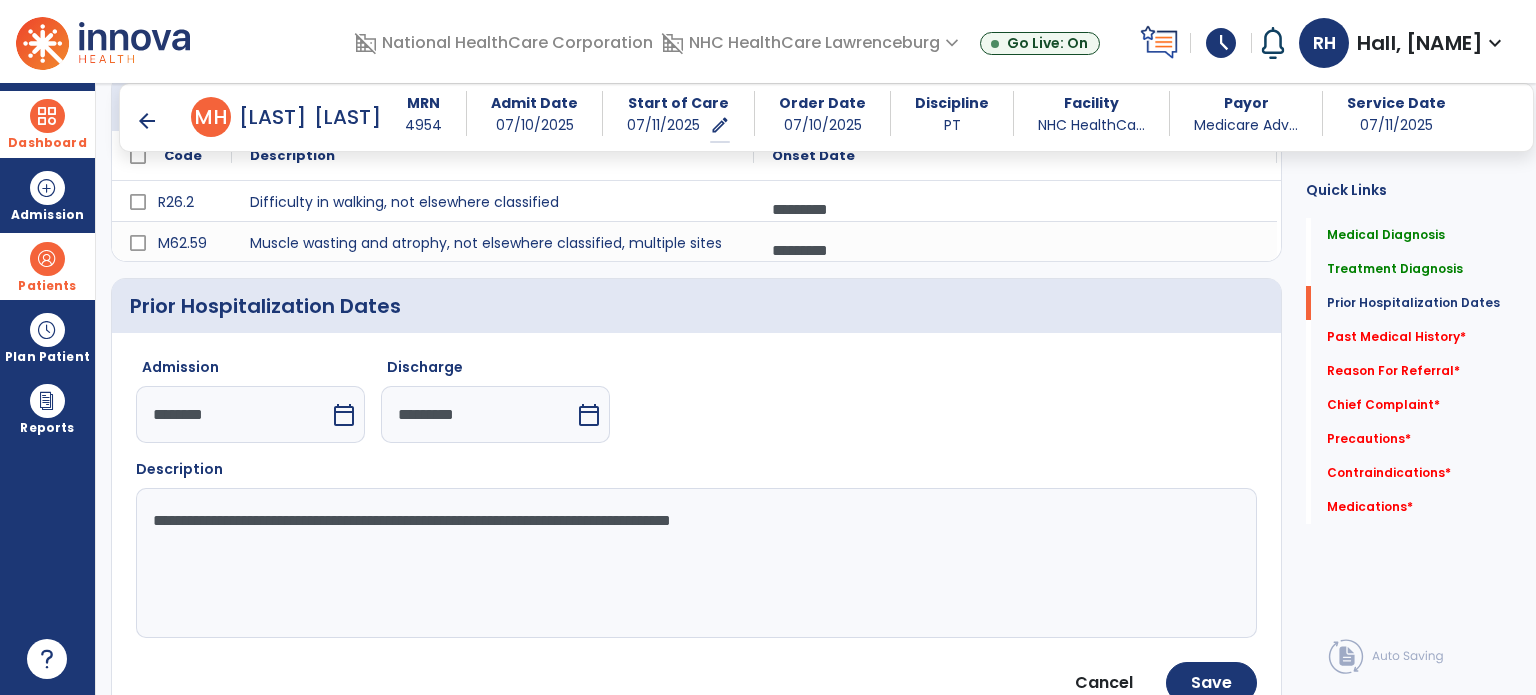 click on "**********" 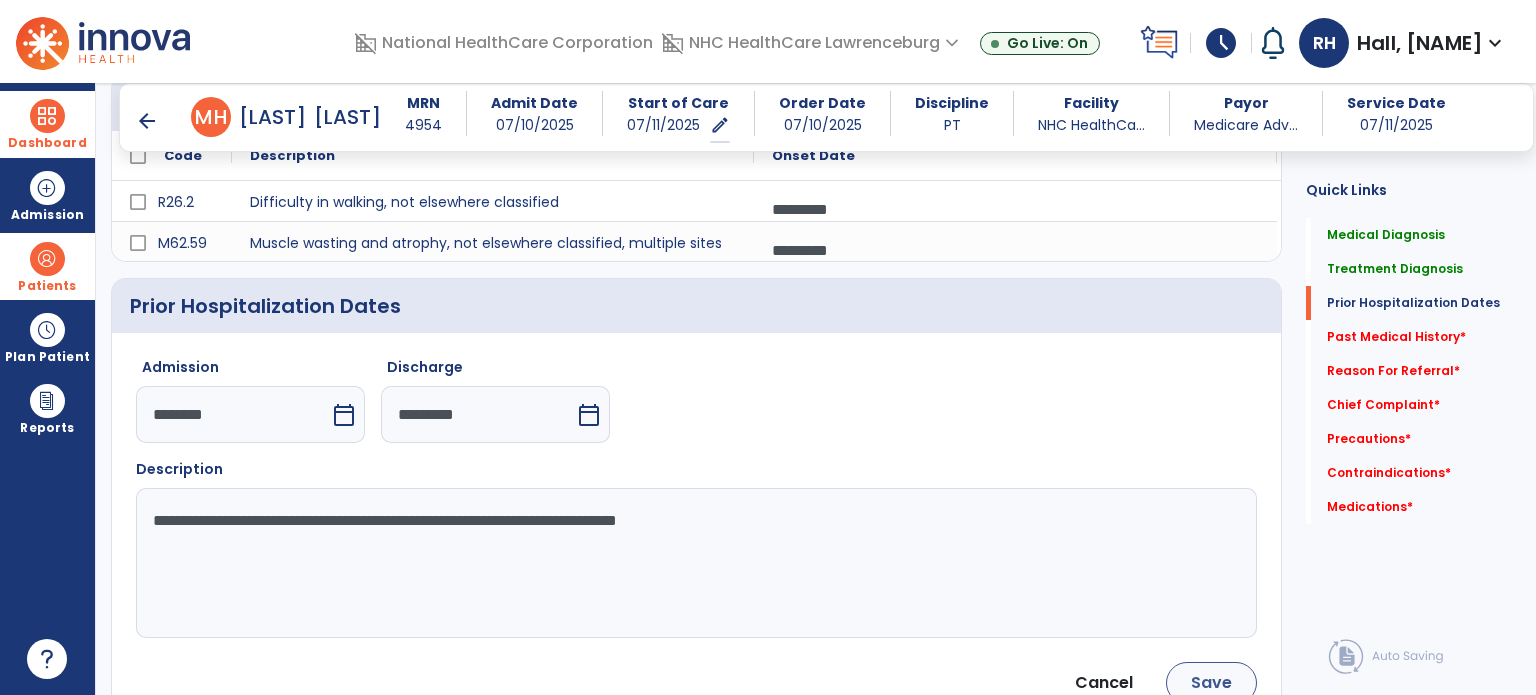 type on "**********" 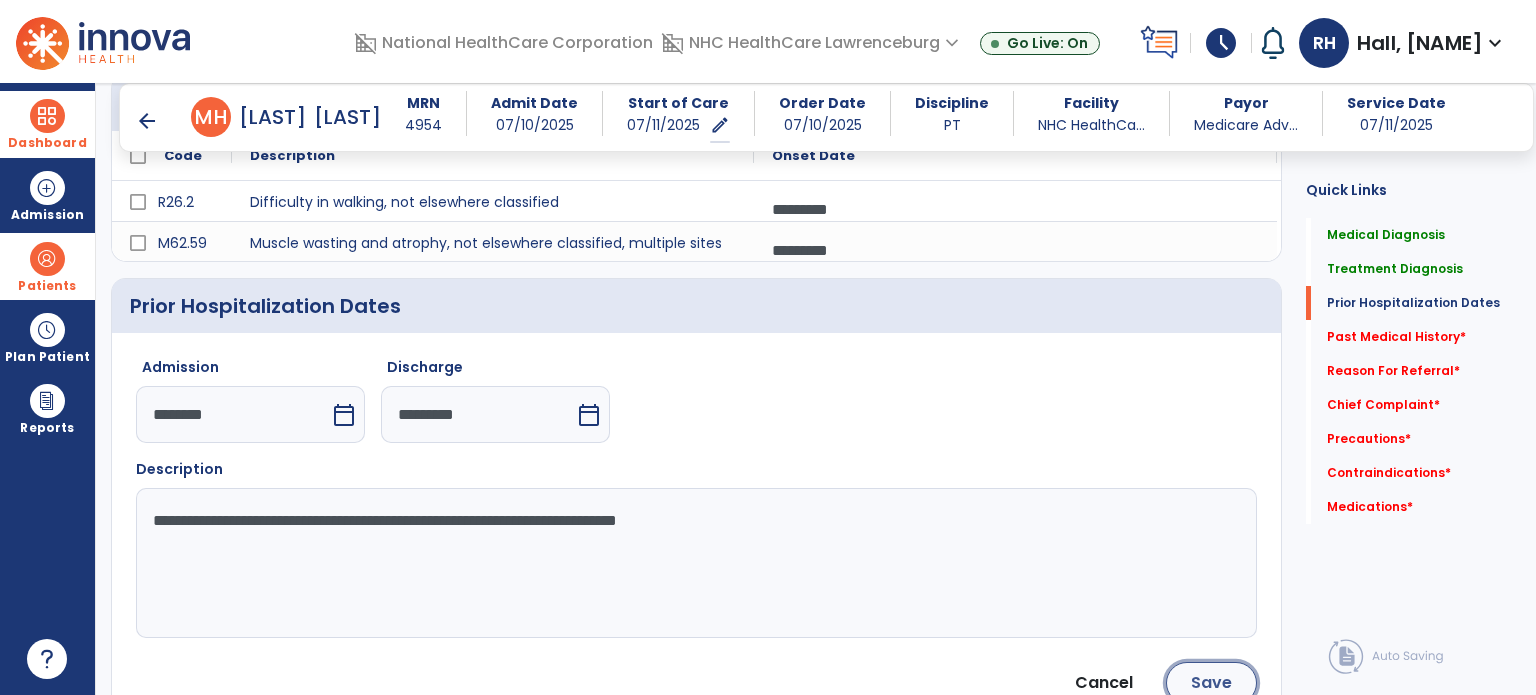 click on "Save" 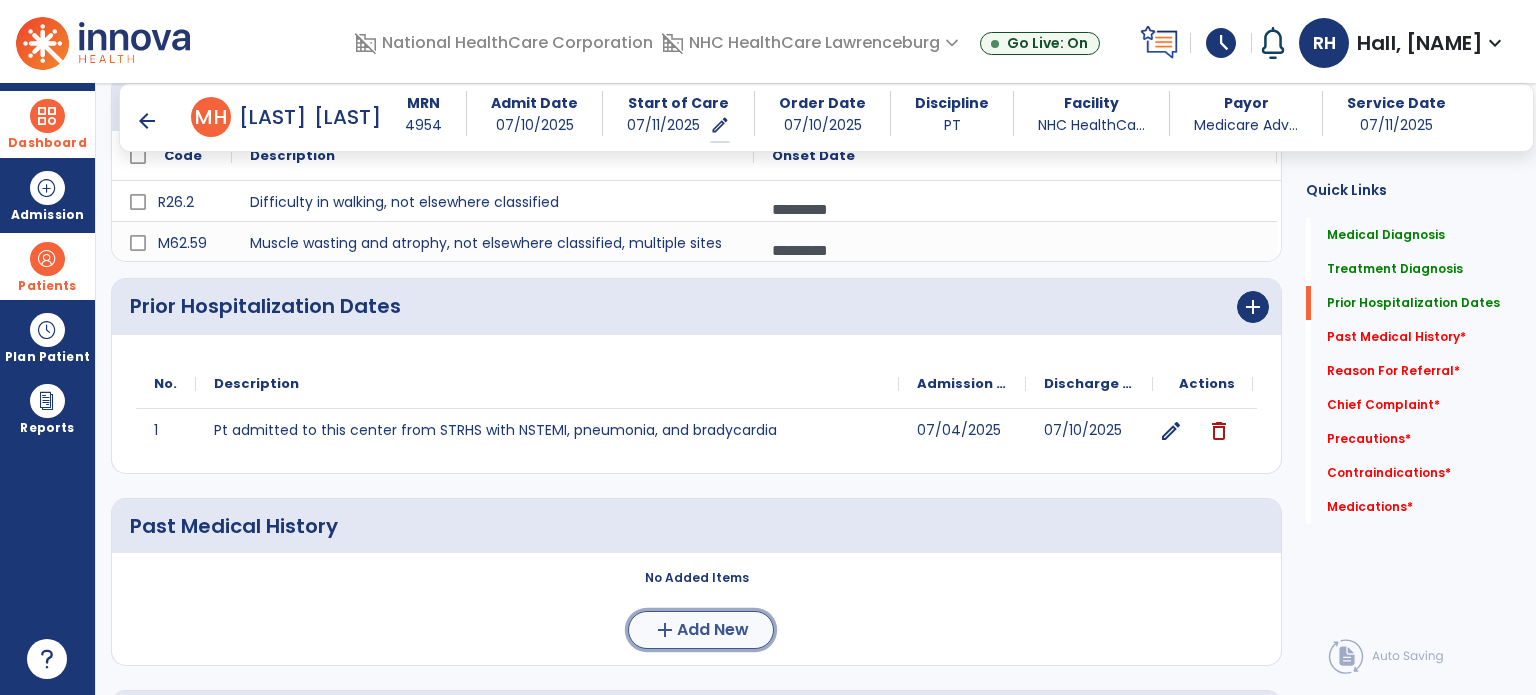 click on "Add New" 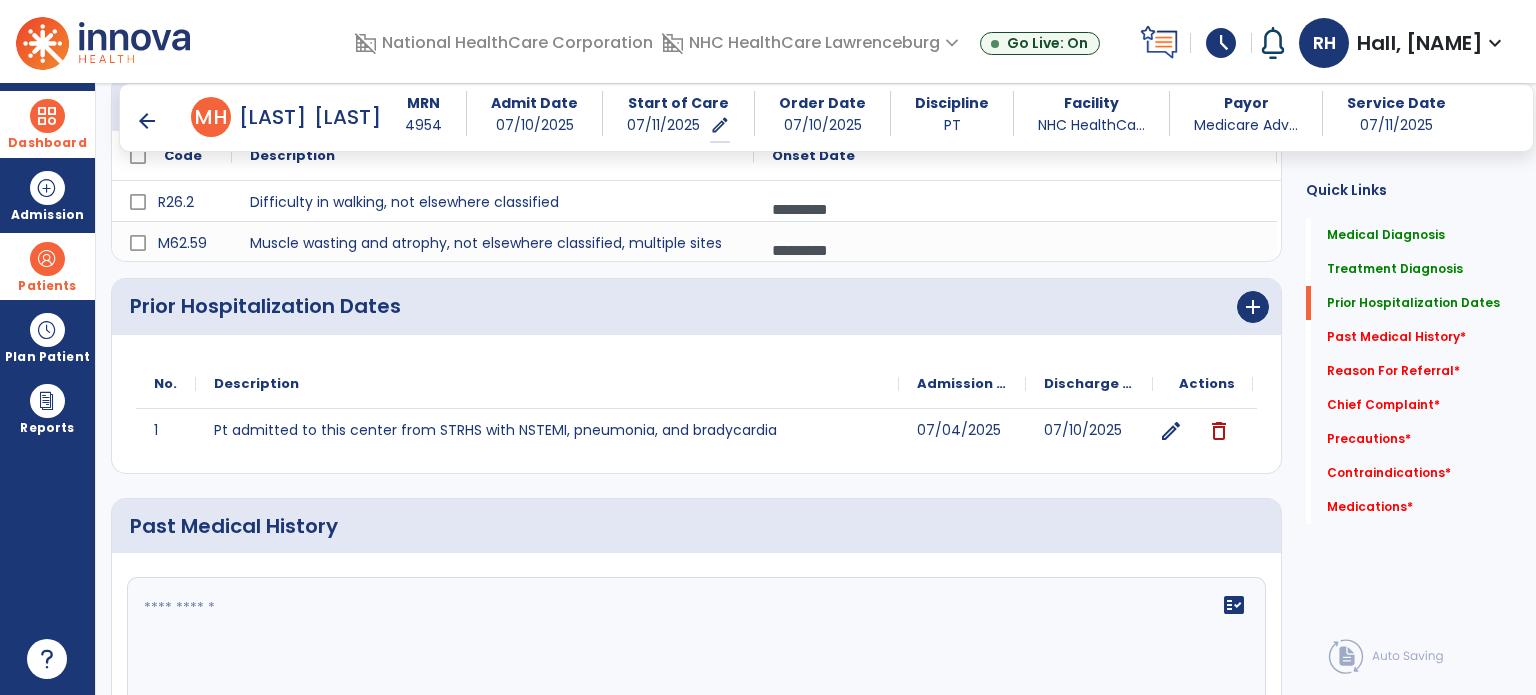 click on "fact_check" 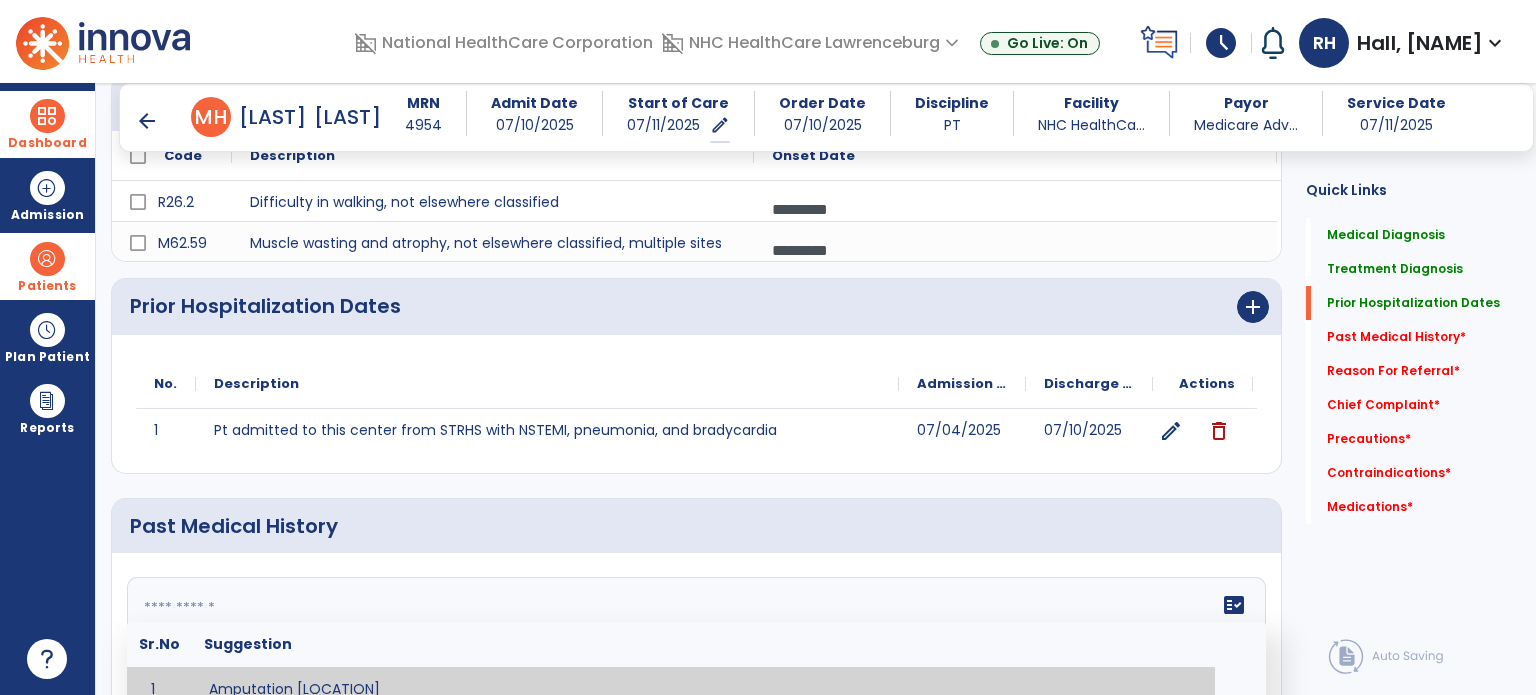 scroll, scrollTop: 522, scrollLeft: 0, axis: vertical 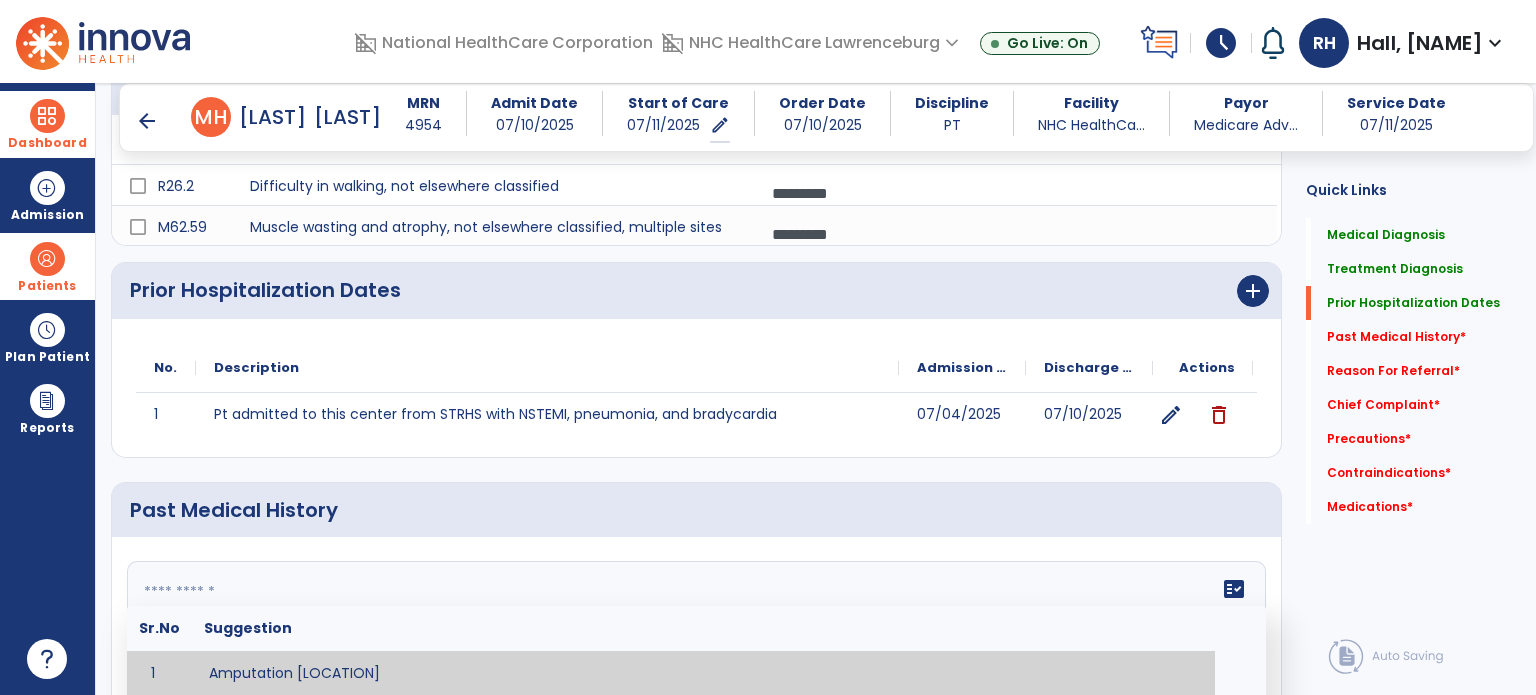 paste on "**********" 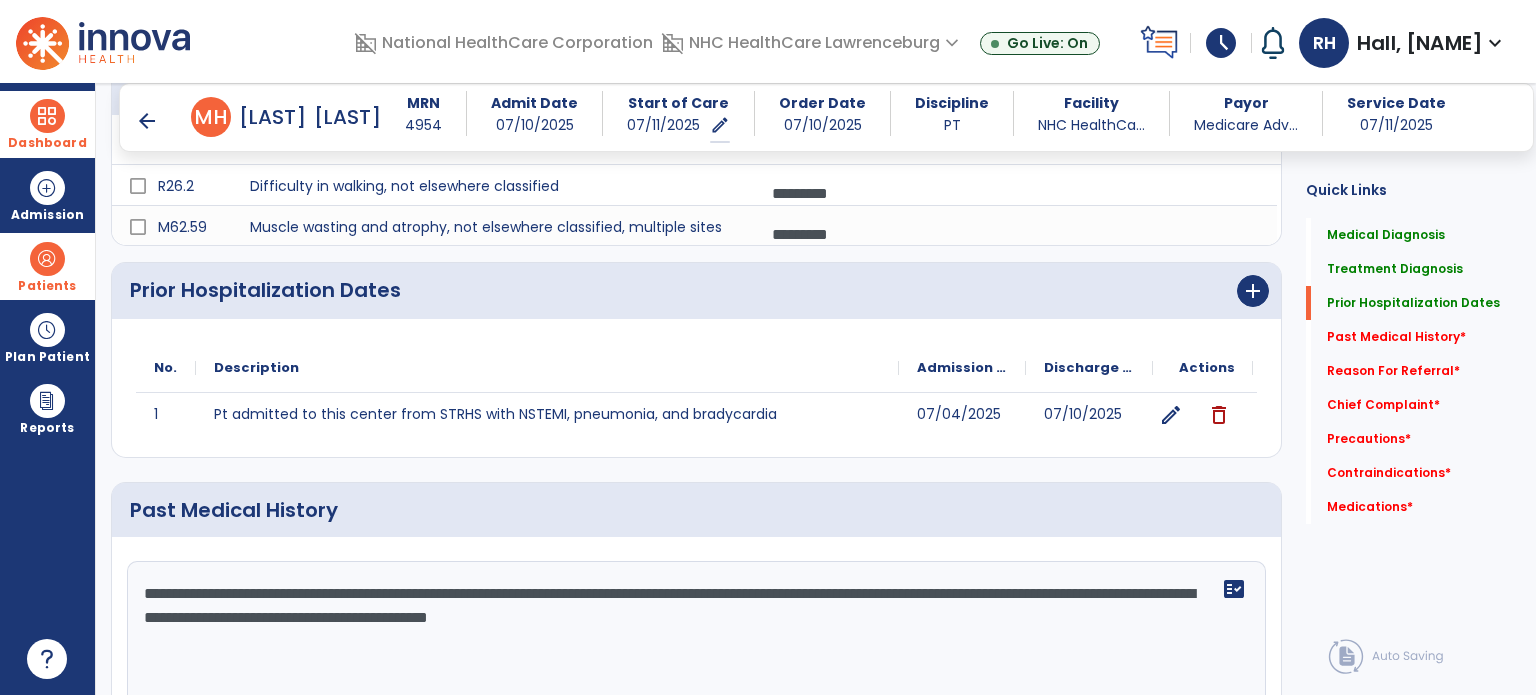 click on "**********" 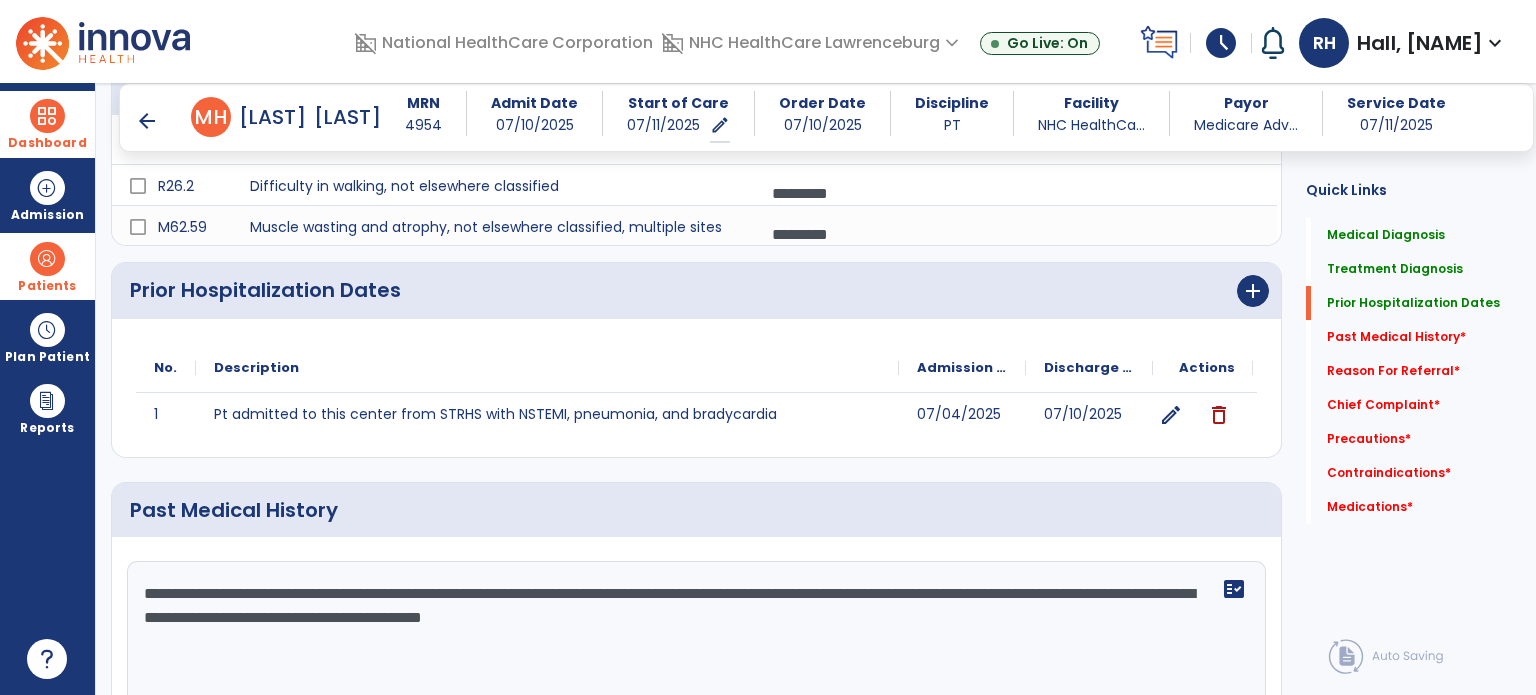 type on "**********" 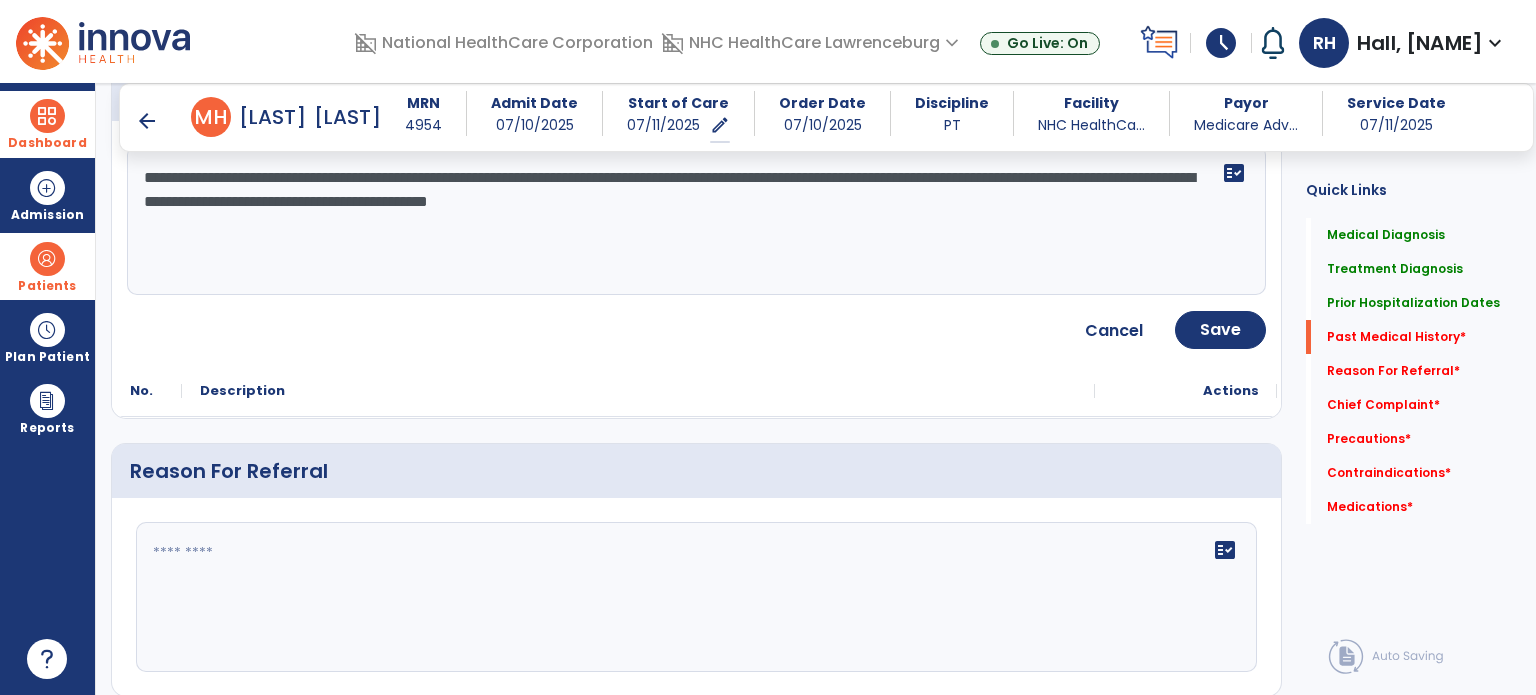 scroll, scrollTop: 944, scrollLeft: 0, axis: vertical 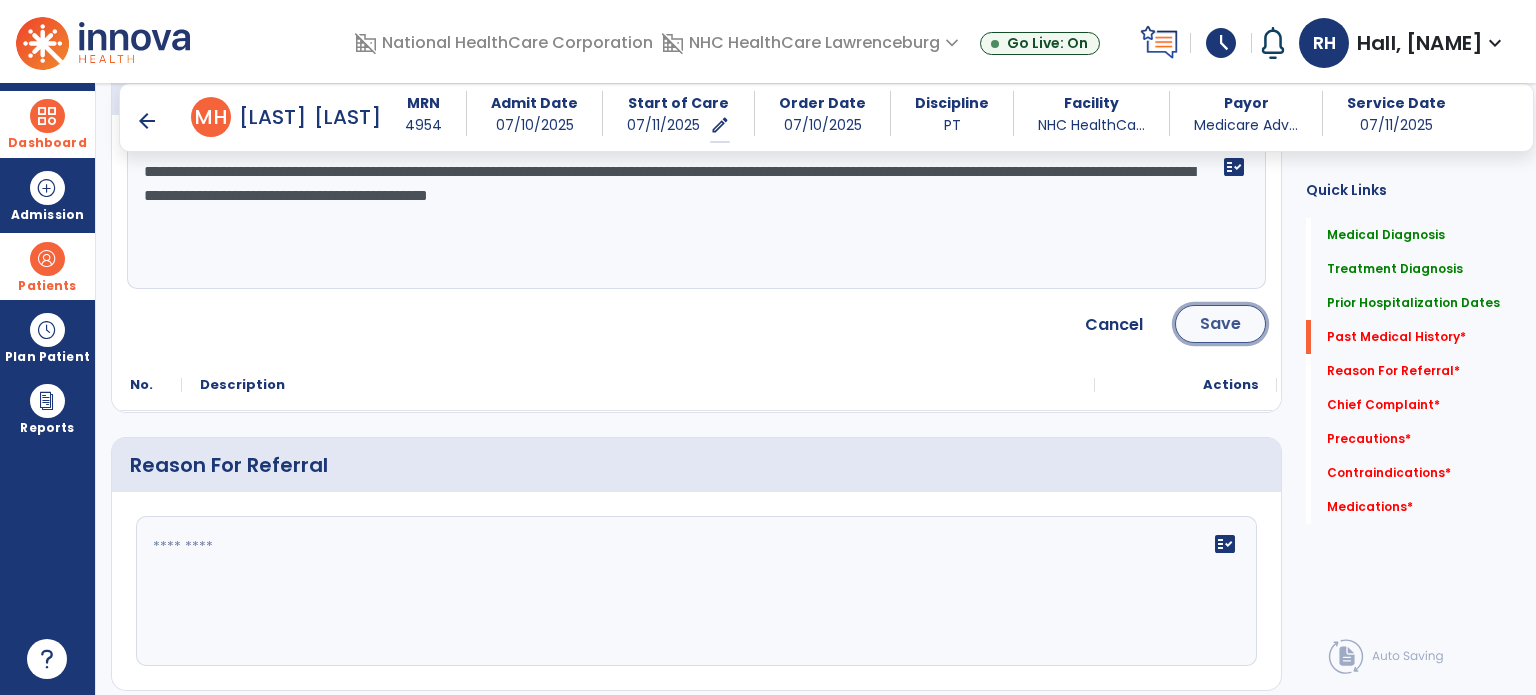 click on "Save" 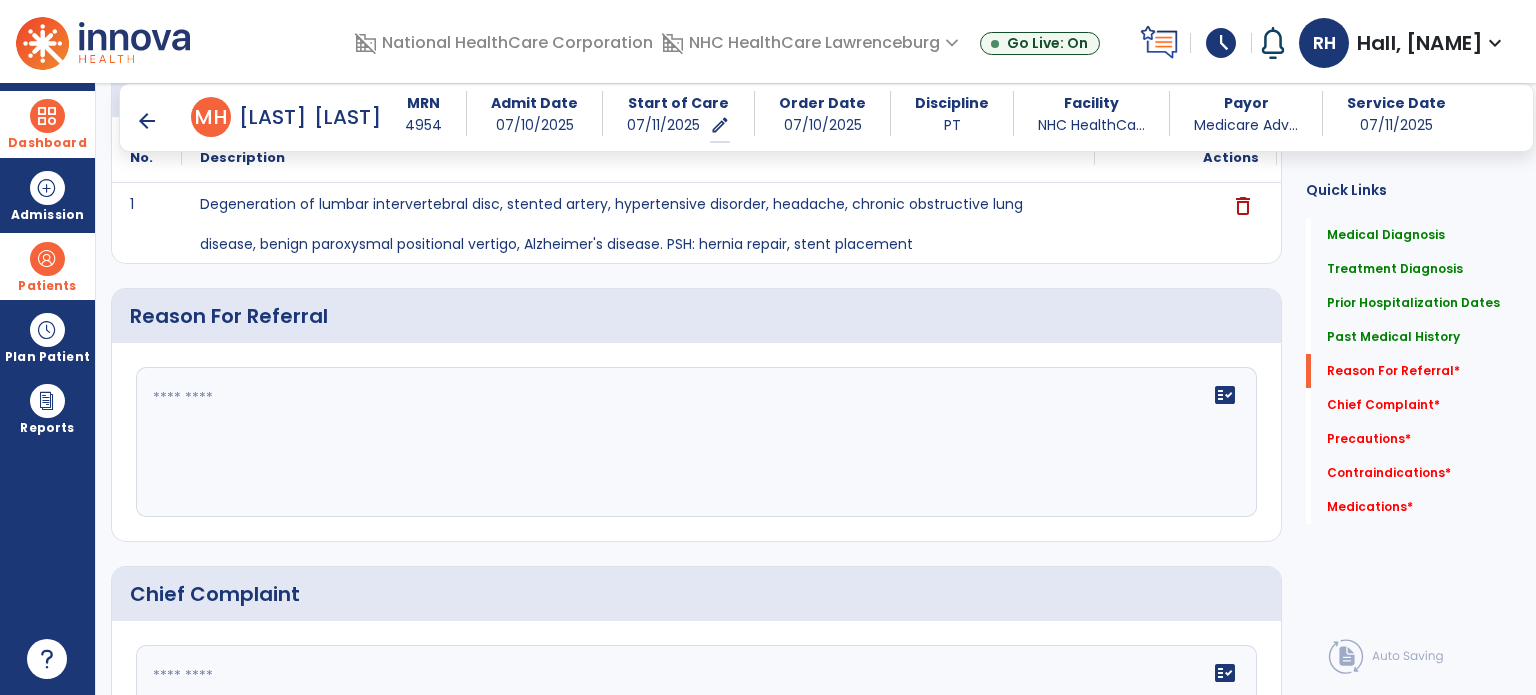 click on "fact_check" 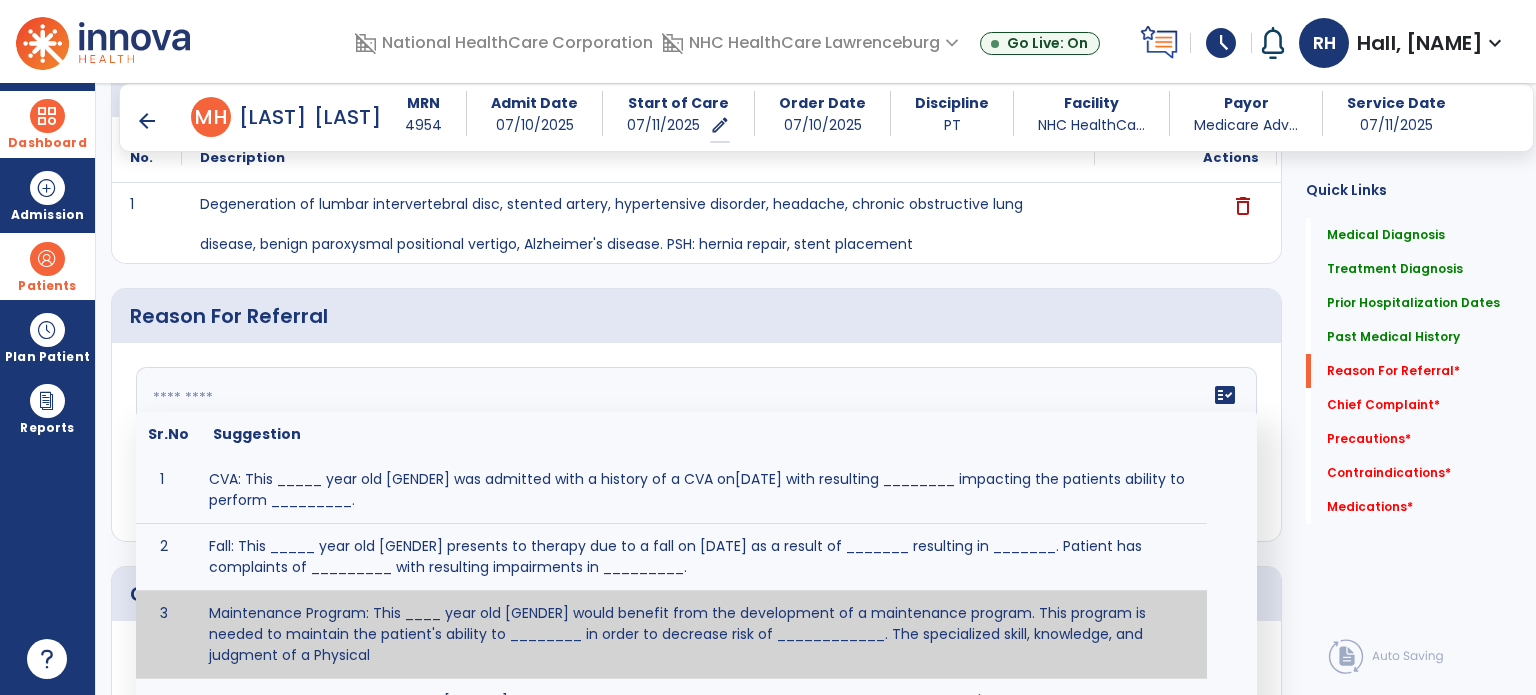 paste on "**********" 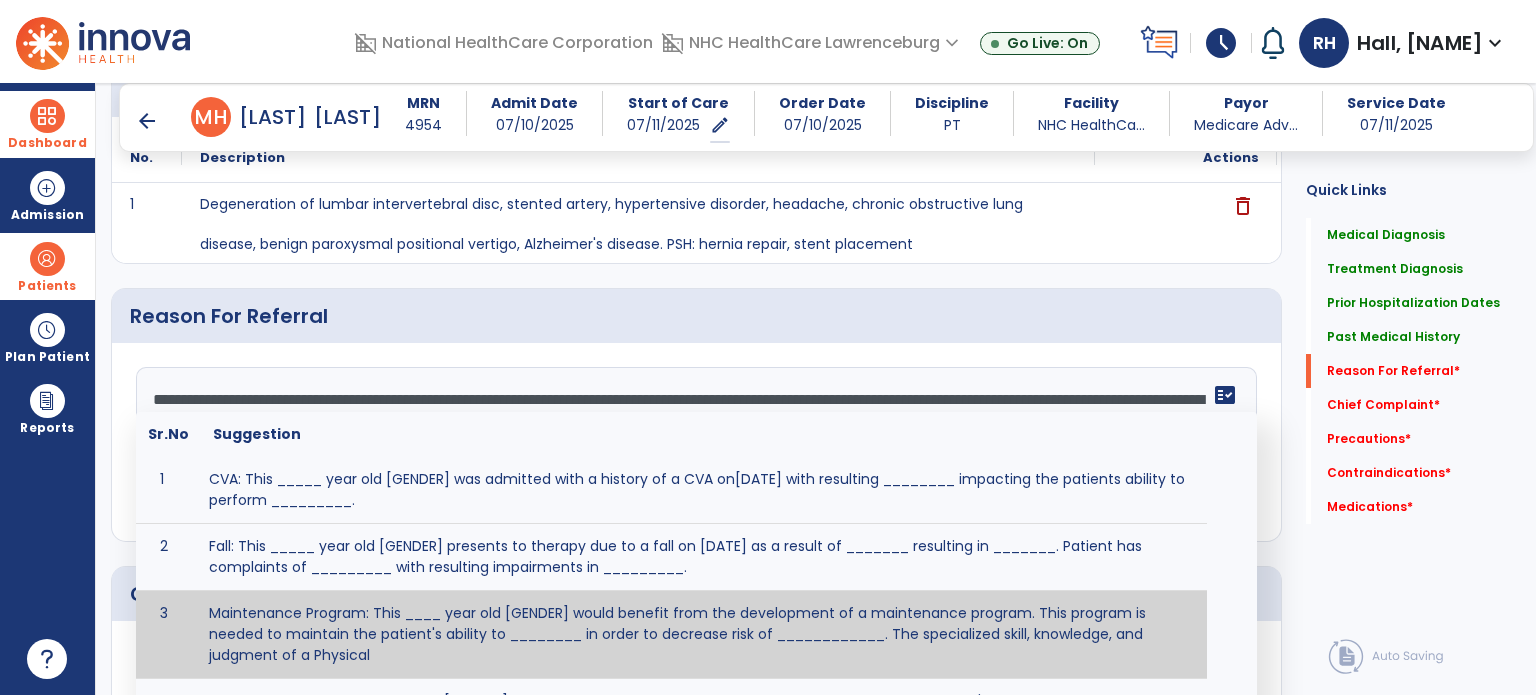 type on "**********" 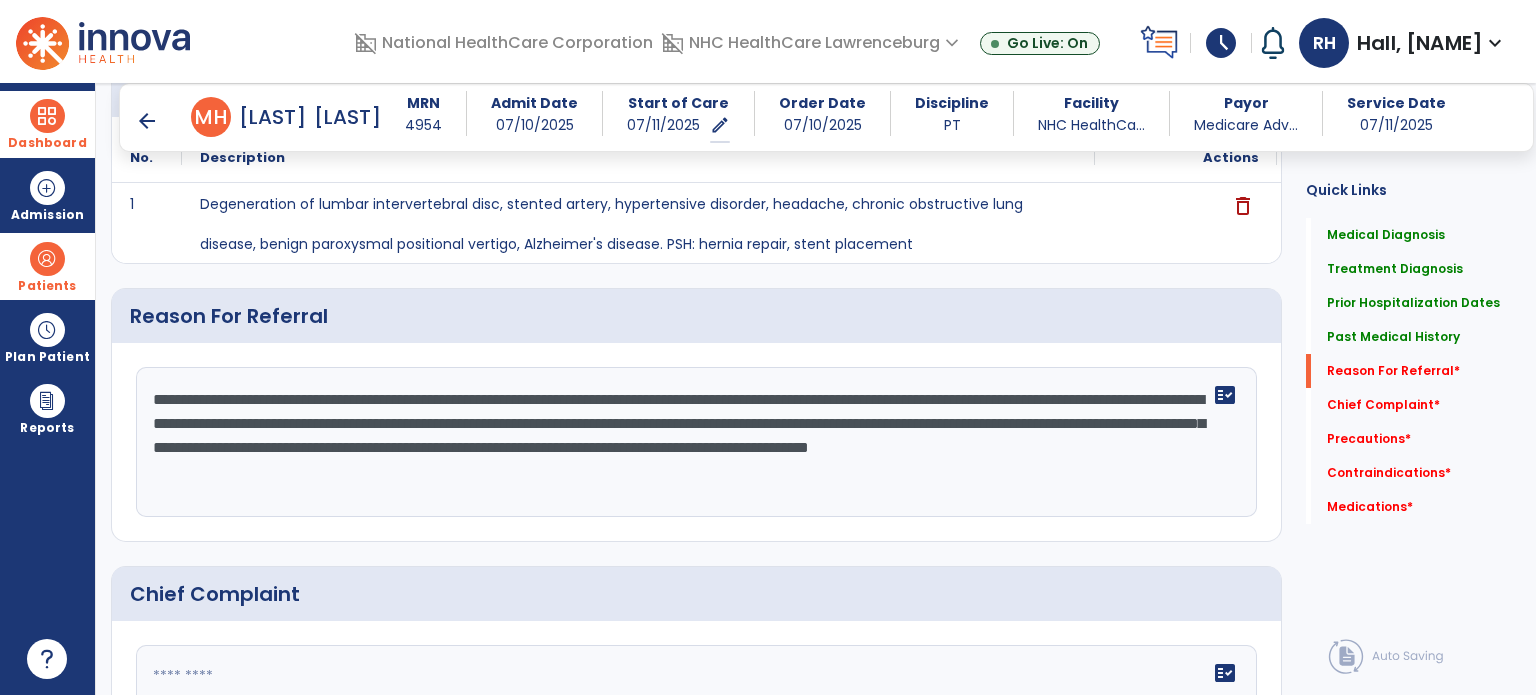 click on "fact_check" 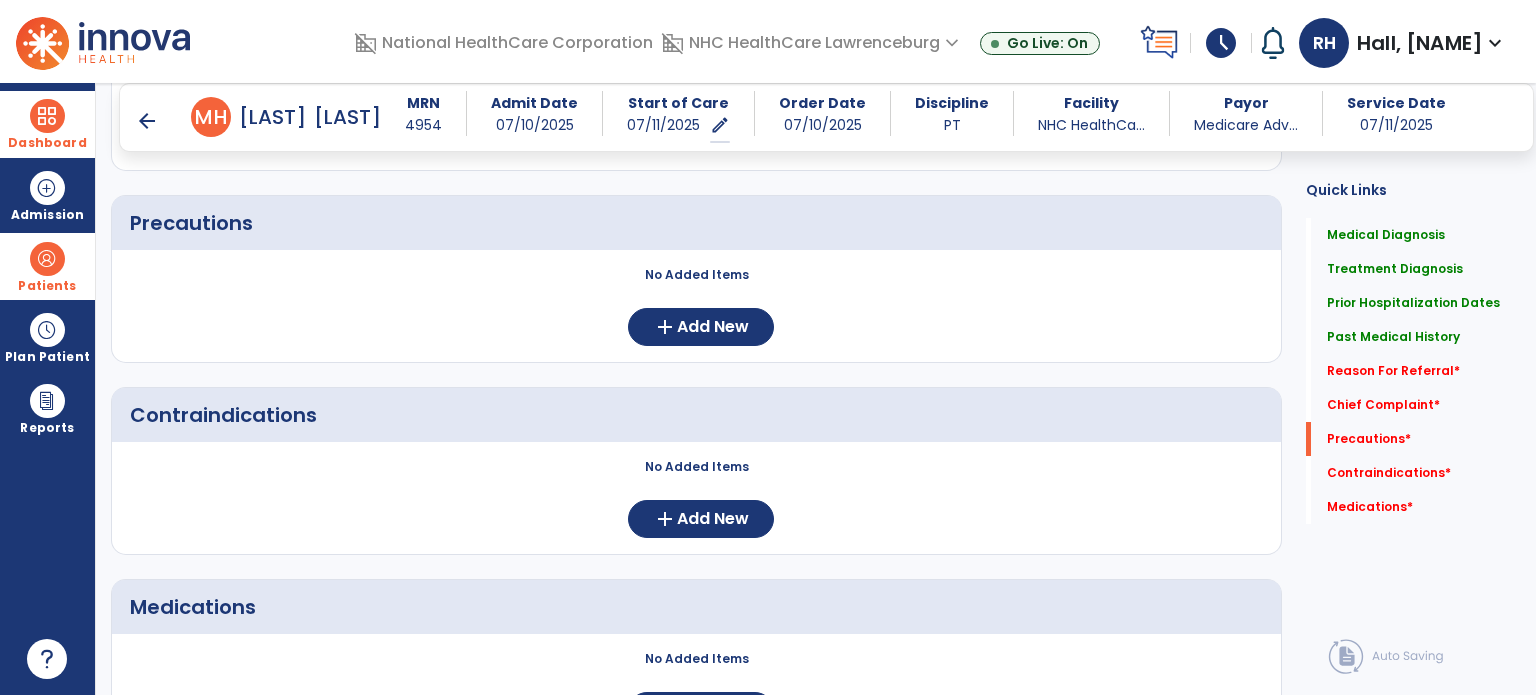 scroll, scrollTop: 1613, scrollLeft: 0, axis: vertical 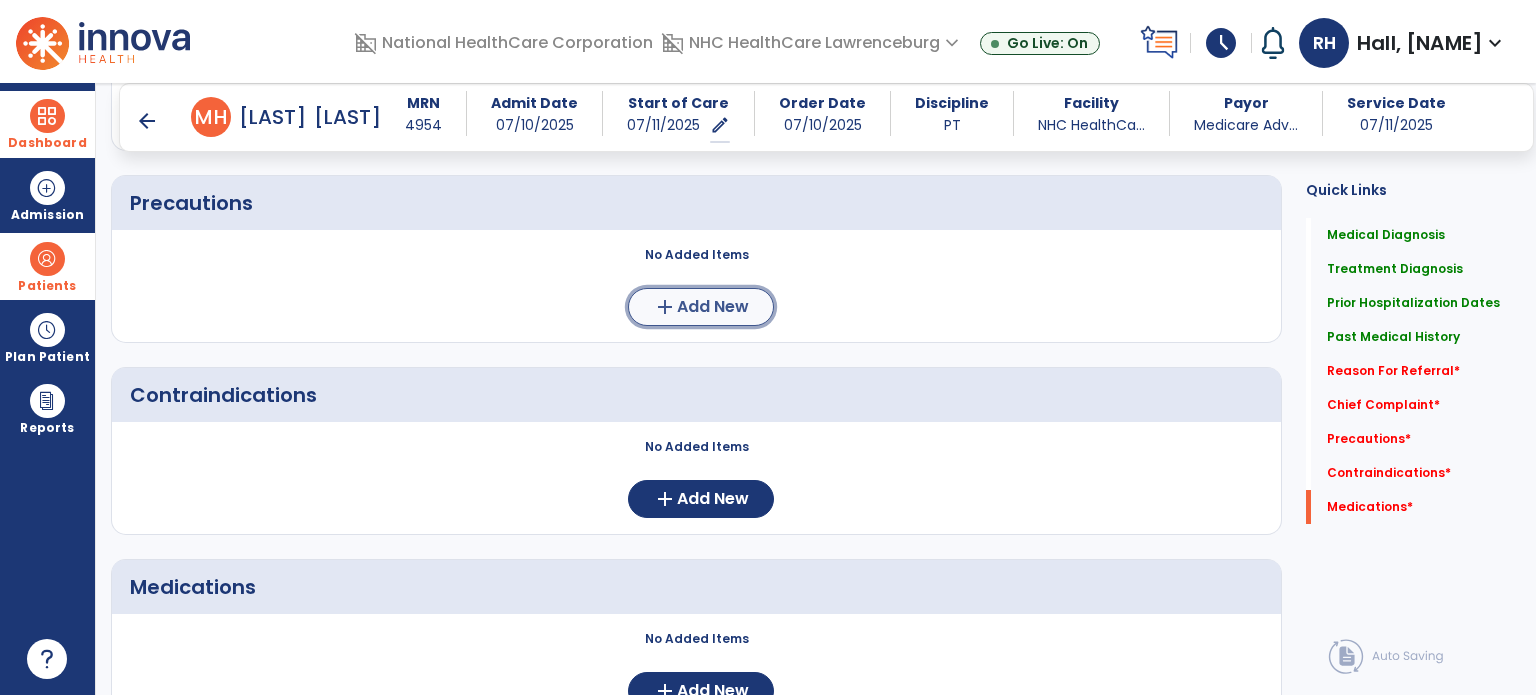 click on "add  Add New" 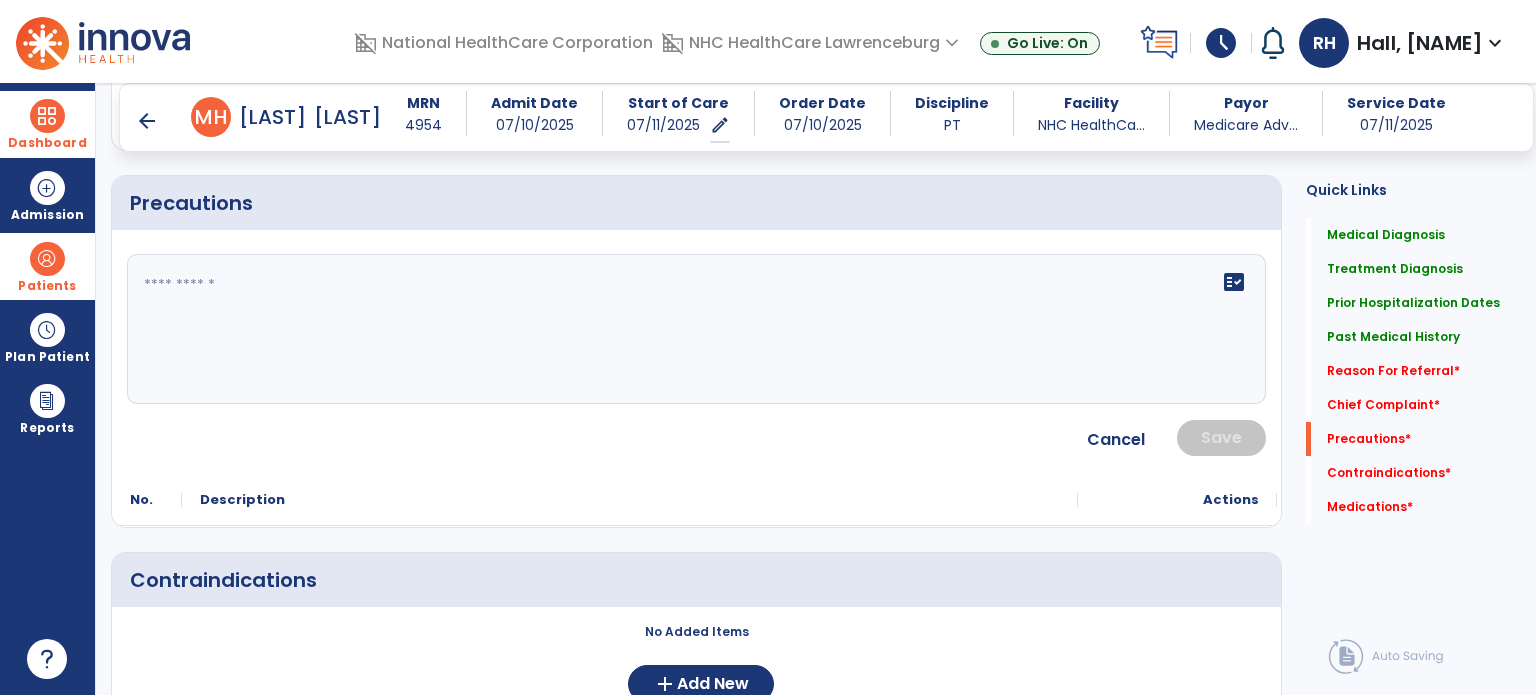 click 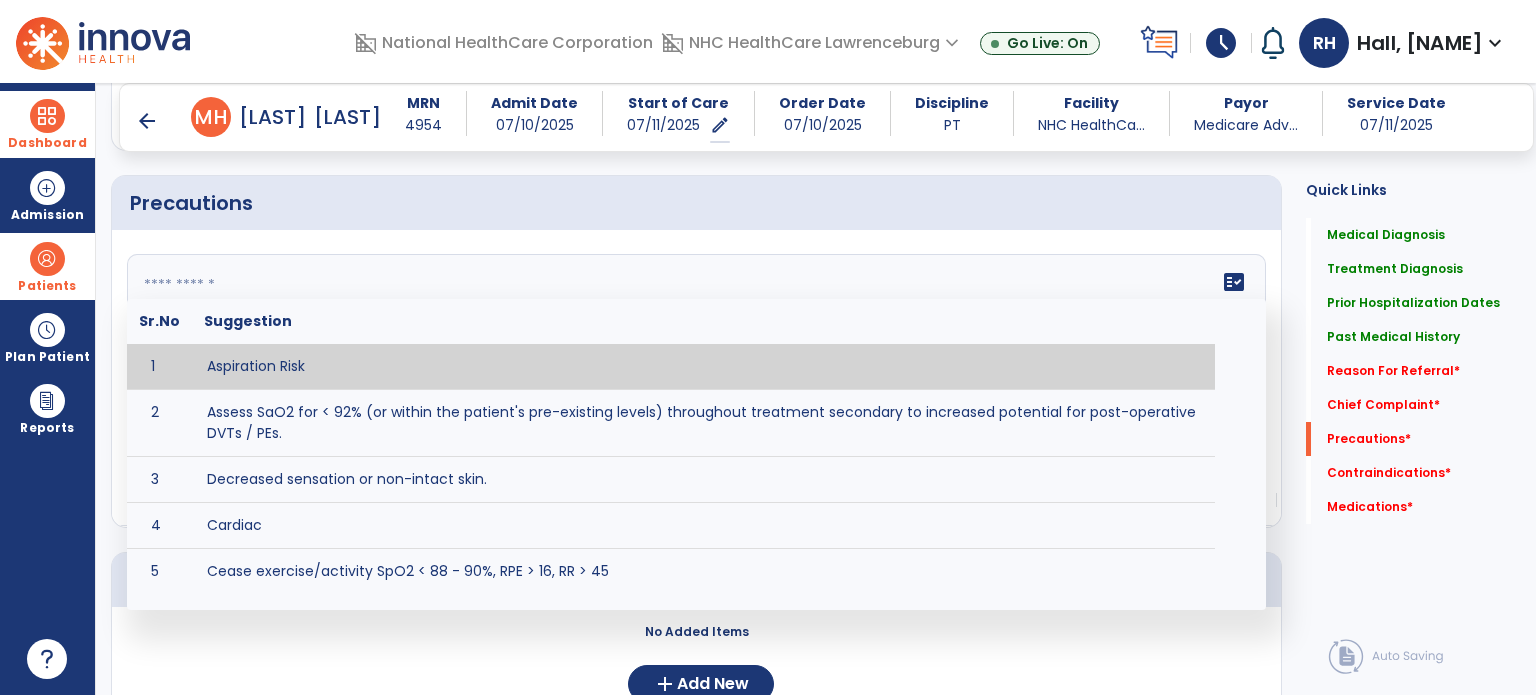paste on "**********" 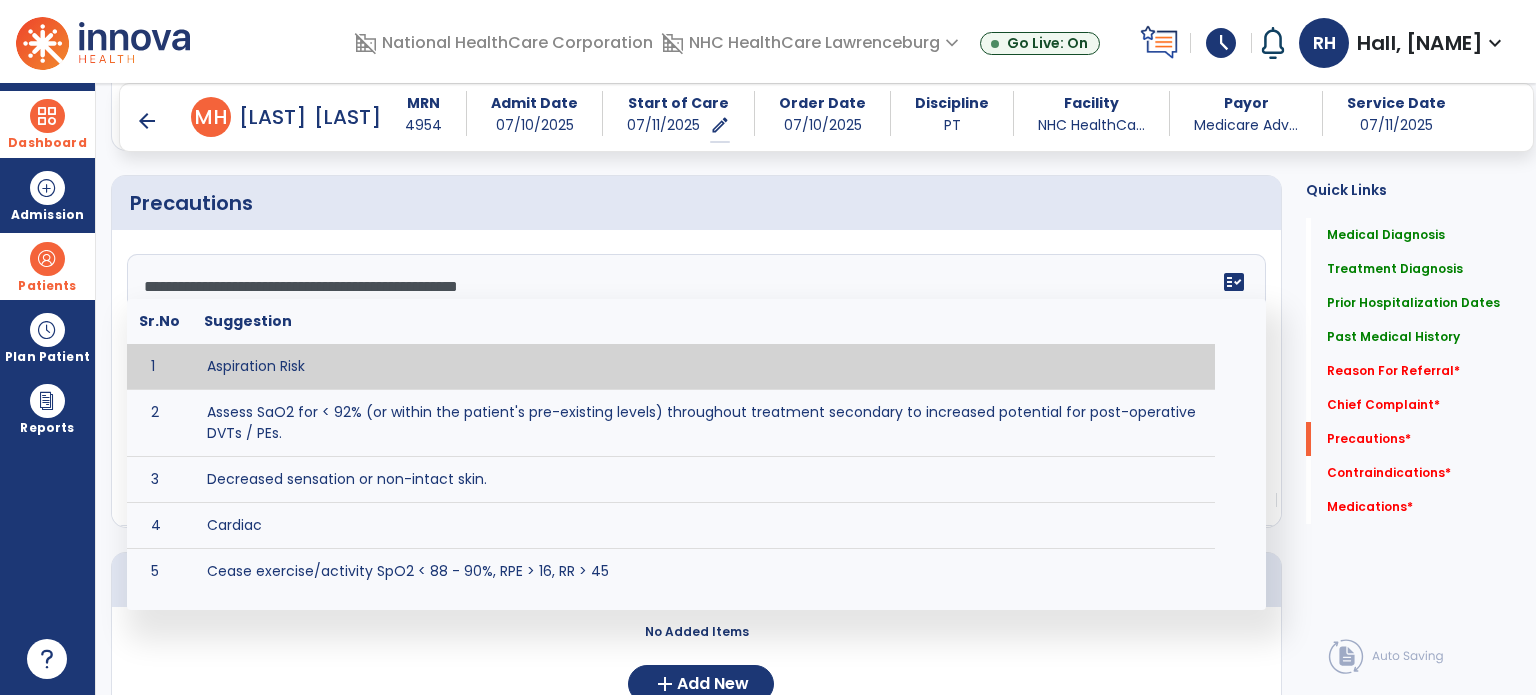 type on "**********" 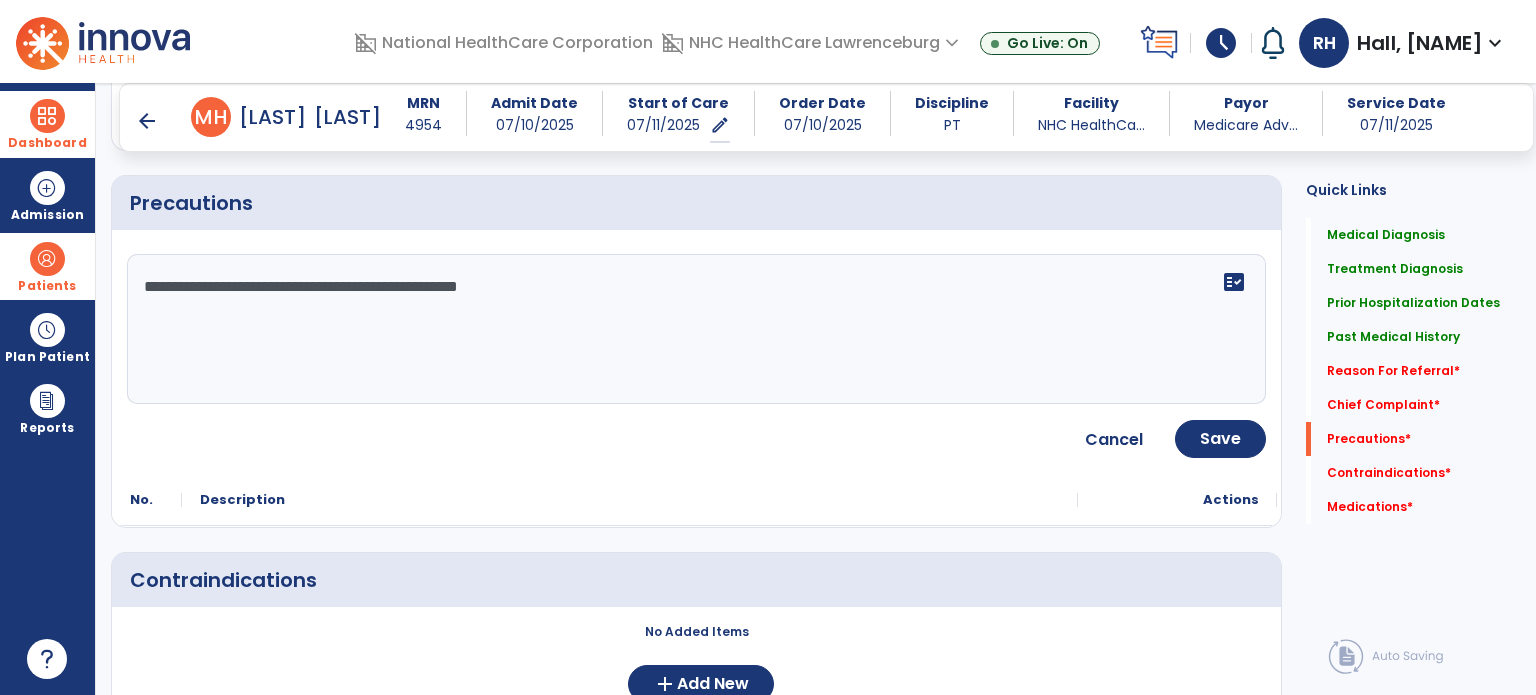 click on "No Added Items  add  Add New" 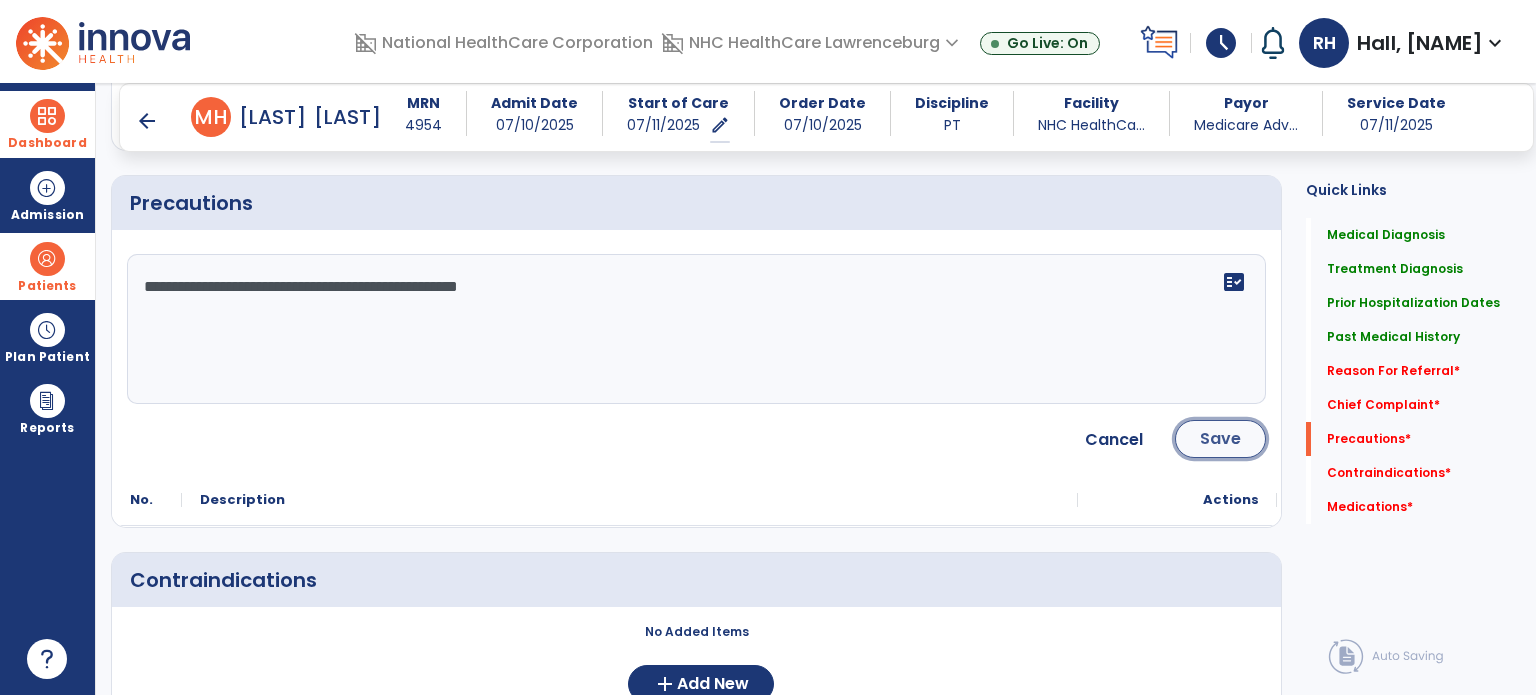 click on "Save" 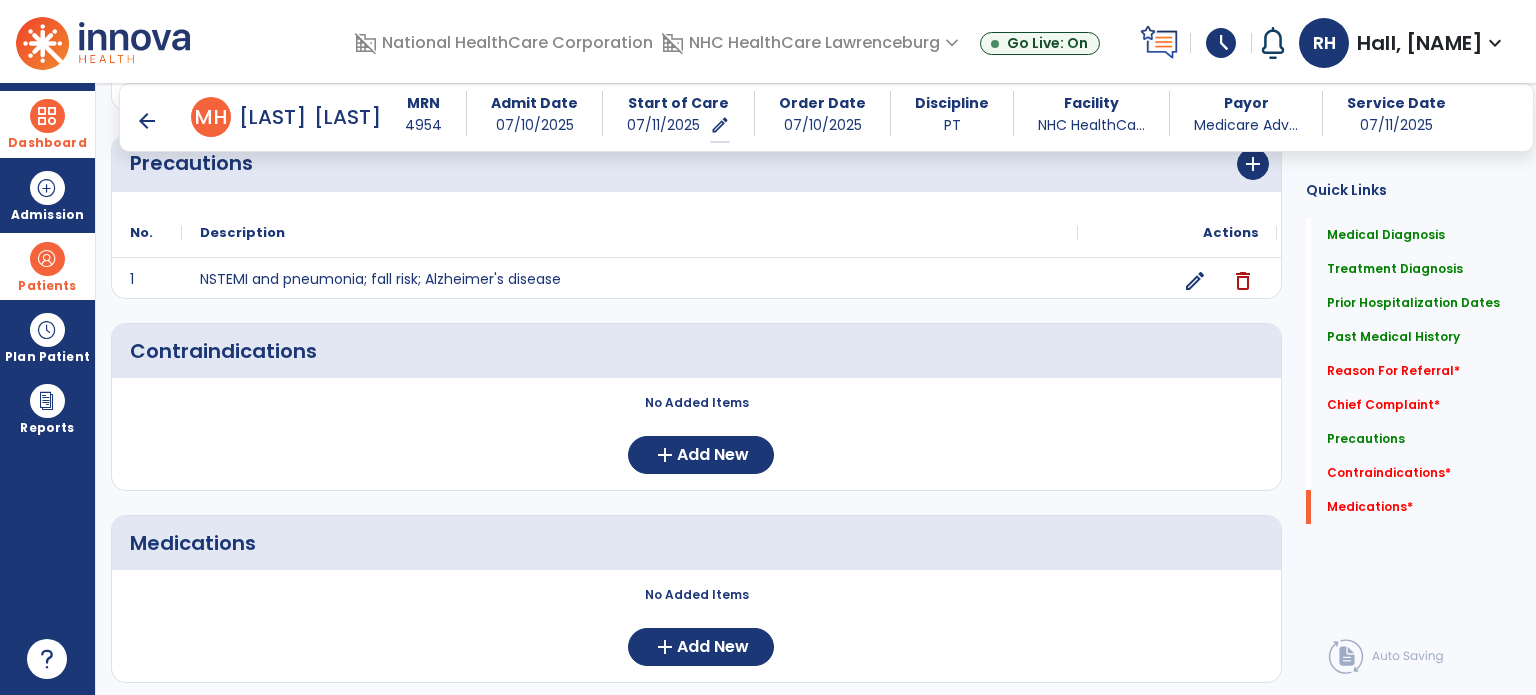 scroll, scrollTop: 1613, scrollLeft: 0, axis: vertical 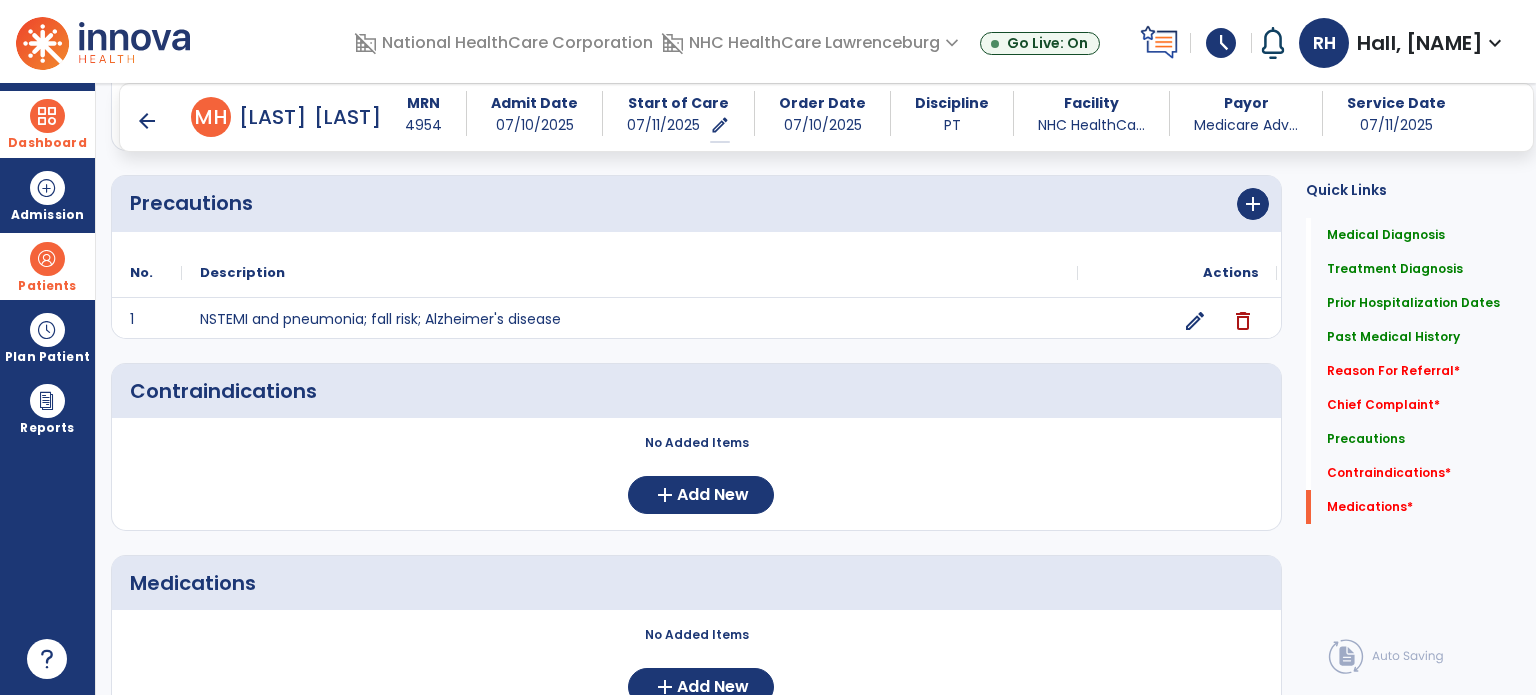 click on "No Added Items" 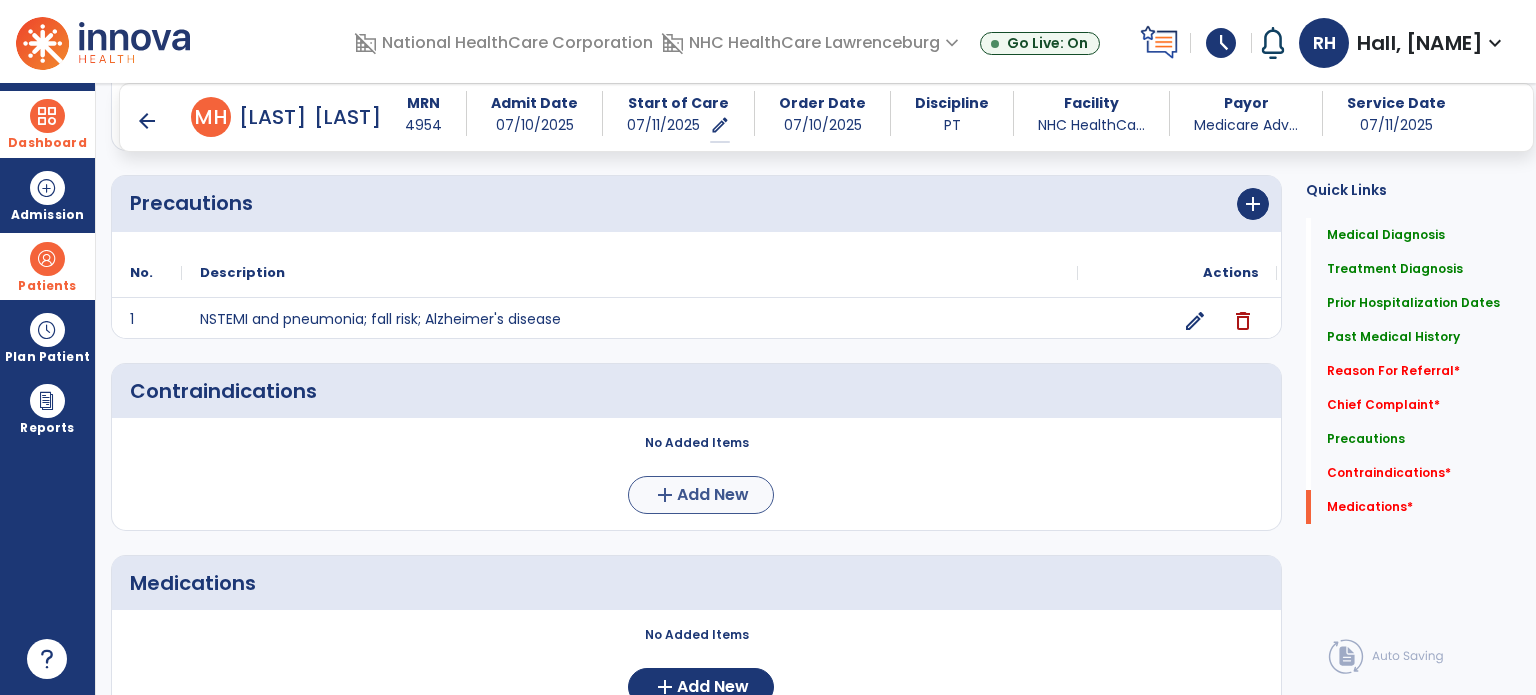 scroll, scrollTop: 1705, scrollLeft: 0, axis: vertical 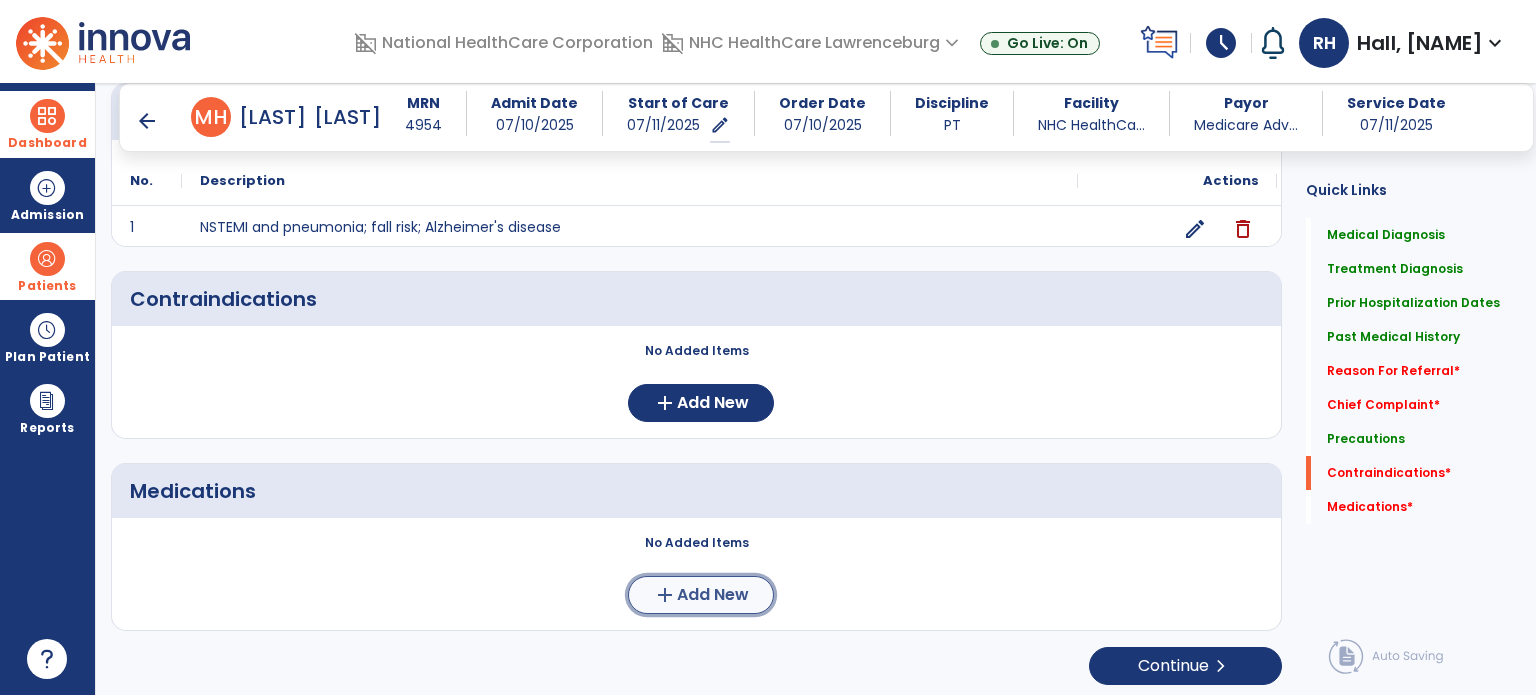 click on "Add New" 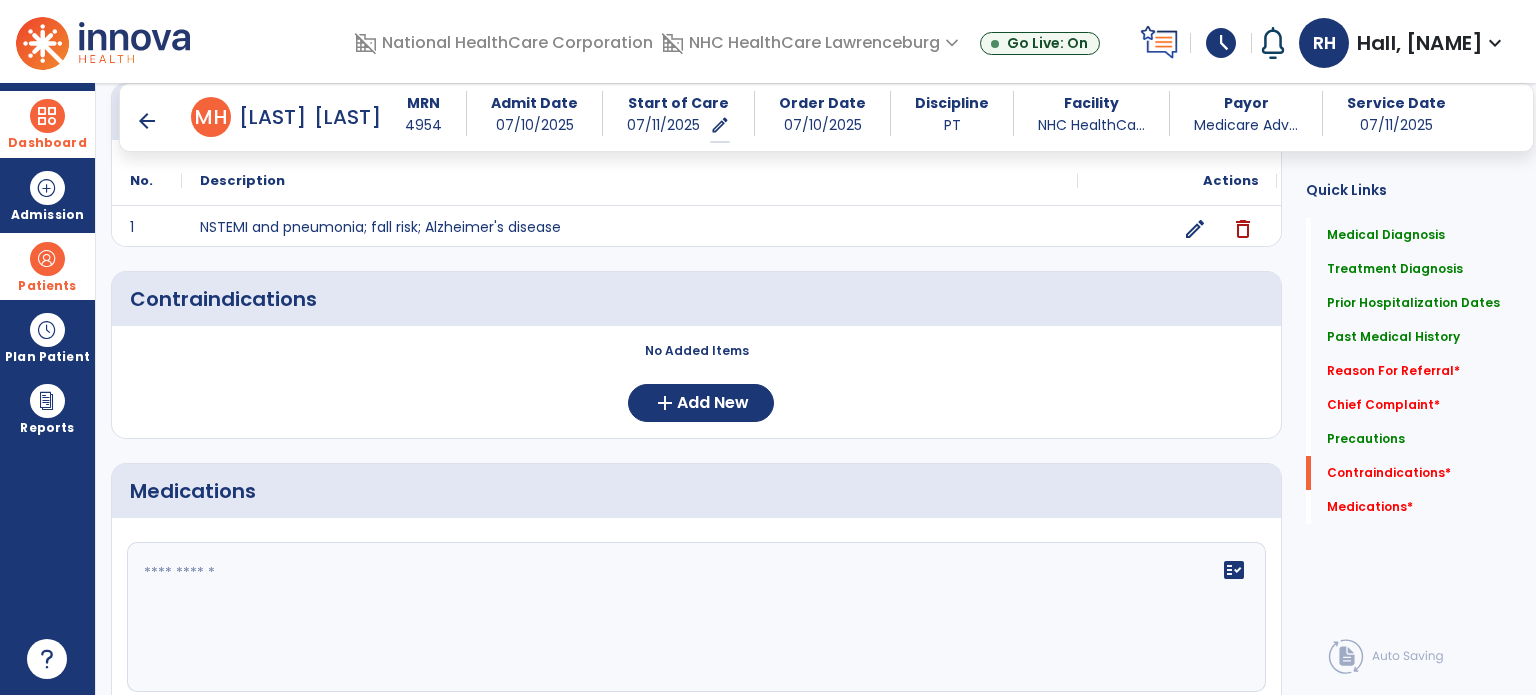 click 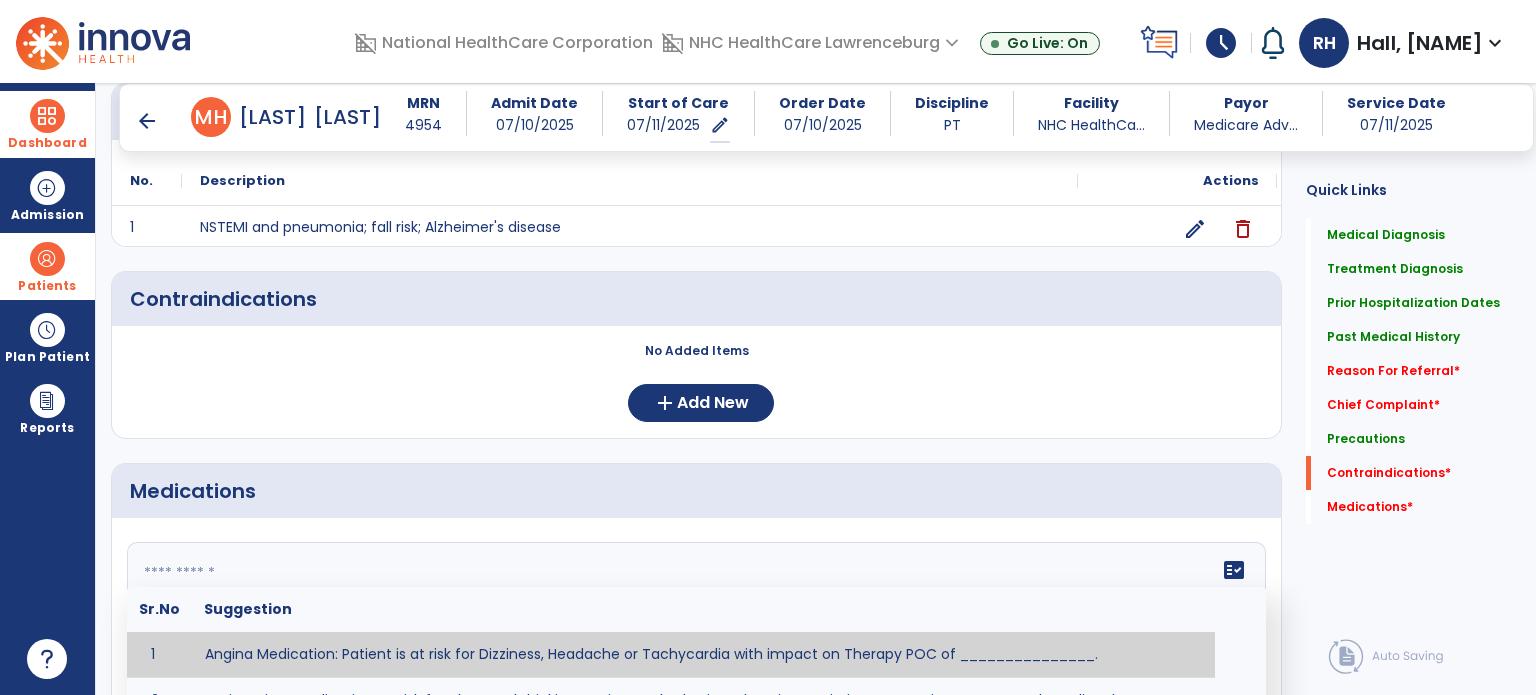 scroll, scrollTop: 1903, scrollLeft: 0, axis: vertical 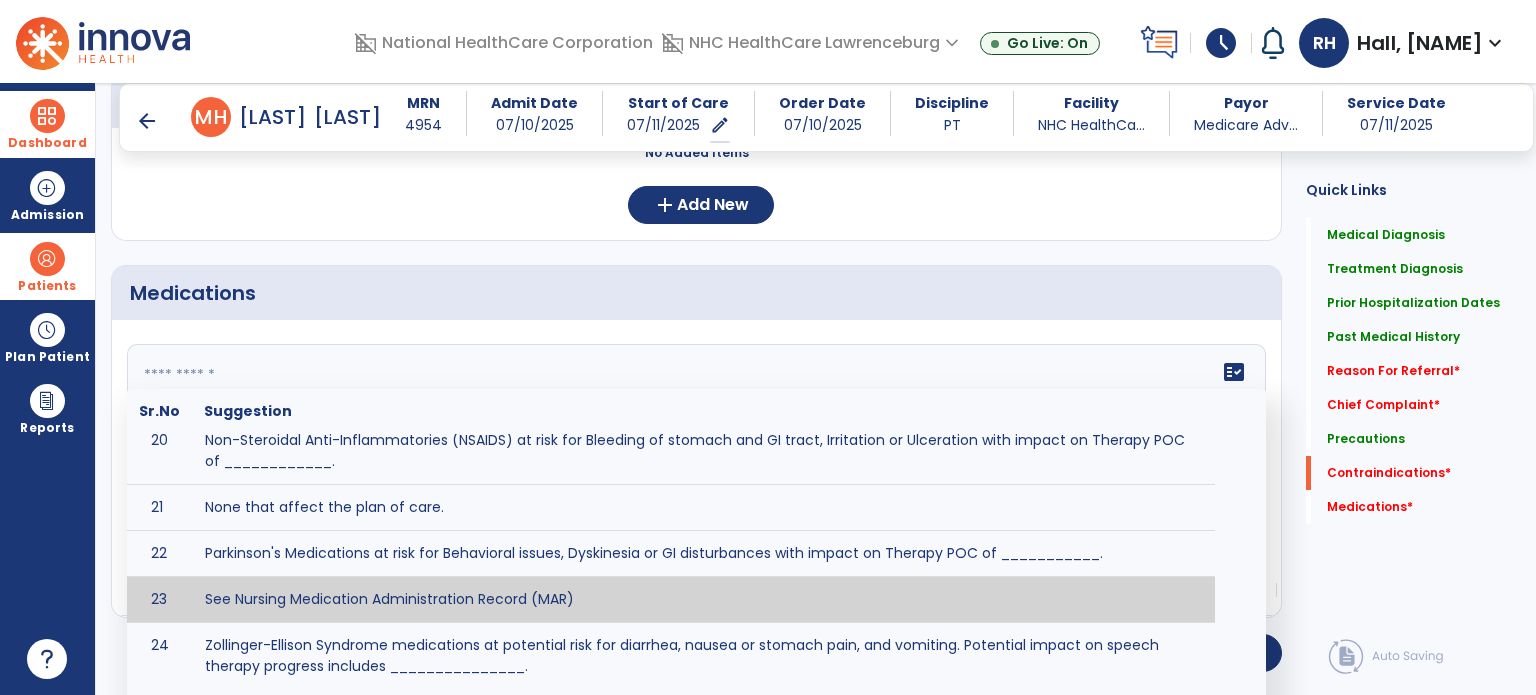 type on "**********" 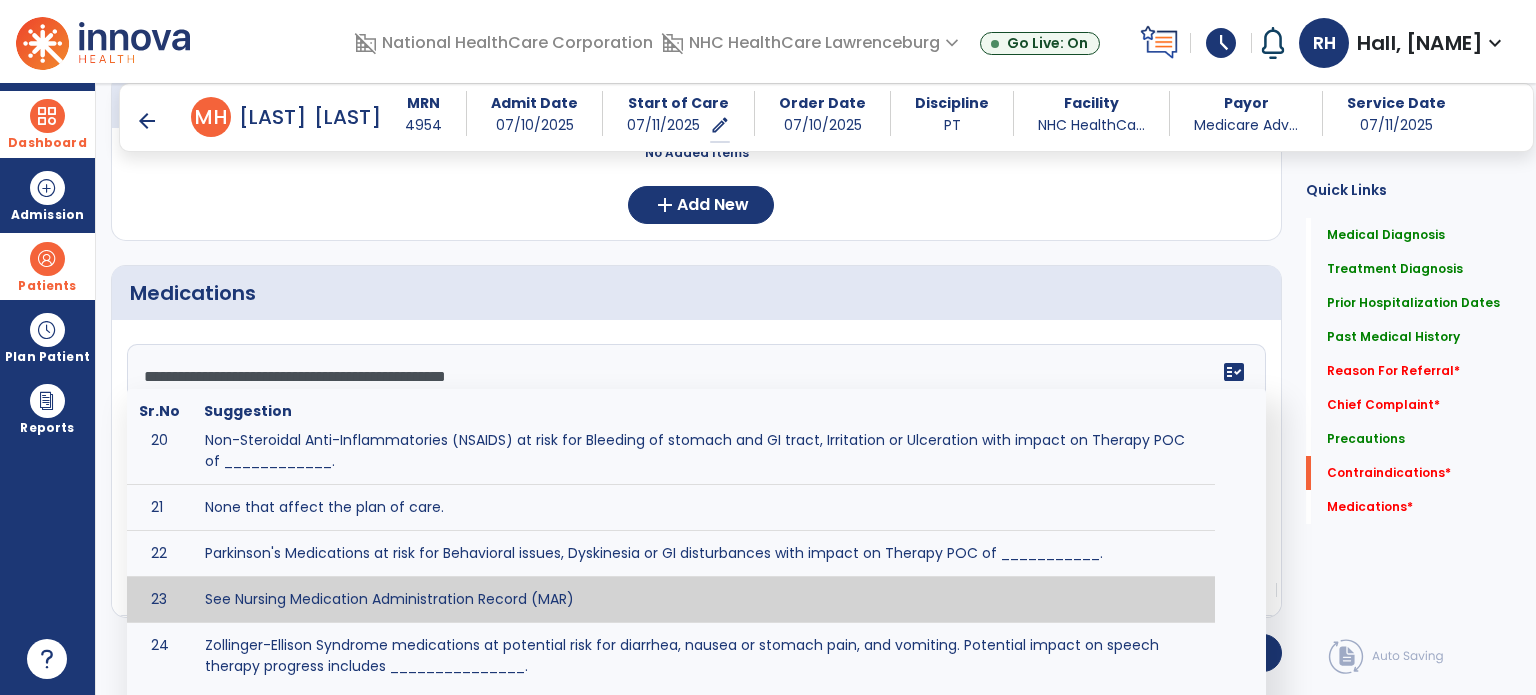 scroll, scrollTop: 1889, scrollLeft: 0, axis: vertical 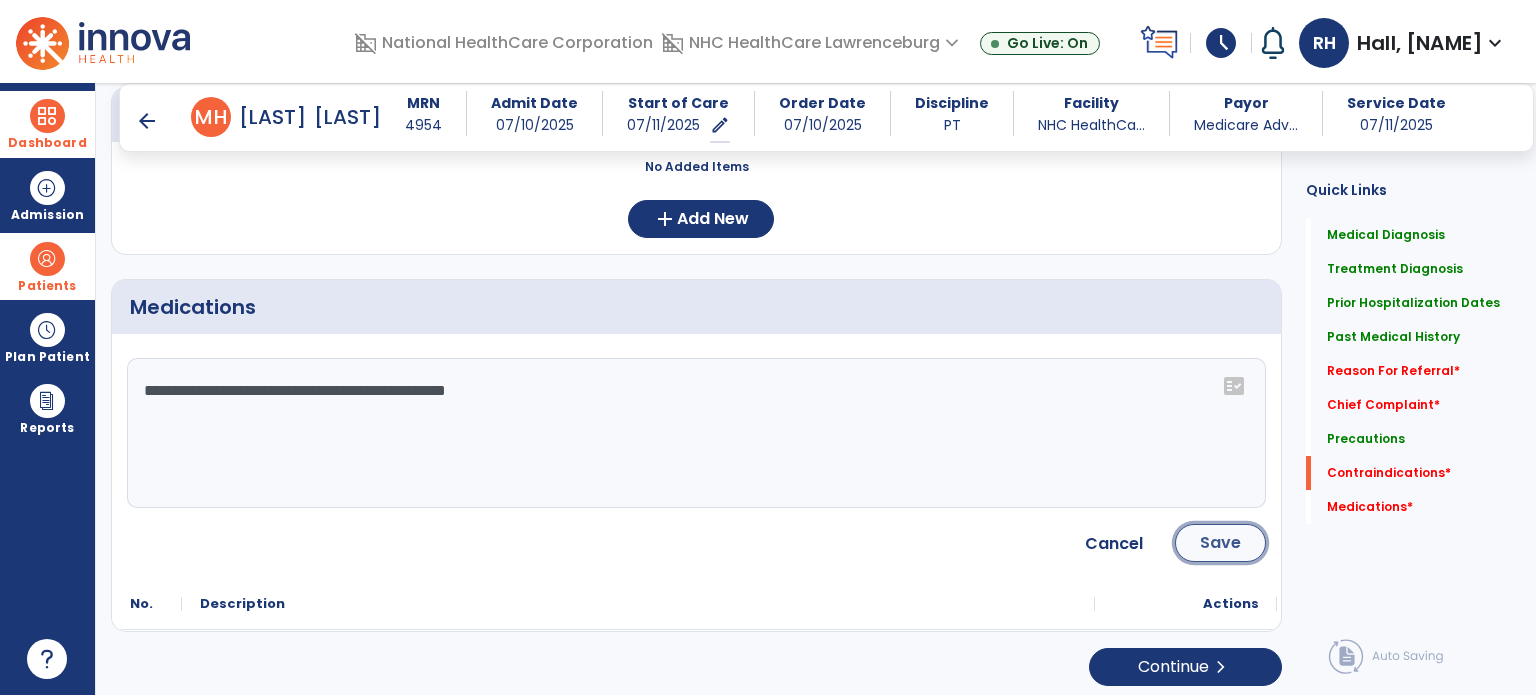 click on "Save" 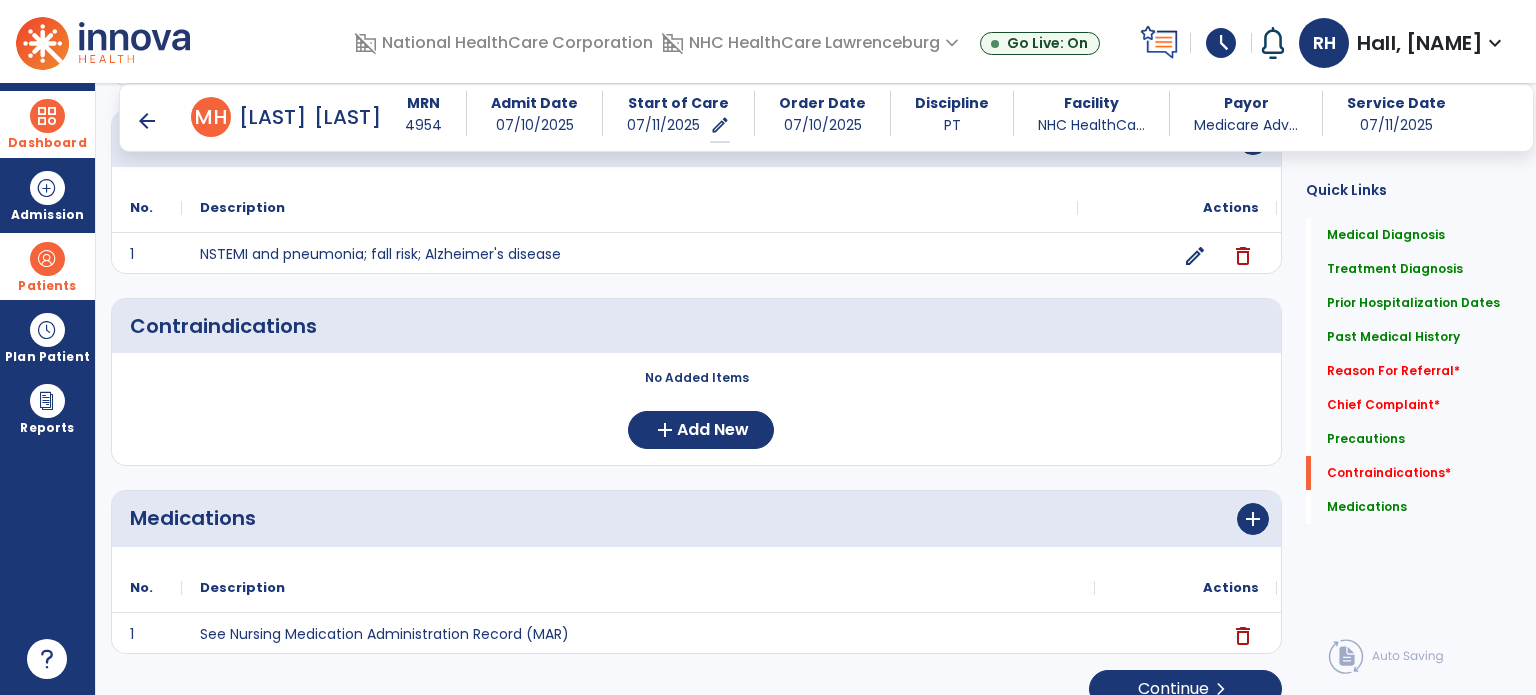 scroll, scrollTop: 1675, scrollLeft: 0, axis: vertical 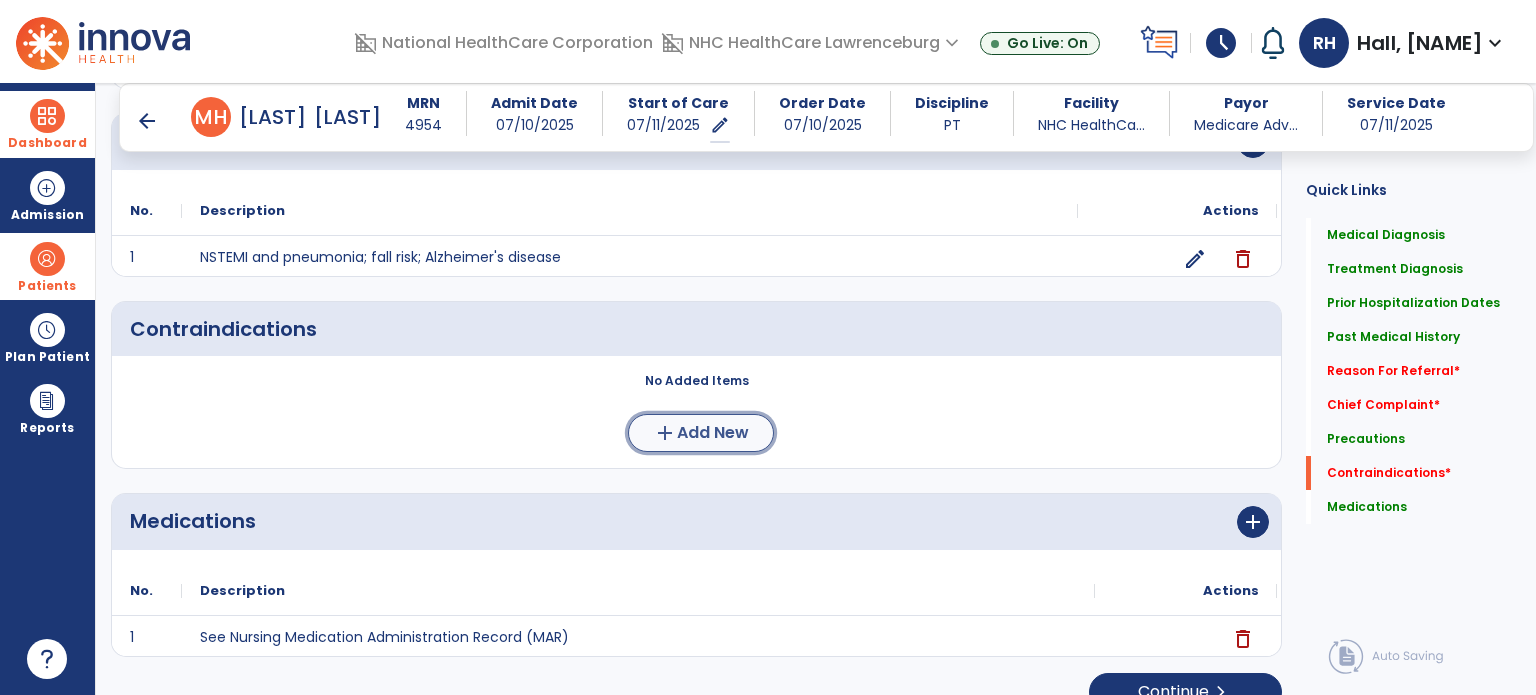 click on "Add New" 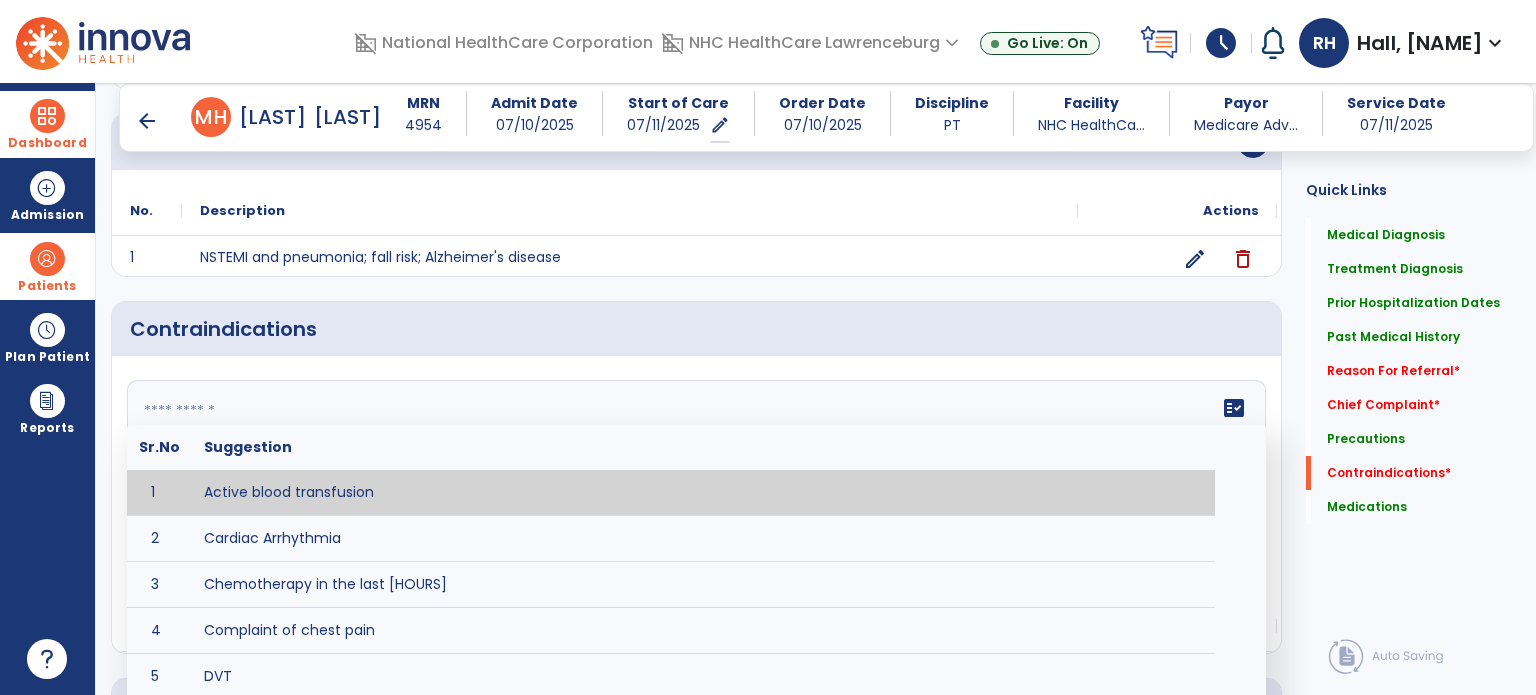 click on "fact_check  Sr.No Suggestion 1 Active blood transfusion 2 Cardiac Arrhythmia 3 Chemotherapy in the last [HOURS] 4 Complaint of chest pain 5 DVT 6 Hypertension [VALUES] 7 Inflammation or infection in the heart. 8 Oxygen saturation lower than [VALUE] 9 Pacemaker 10 Pulmonary infarction 11 Recent changes in EKG 12 Severe aortic stenosis 13 Severe dehydration 14 Severe diaphoresis 15 Severe orthostatic hypotension 16 Severe shortness of breath/dyspnea 17 Significantly elevated potassium levels 18 Significantly low potassium levels 19 Suspected or known dissecting aneurysm 20 Systemic infection 21 Uncontrolled diabetes with blood sugar levels greater than [VALUE] or less than [Value]  22 Unstable angina 23 Untreated blood clots" 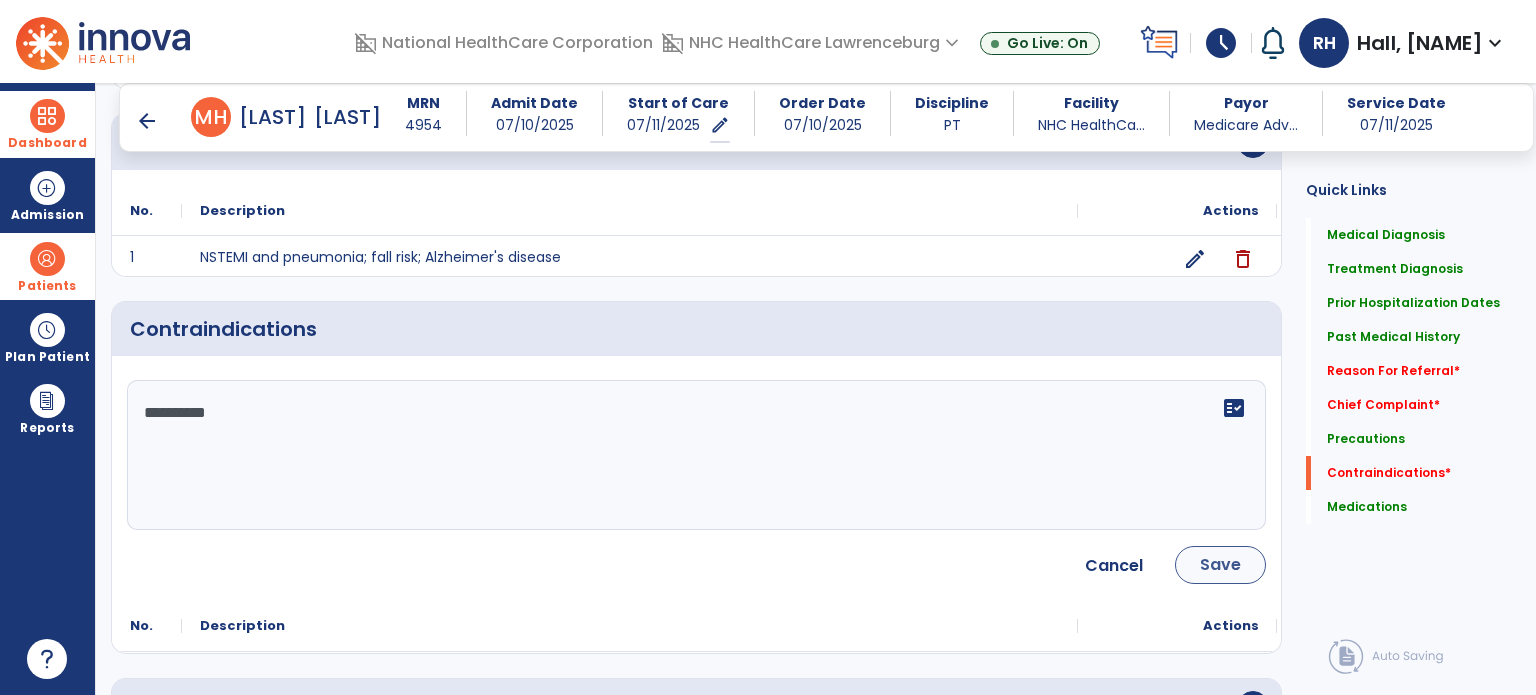 type on "**********" 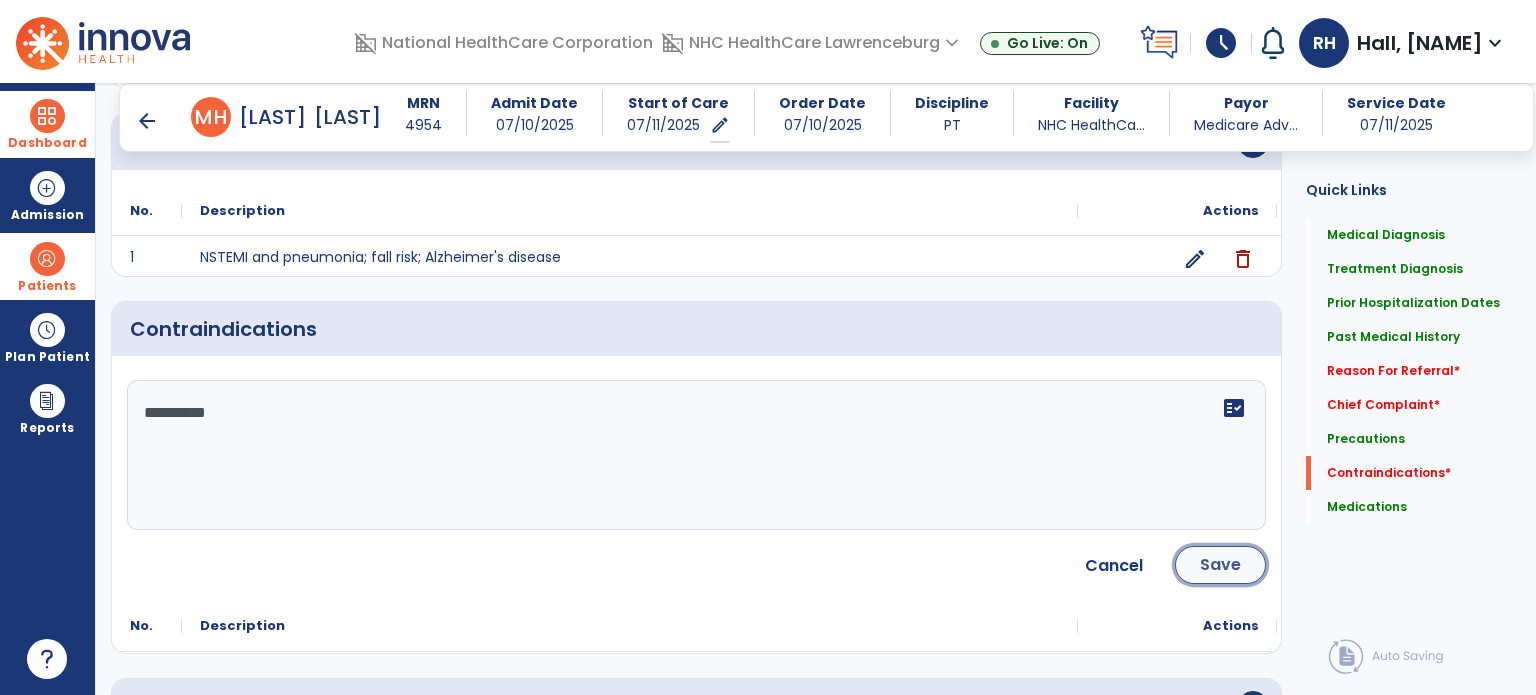click on "Save" 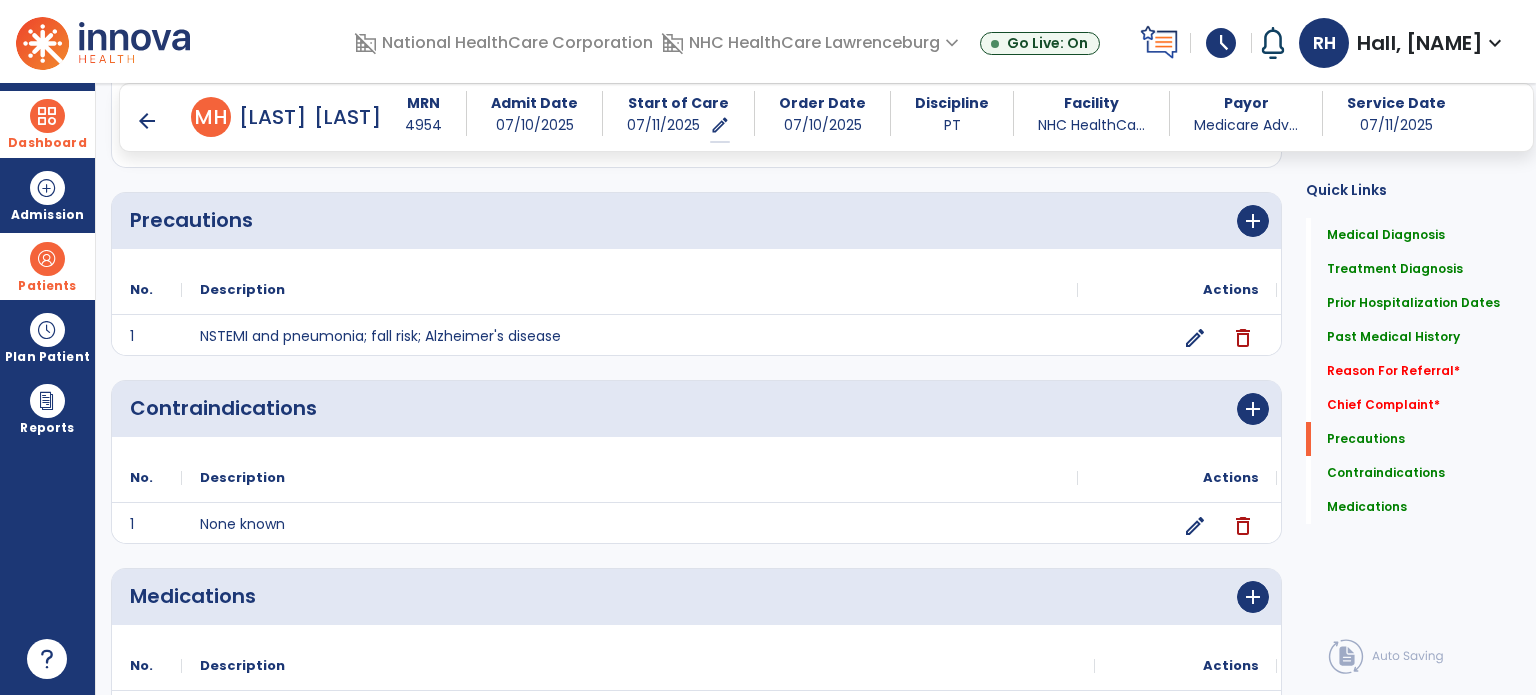 scroll, scrollTop: 1593, scrollLeft: 0, axis: vertical 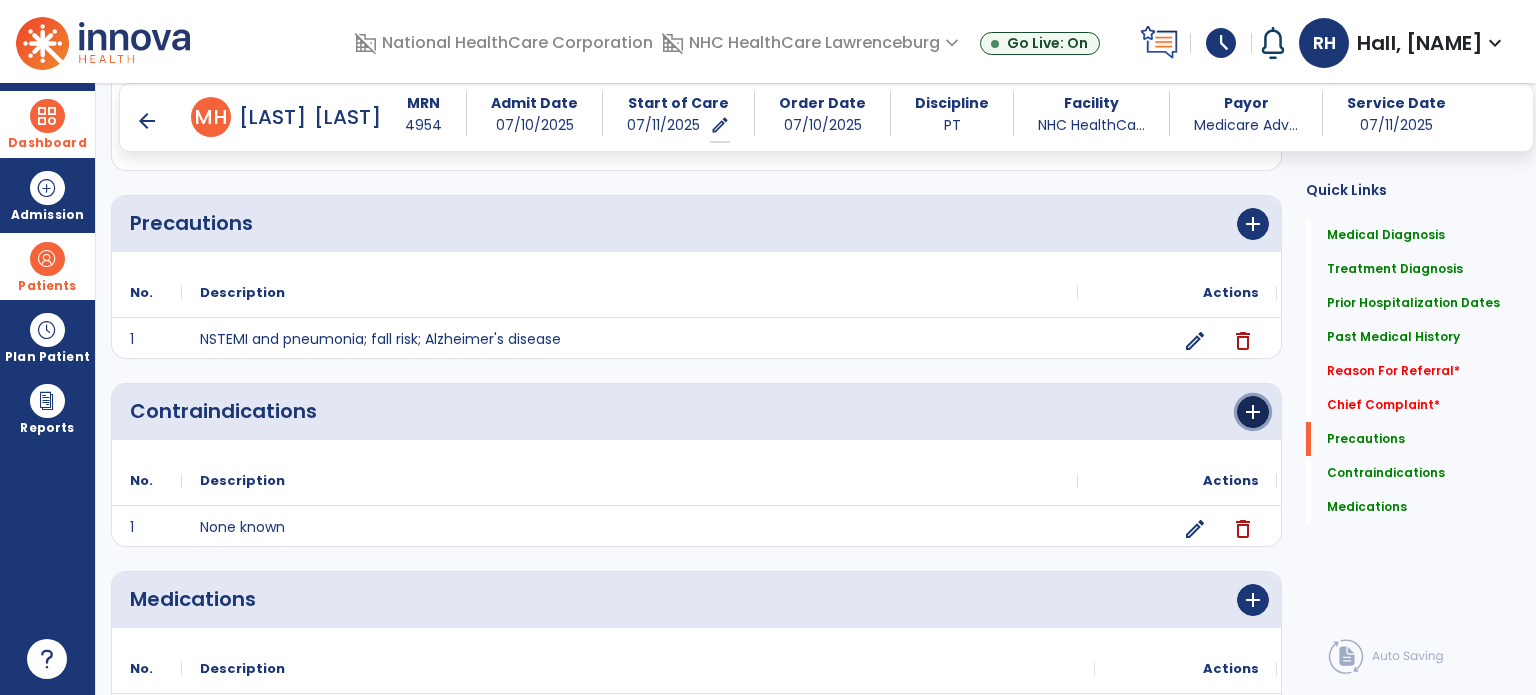 click on "add" 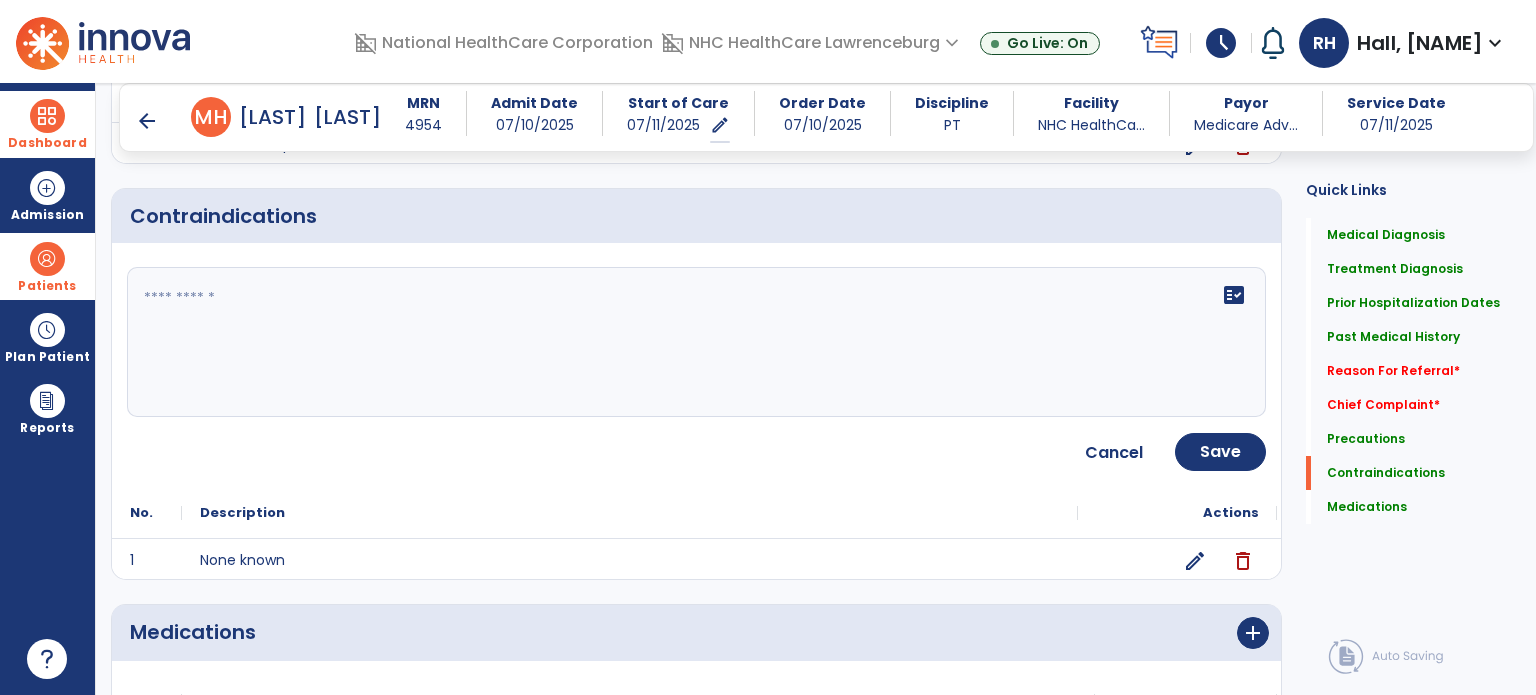 scroll, scrollTop: 1790, scrollLeft: 0, axis: vertical 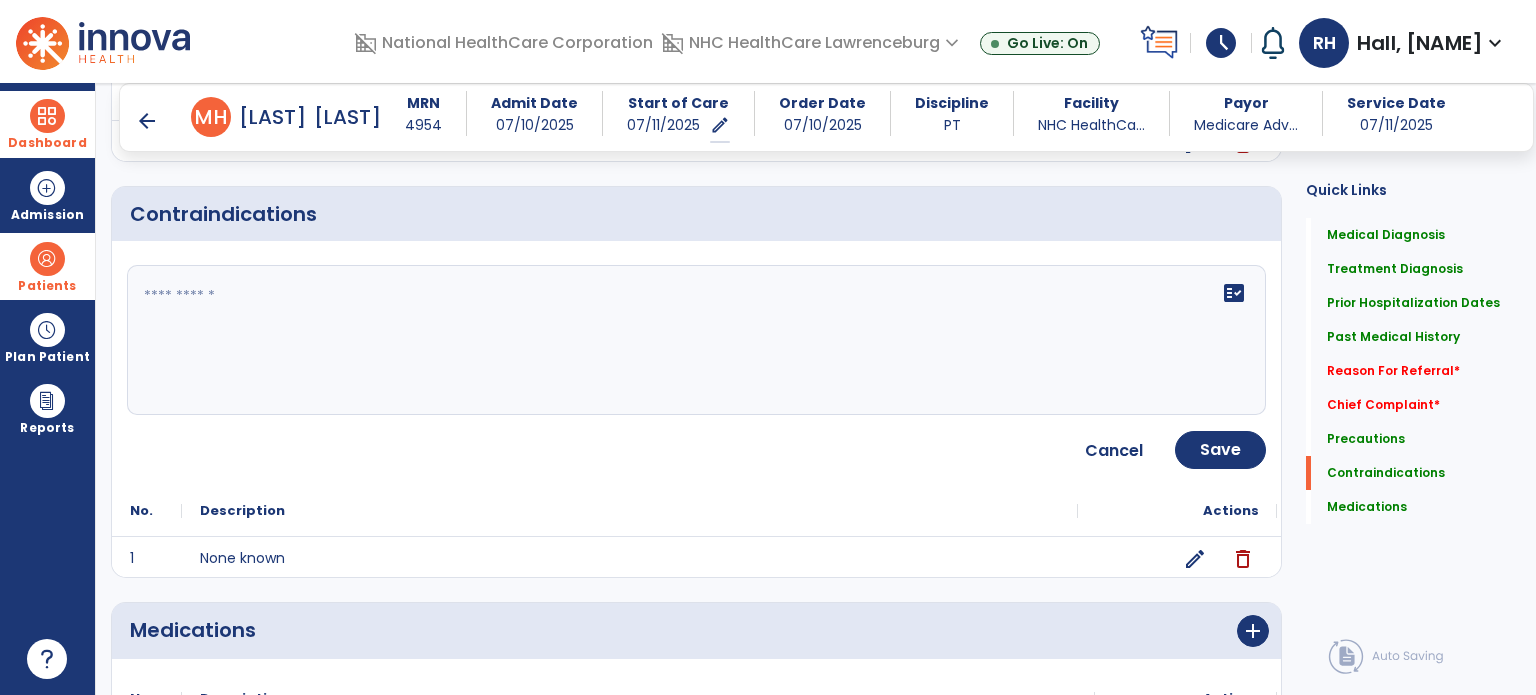 click 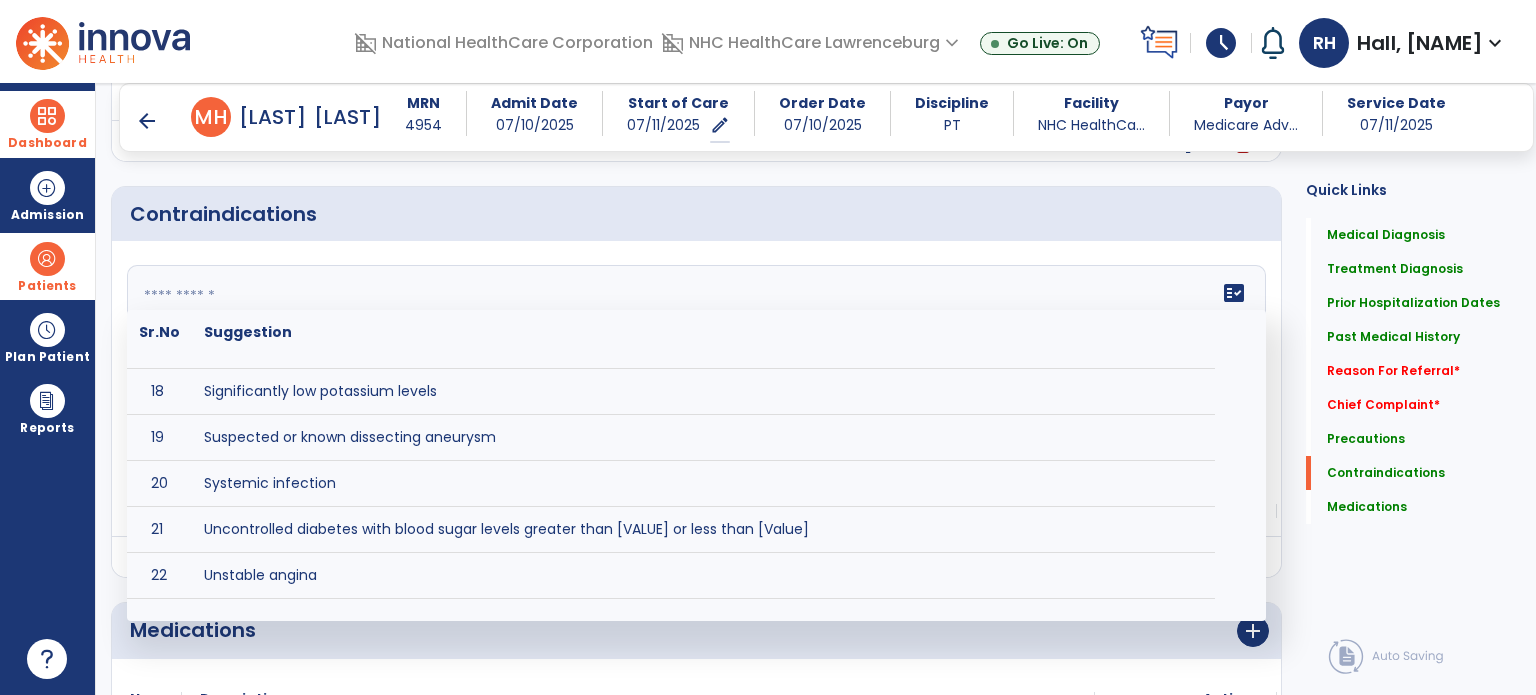 scroll, scrollTop: 803, scrollLeft: 0, axis: vertical 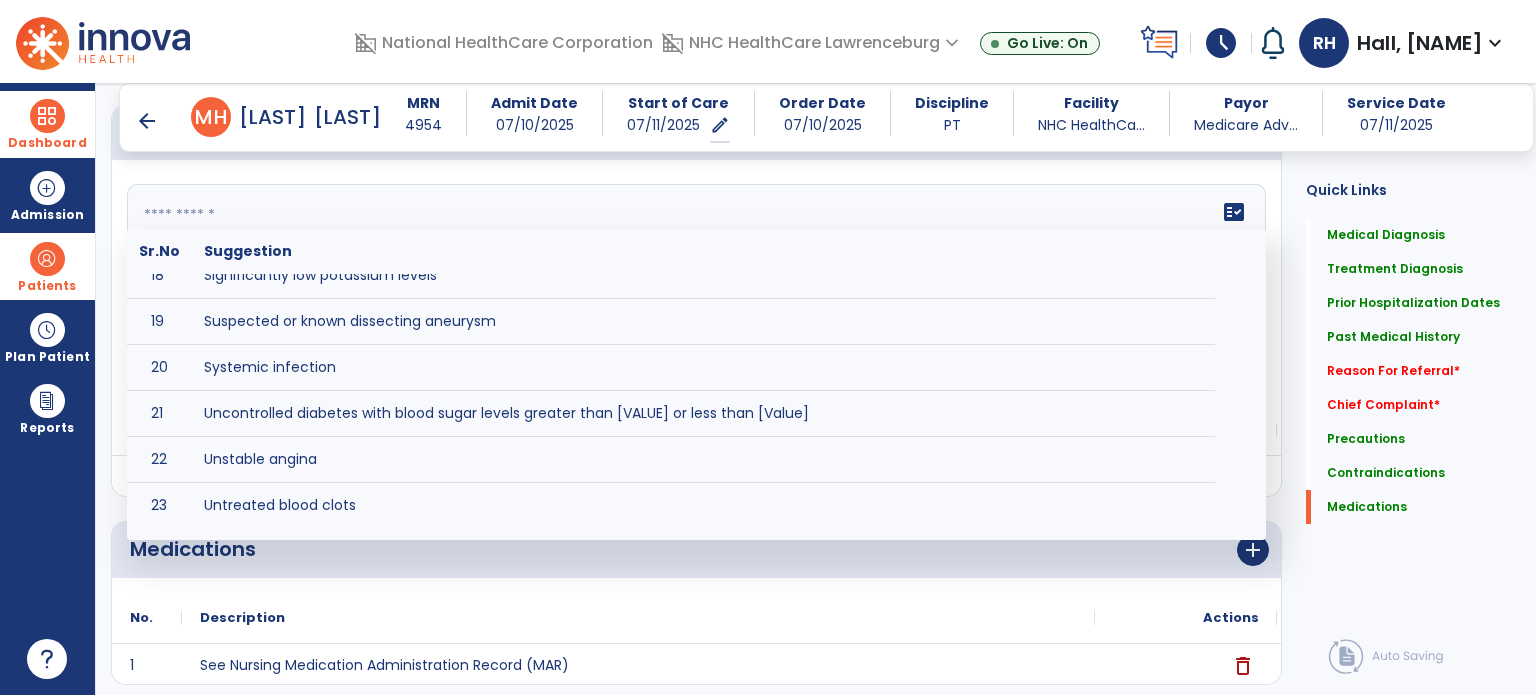 click 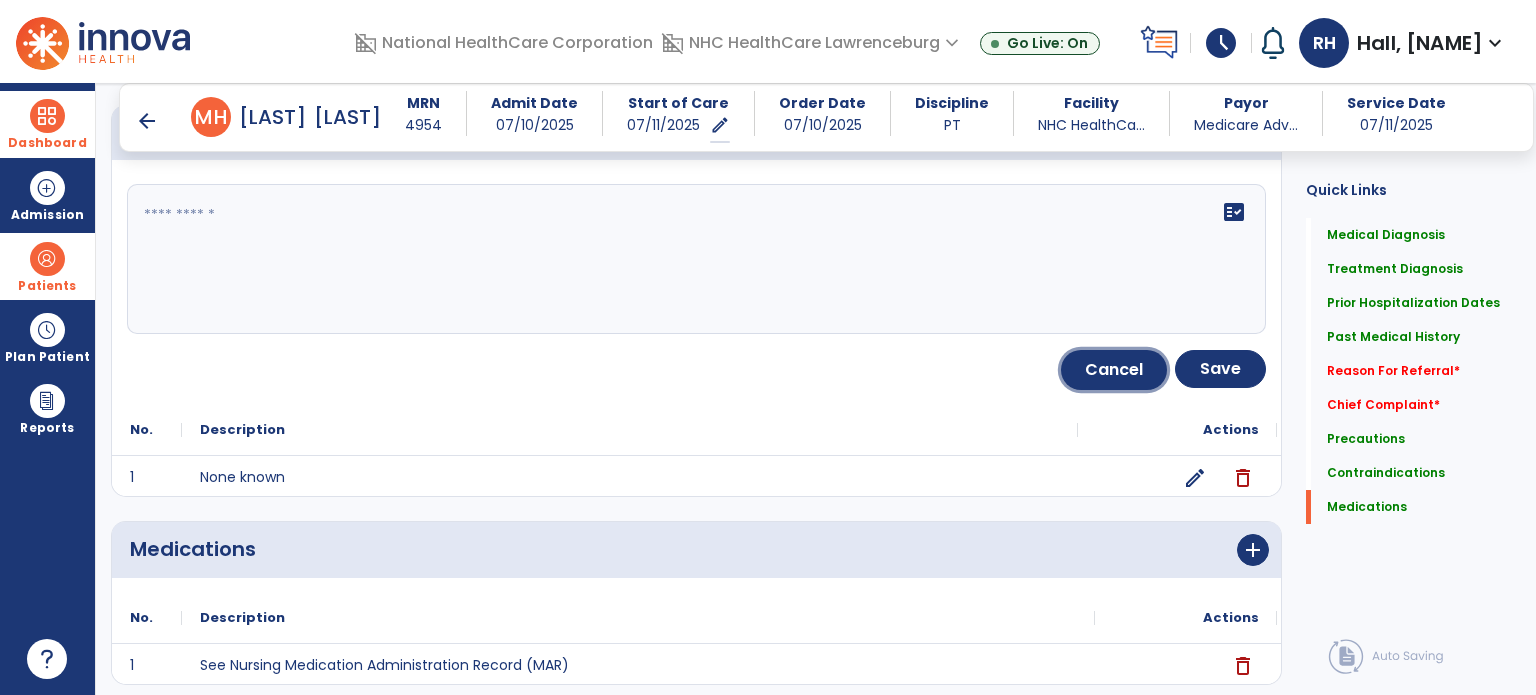 click on "Cancel" 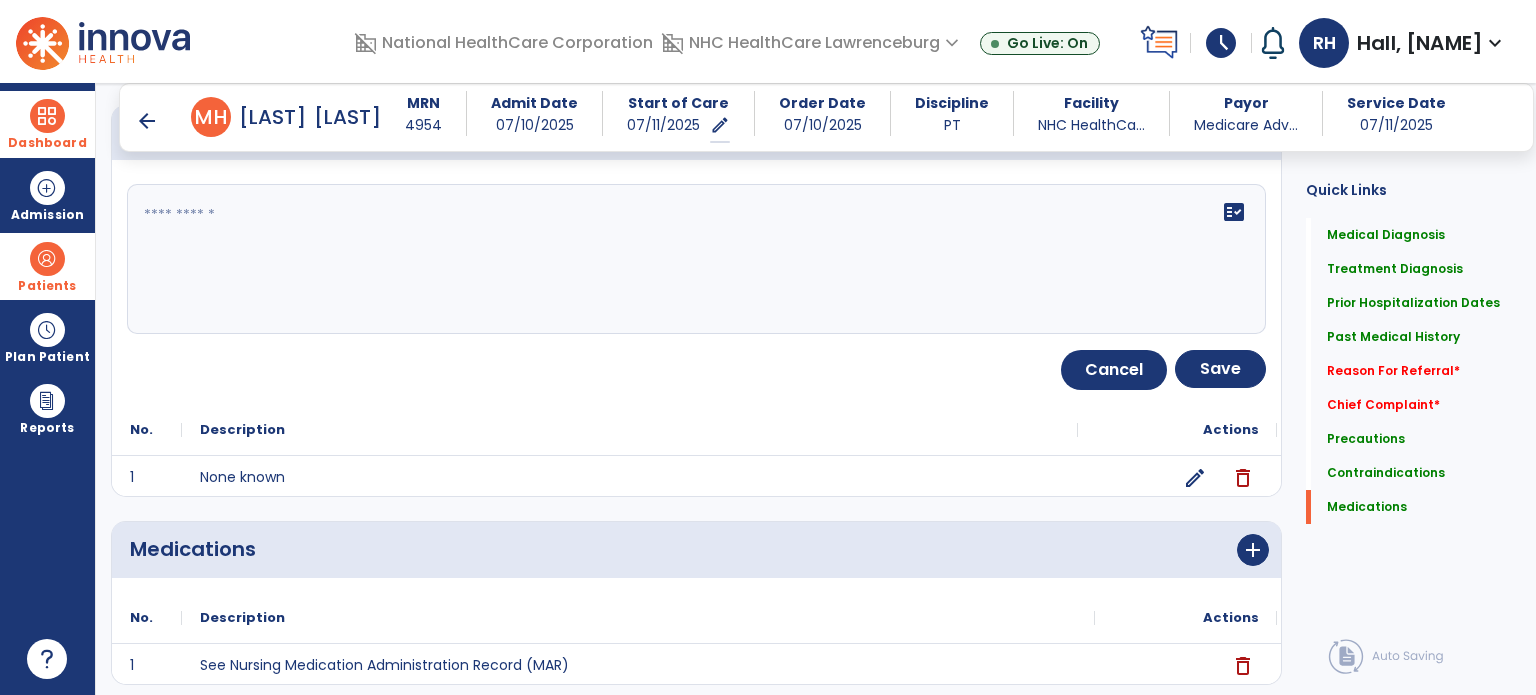 scroll, scrollTop: 1698, scrollLeft: 0, axis: vertical 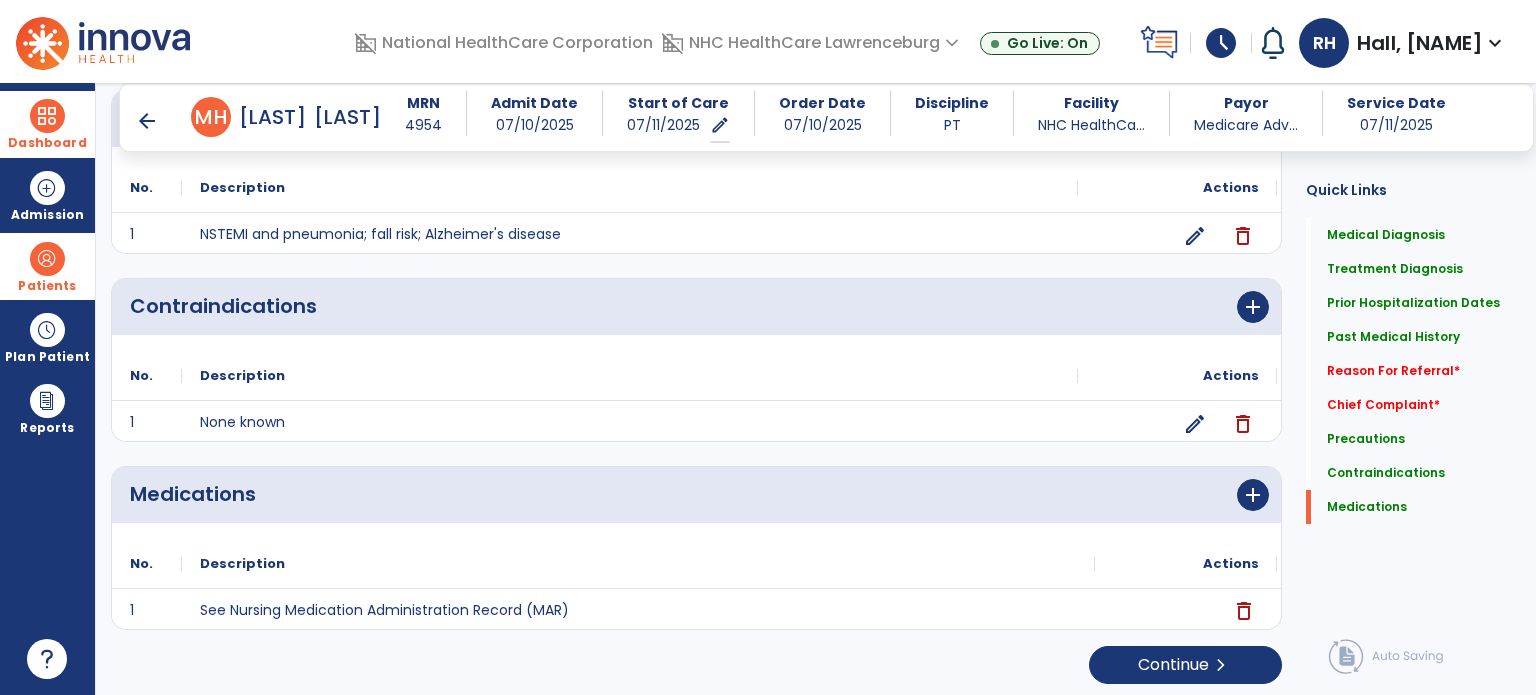 click on "delete" 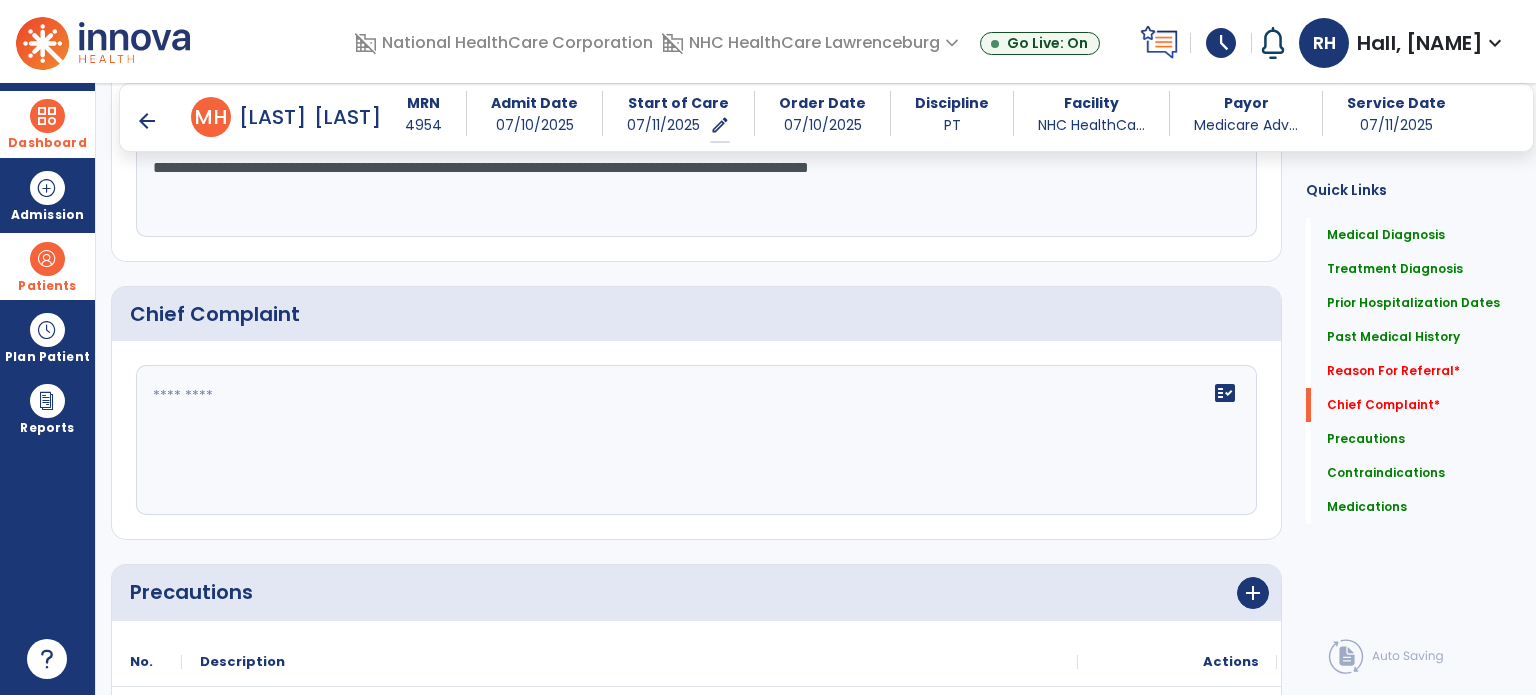 scroll, scrollTop: 1197, scrollLeft: 0, axis: vertical 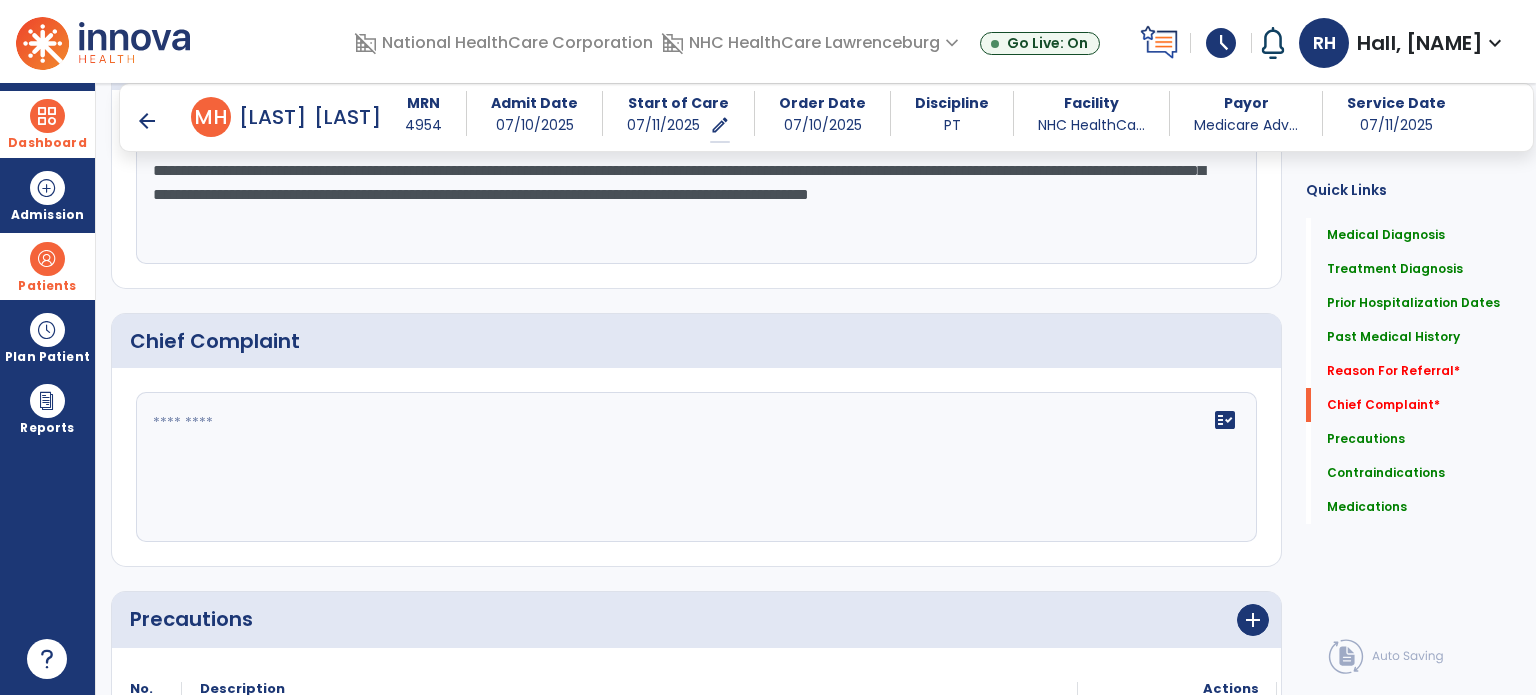 click 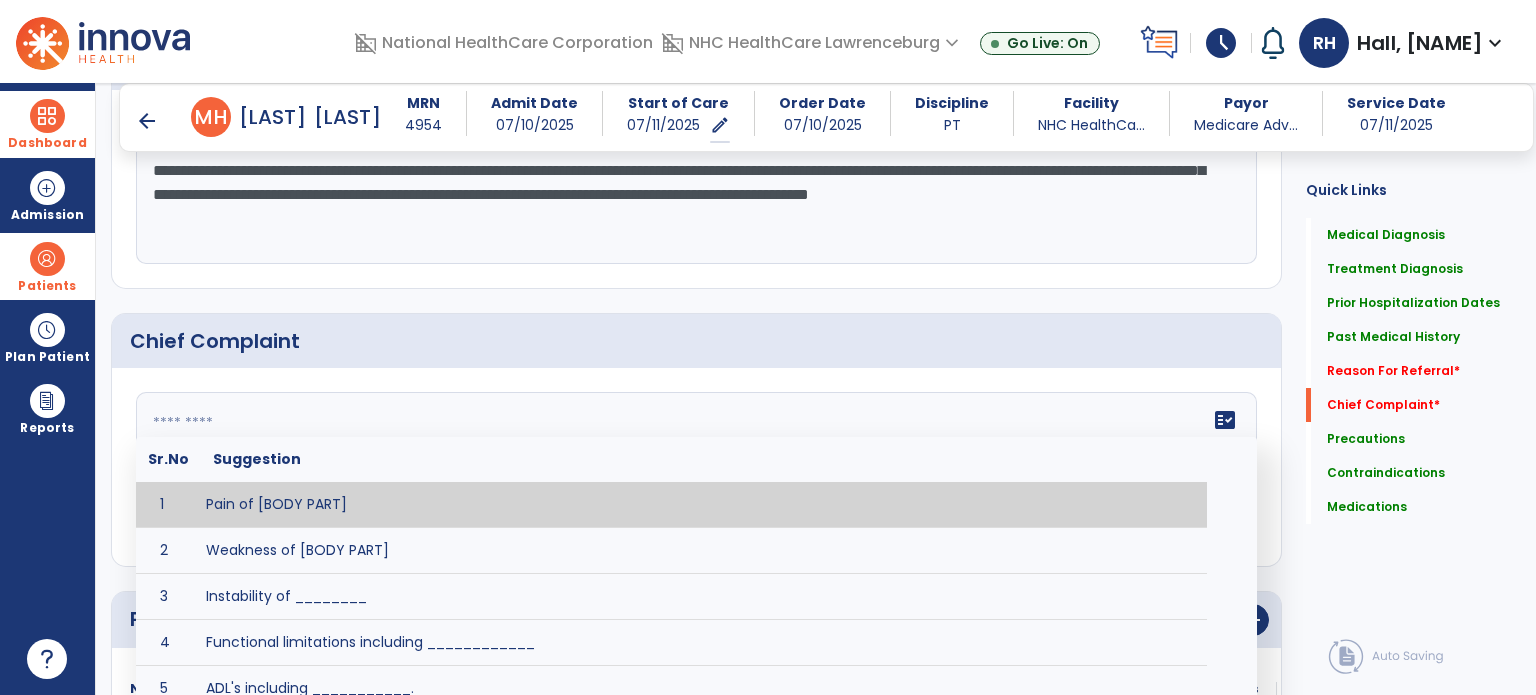 click on "arrow_back" at bounding box center [147, 121] 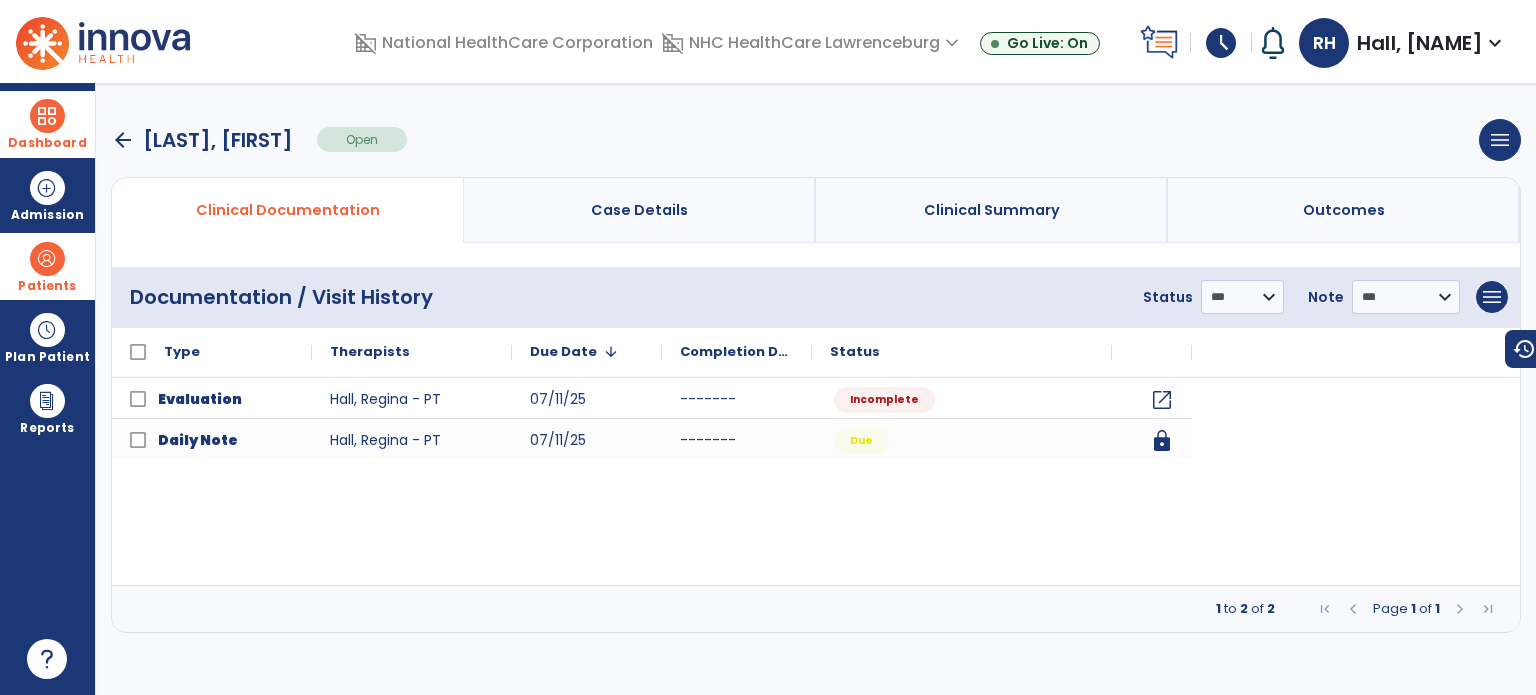 scroll, scrollTop: 0, scrollLeft: 0, axis: both 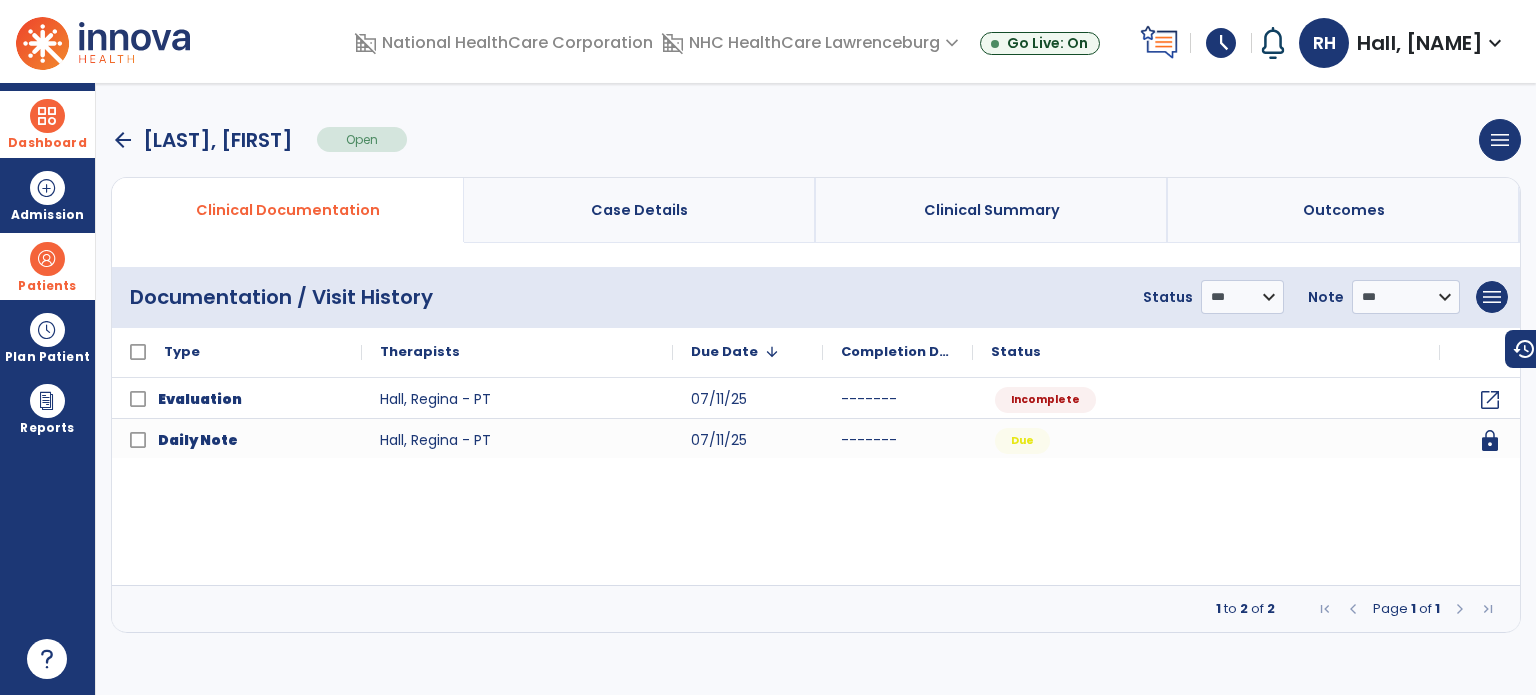 click on "arrow_back" at bounding box center [123, 140] 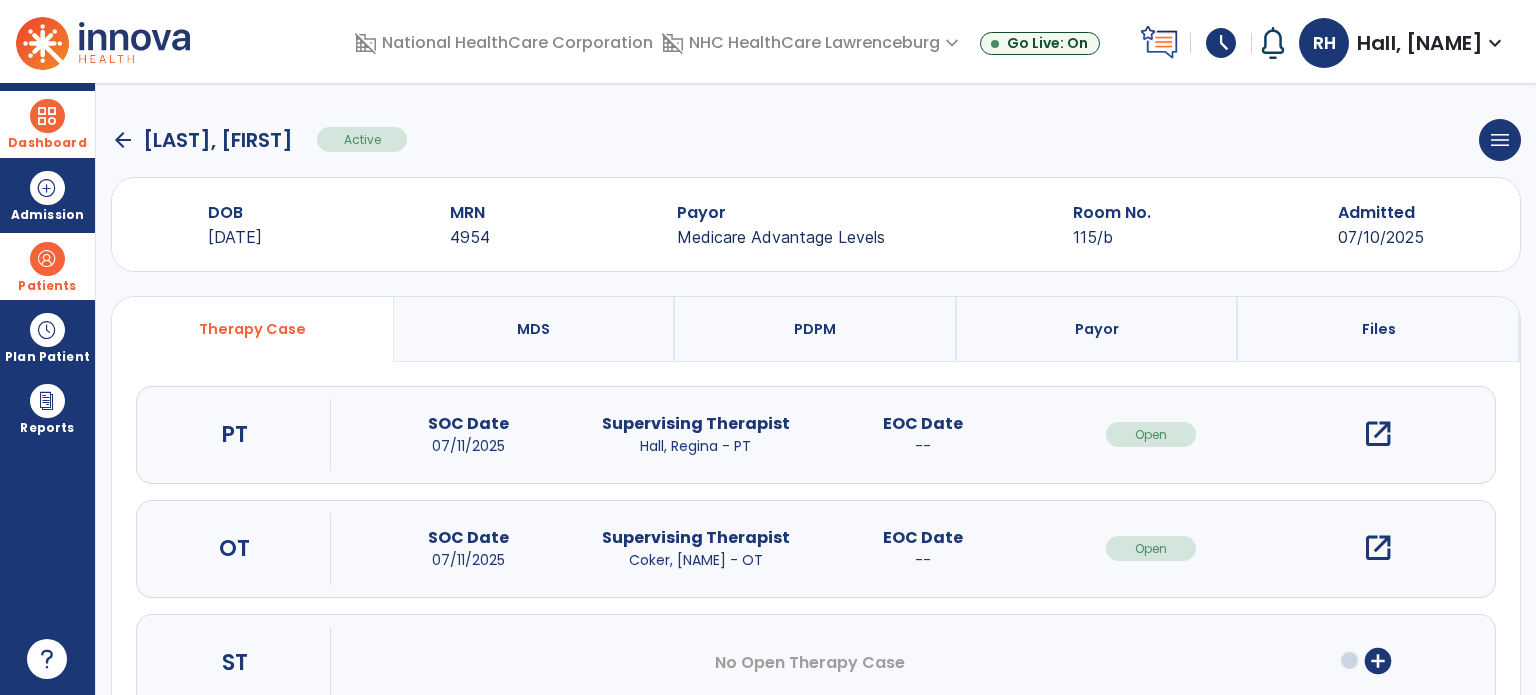 click on "open_in_new" at bounding box center [1378, 548] 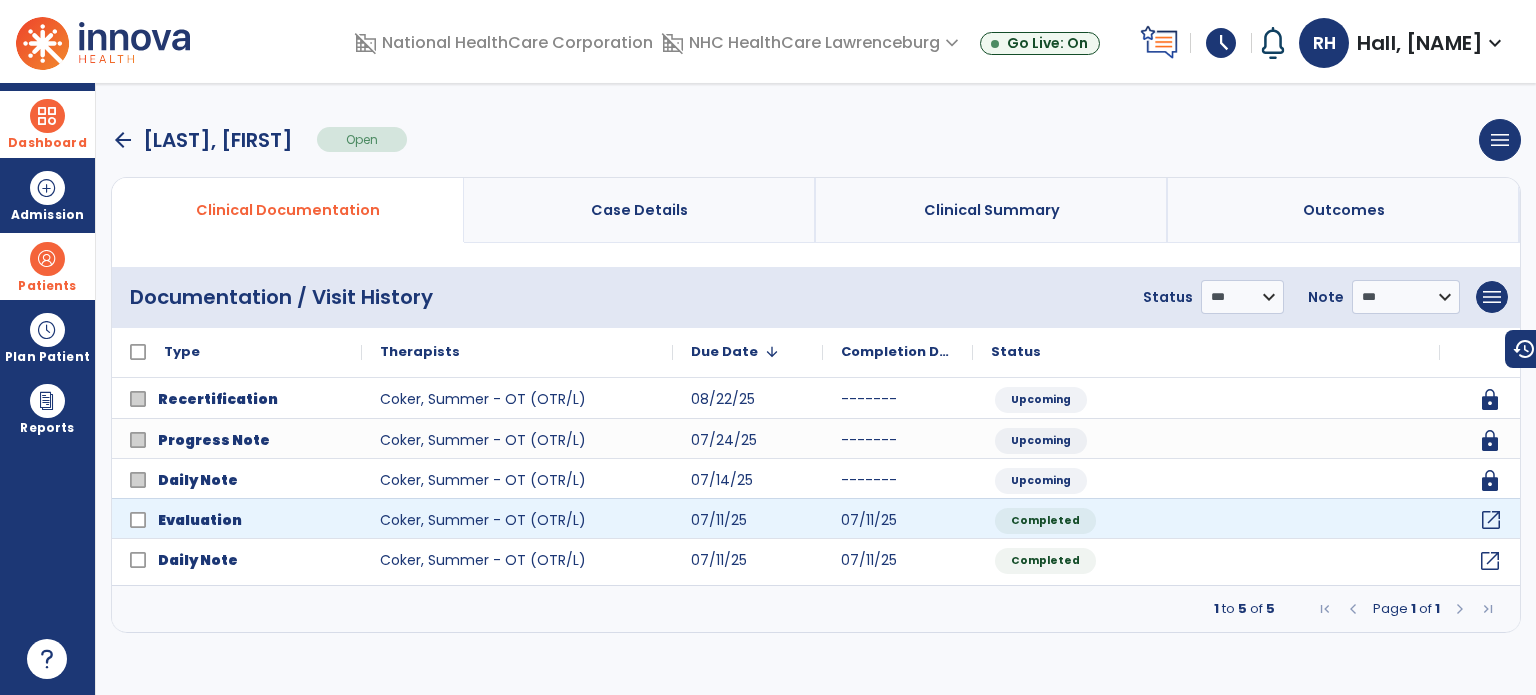 click on "open_in_new" 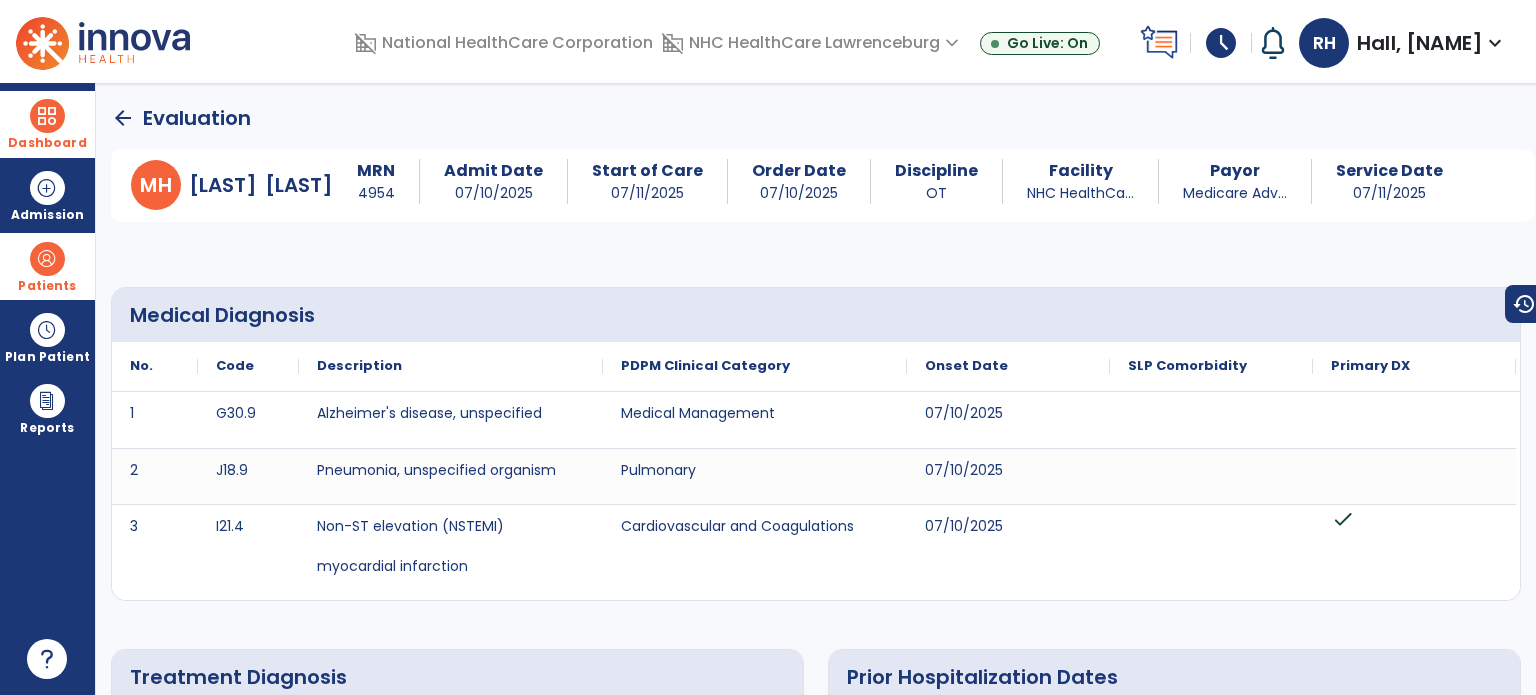 click on "arrow_back" 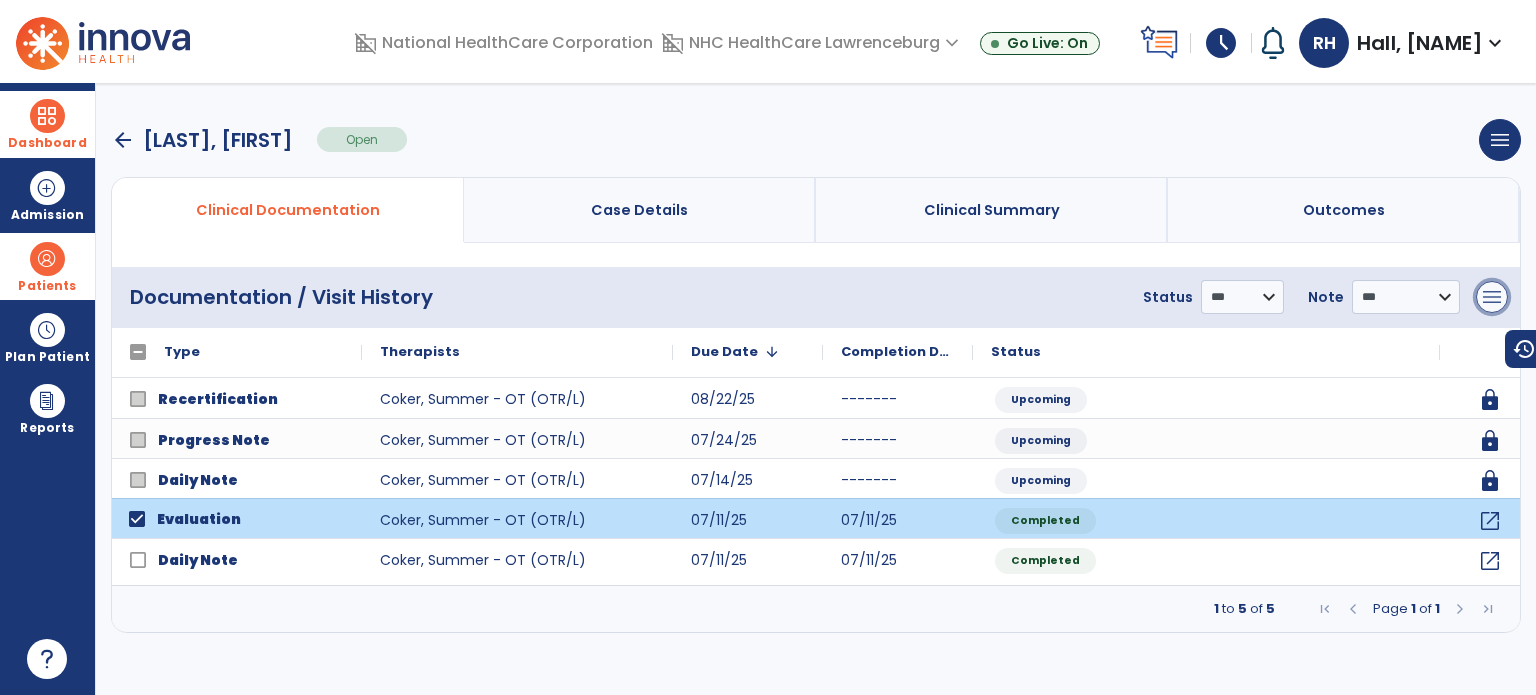 click on "menu" at bounding box center (1492, 297) 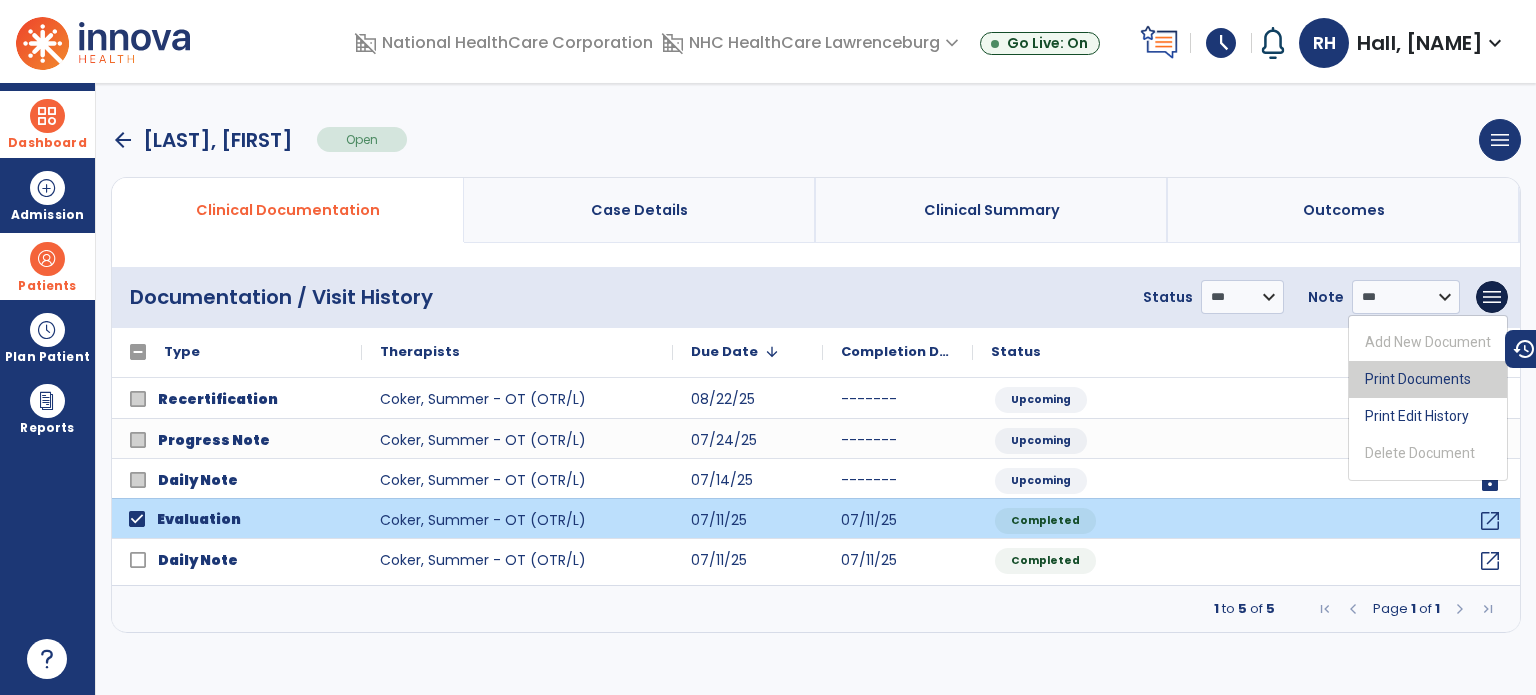 click on "Print Documents" at bounding box center (1428, 379) 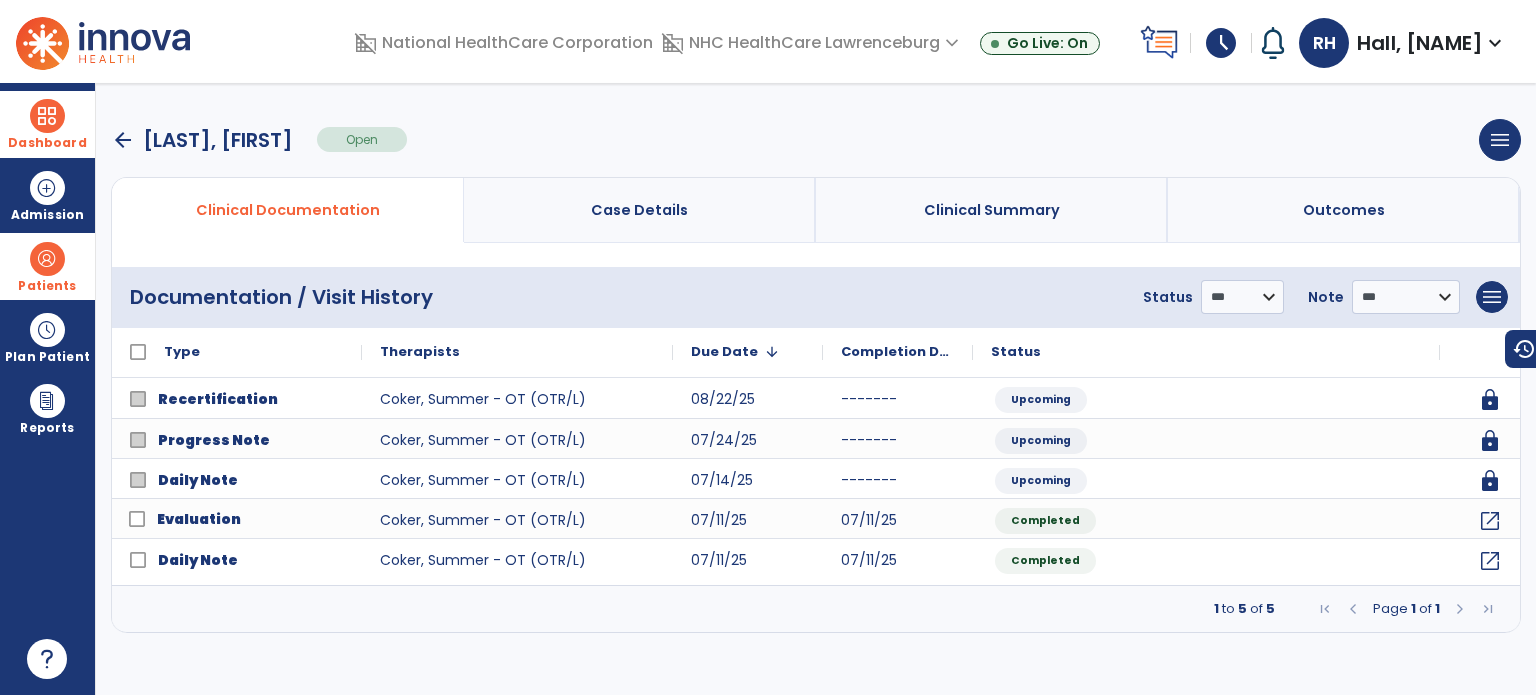 click on "arrow_back" at bounding box center (123, 140) 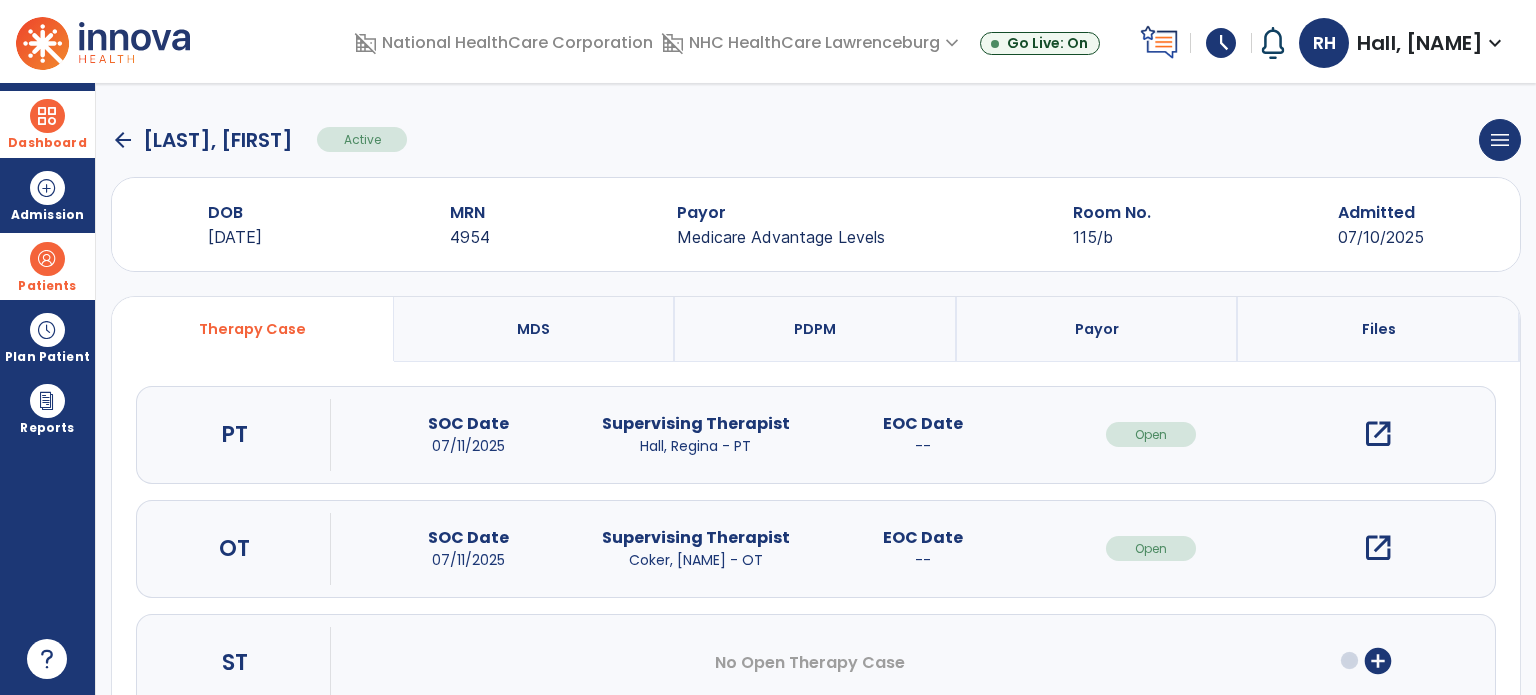 click on "open_in_new" at bounding box center [1378, 434] 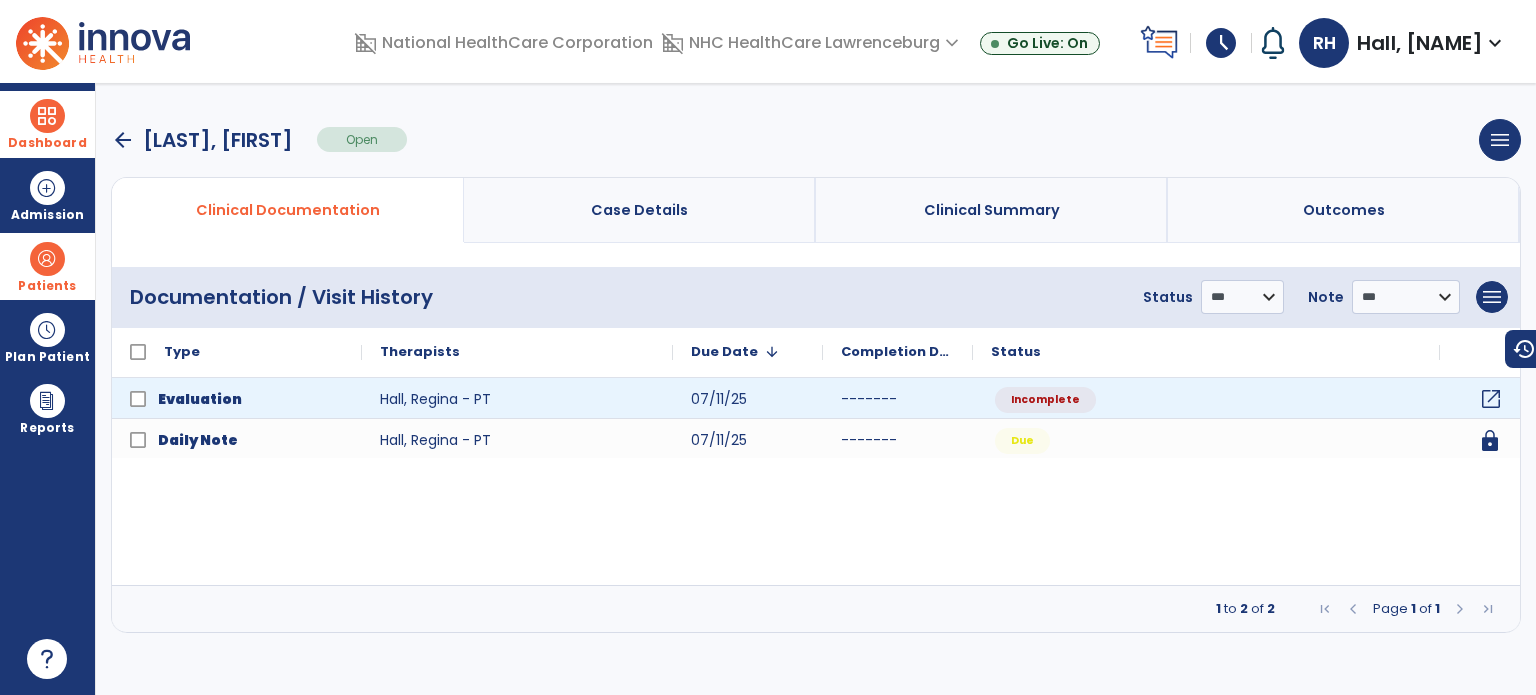 click on "open_in_new" 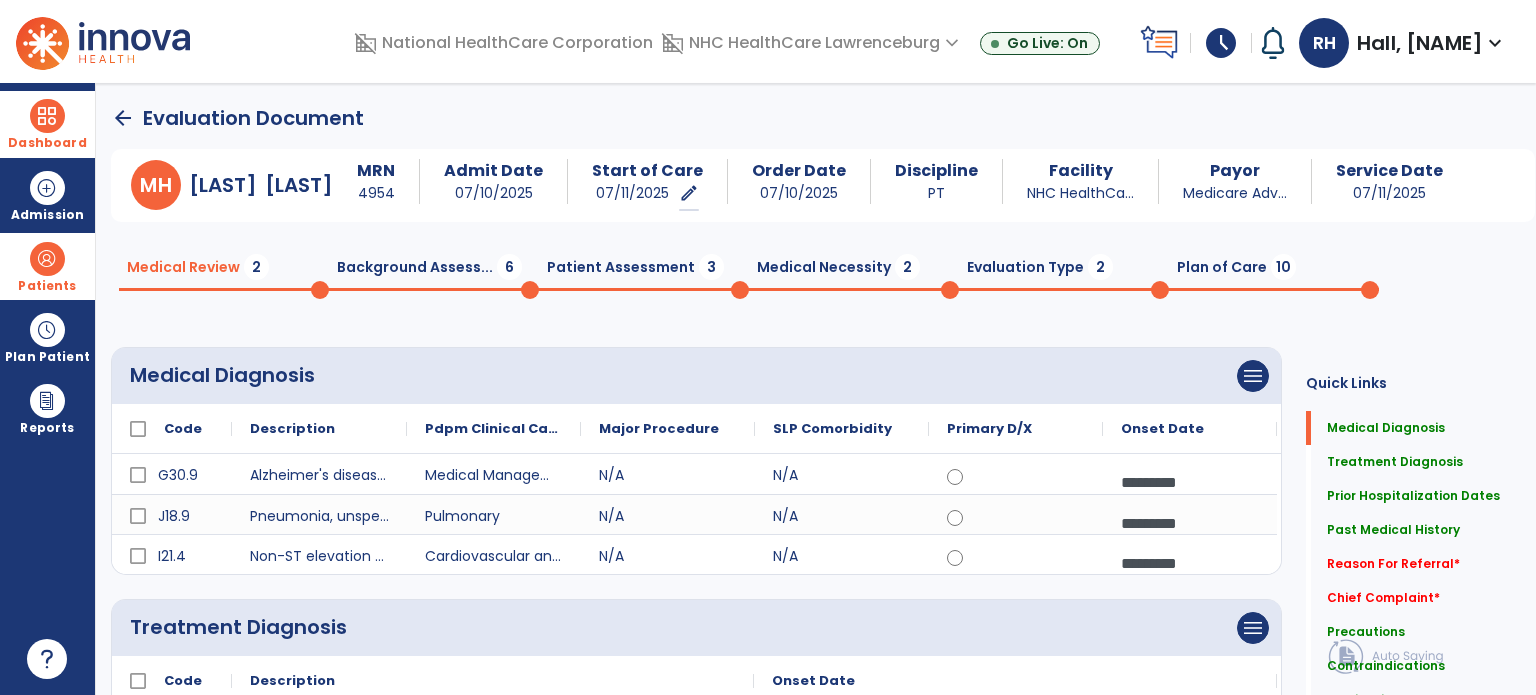 click on "Quick Links Medical Diagnosis Medical Diagnosis Treatment Diagnosis Treatment Diagnosis Prior Hospitalization Dates Prior Hospitalization Dates Past Medical History Past Medical History Reason For Referral * Reason For Referral * Chief Complaint * Chief Complaint * Precautions Precautions Contraindications Contraindications Medications Medications" 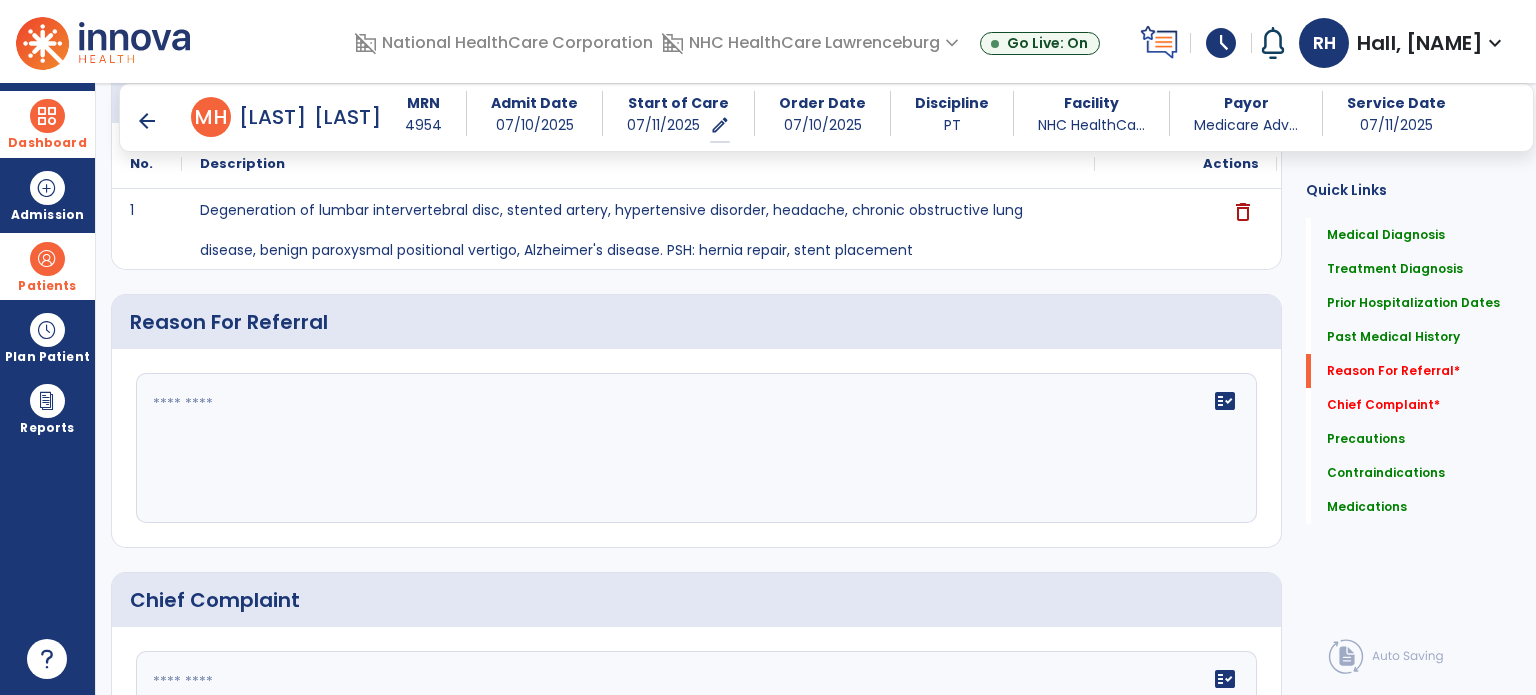 scroll, scrollTop: 939, scrollLeft: 0, axis: vertical 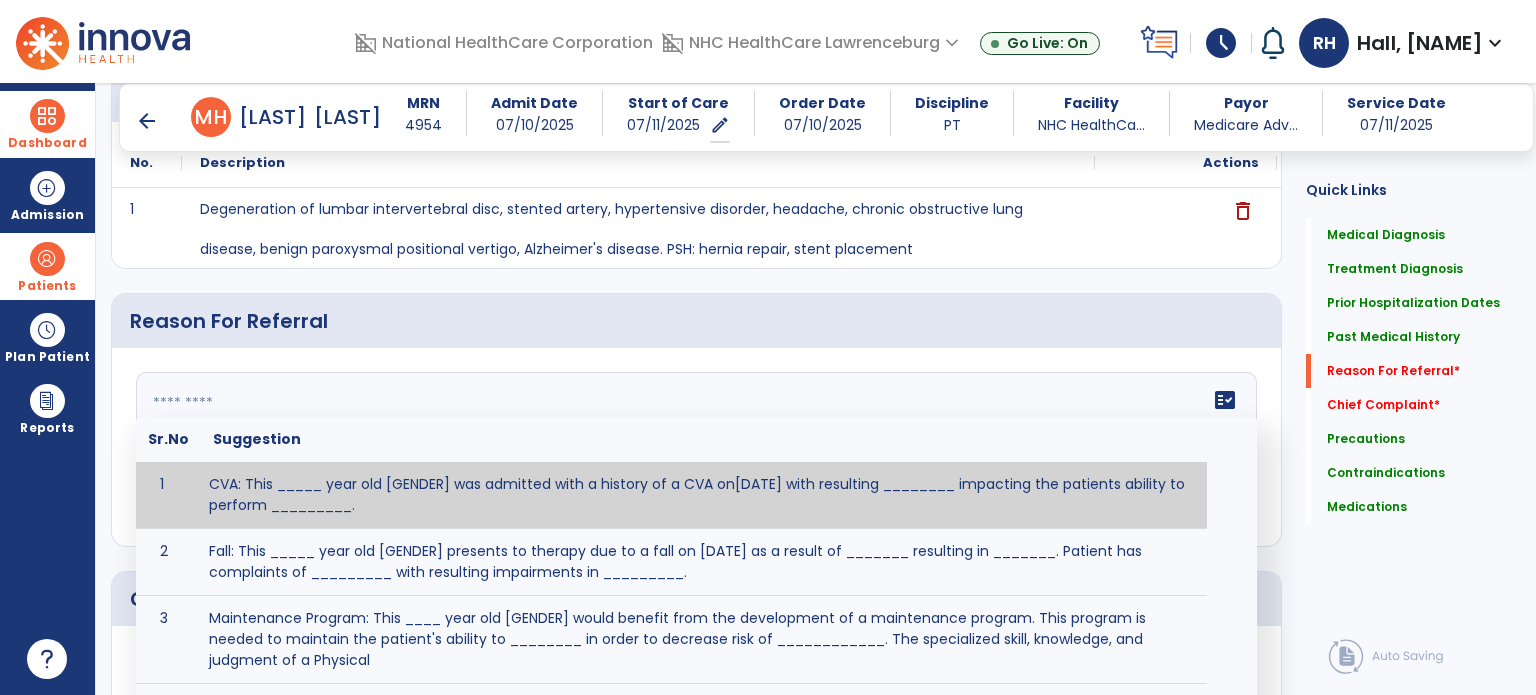 click on "fact_check  Sr.No Suggestion 1 CVA: This _____ year old [GENDER] was admitted with a history of a CVA on[DATE] with resulting ________ impacting the patients ability to perform _________. 2 Fall: This _____ year old [GENDER] presents to therapy due to a fall on [DATE] as a result of _______ resulting in _______.  Patient has complaints of _________ with resulting impairments in _________. 3 Maintenance Program: This ____ year old [GENDER] would benefit from the development of a maintenance program.  This program is needed to maintain the patient's ability to ________ in order to decrease risk of ____________.  The specialized skill, knowledge, and judgment of a Physical  4 Fall at Home: This _____ year old [GENDER] fell at home, resulting  in ________.  This has impacted this patient's _______.  As a result of these noted limitations in functional activities, this patient is unable to safely return to home.  This patient requires skilled therapy in order to improve safety and function. 5 6 7 8 9 10" 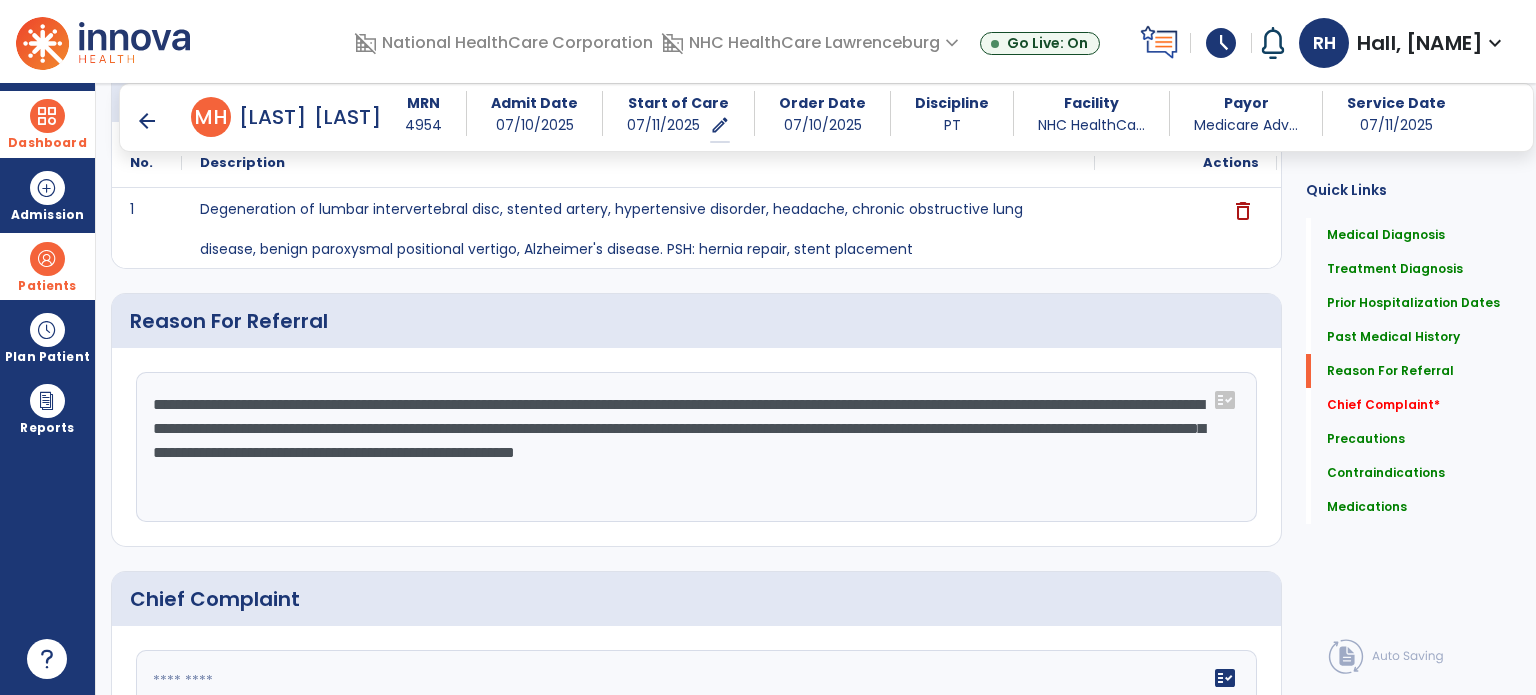 click on "**********" 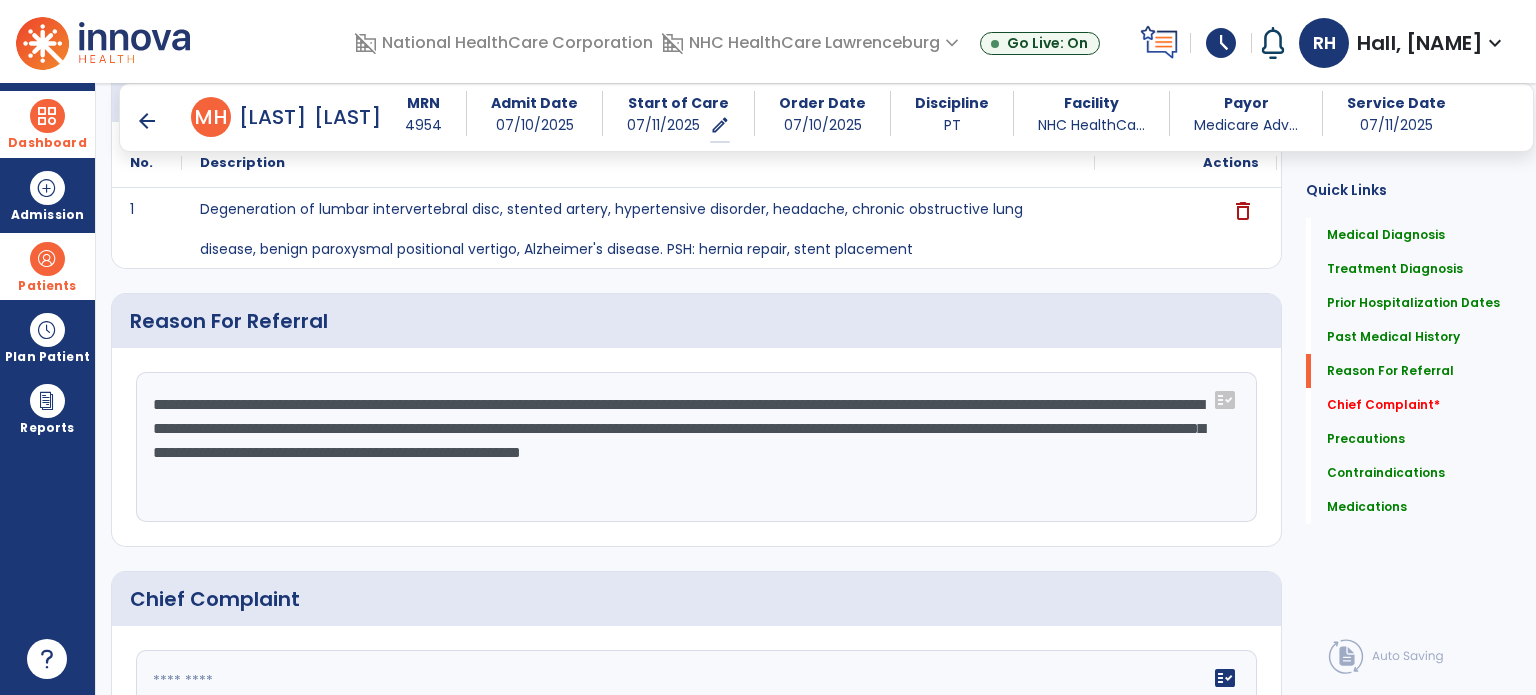 click on "**********" 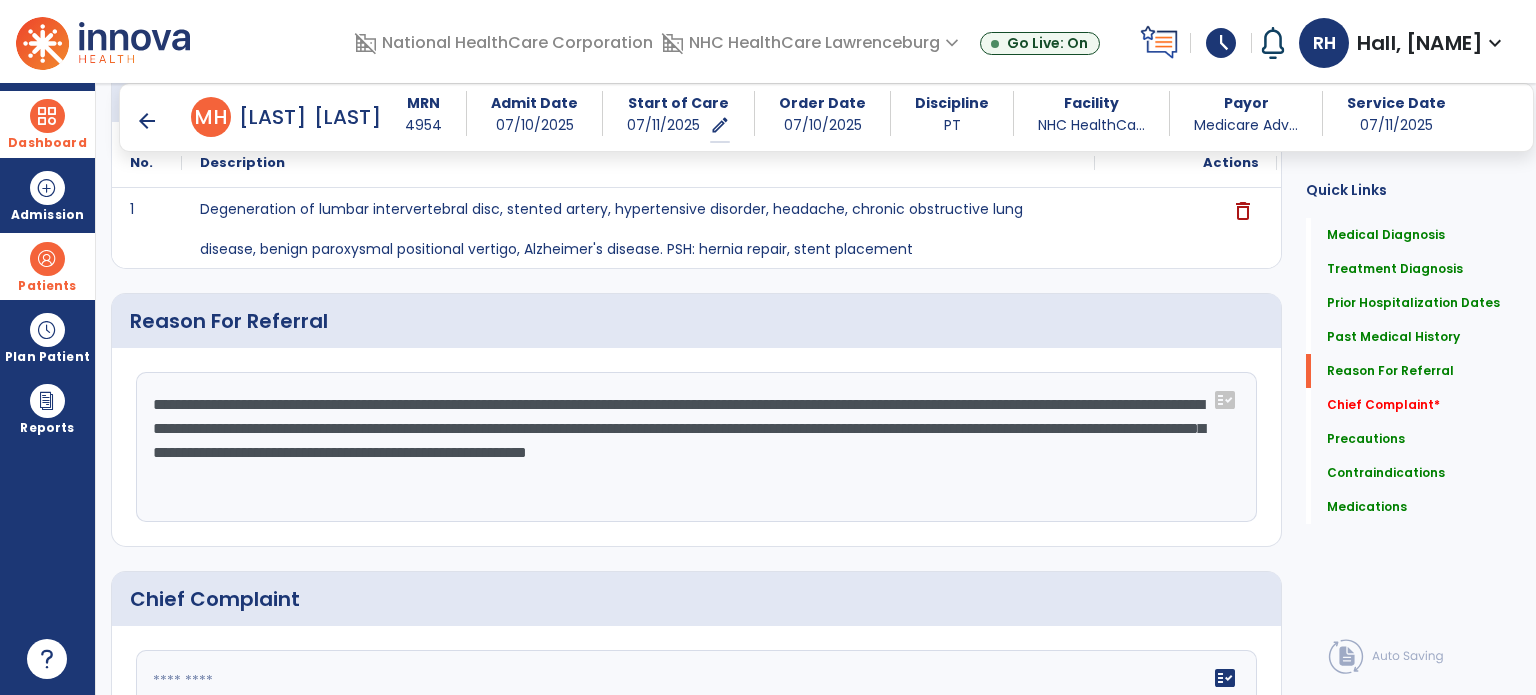click on "**********" 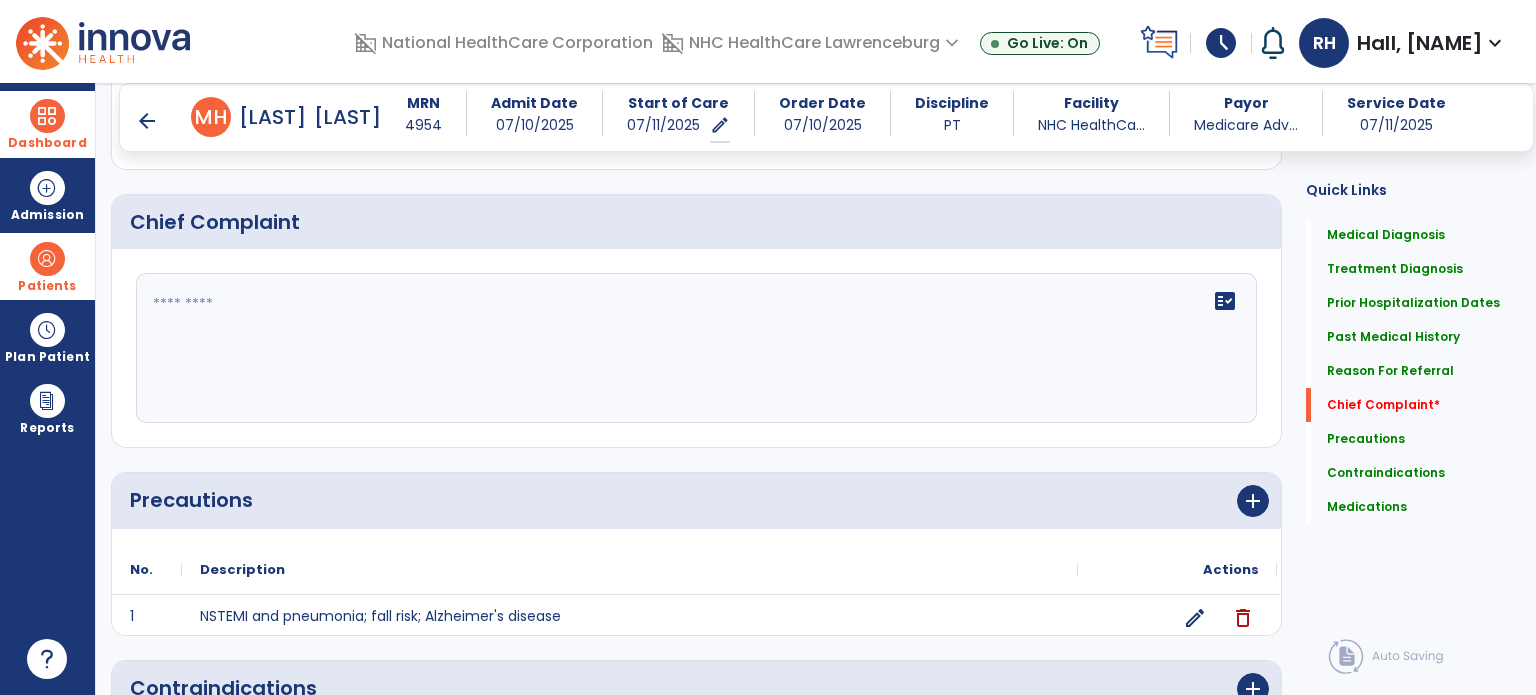 scroll, scrollTop: 1316, scrollLeft: 0, axis: vertical 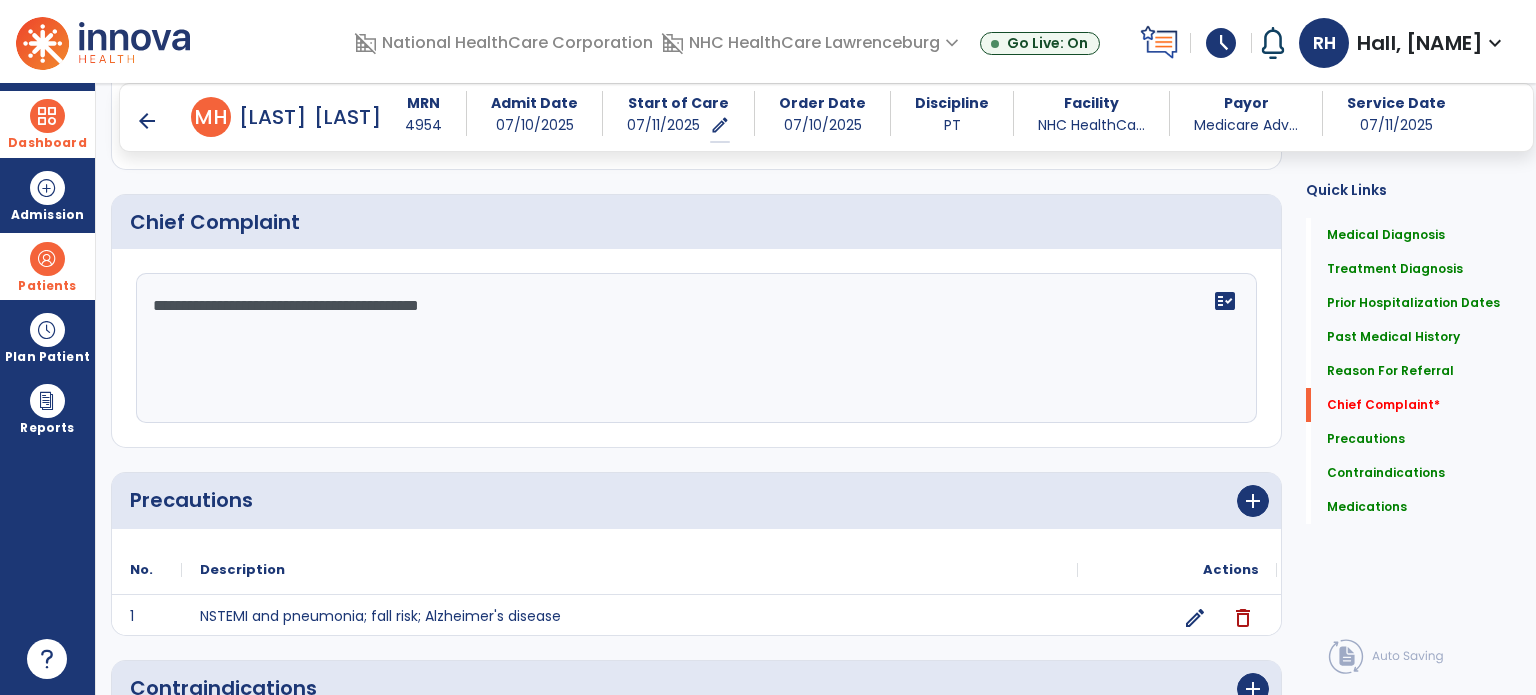 paste on "**********" 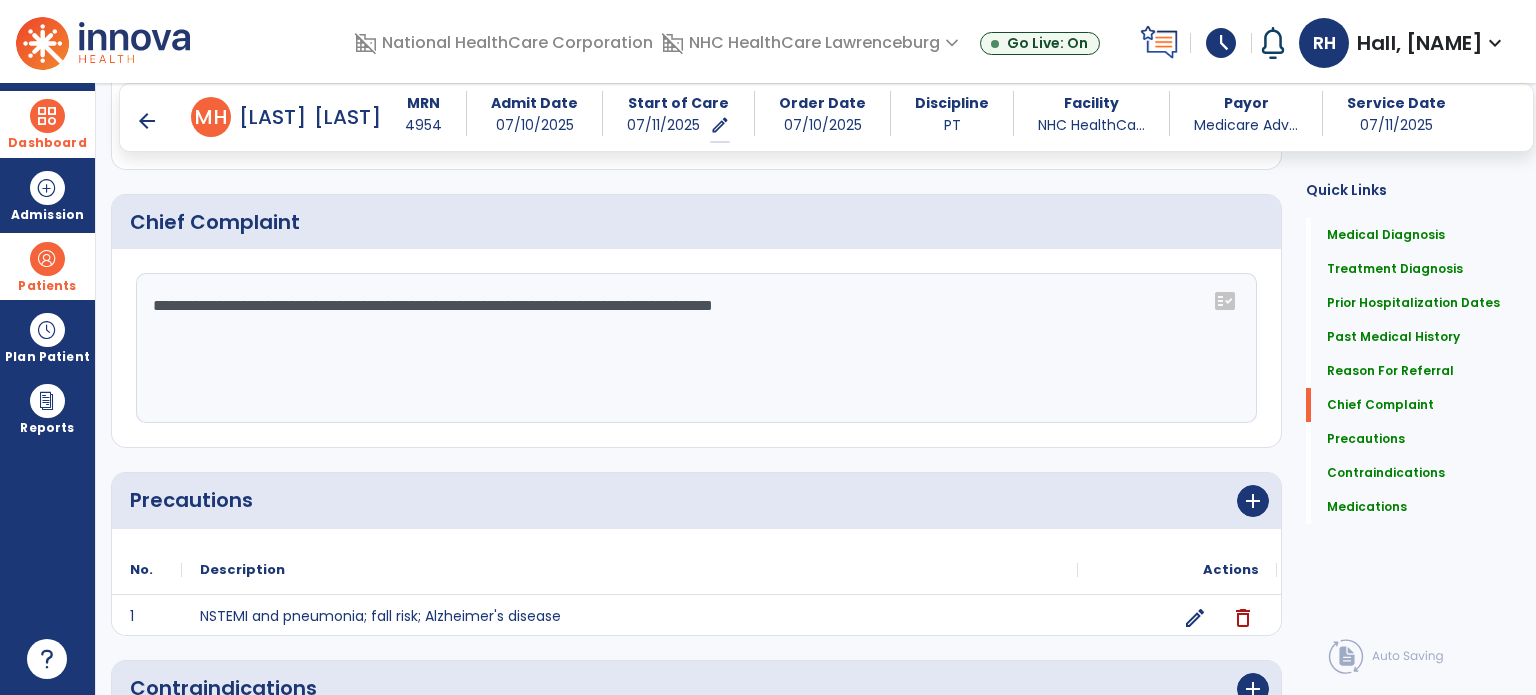 scroll, scrollTop: 1316, scrollLeft: 0, axis: vertical 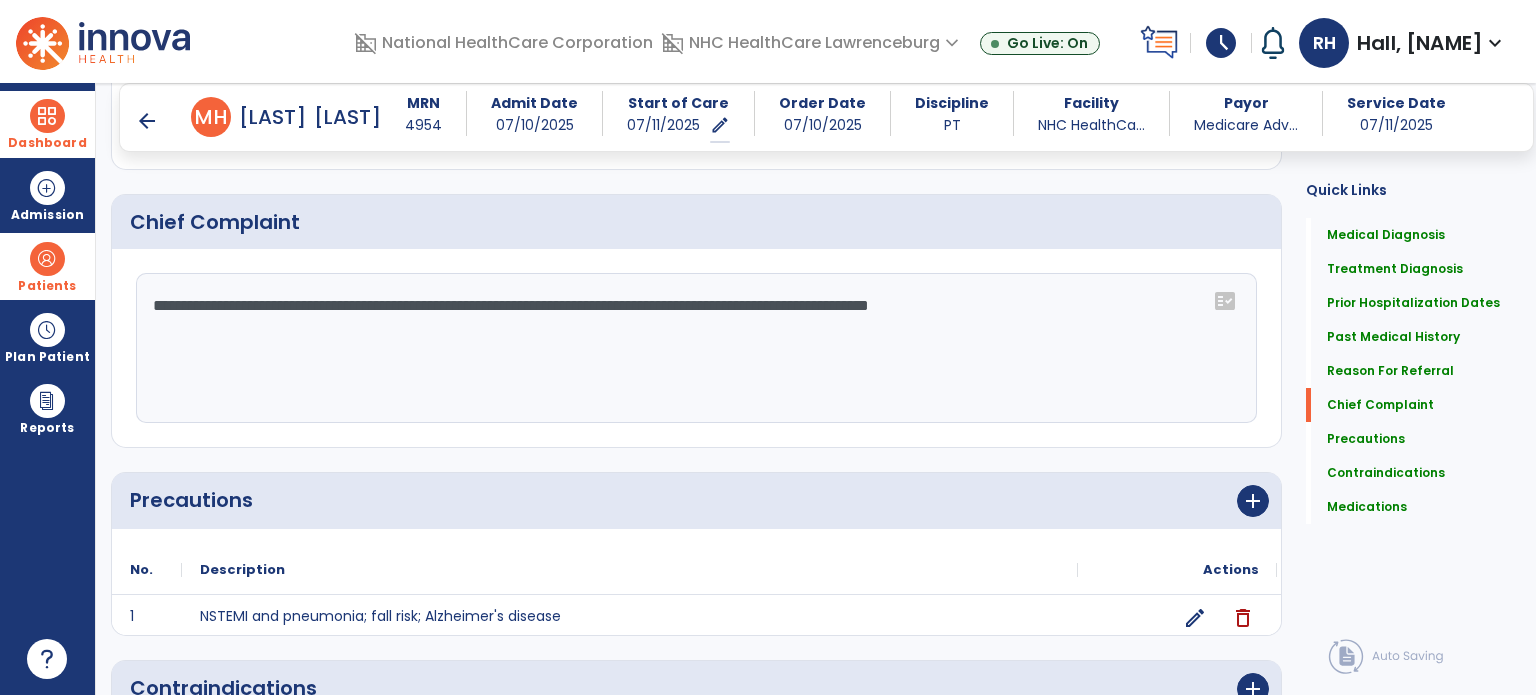 type on "**********" 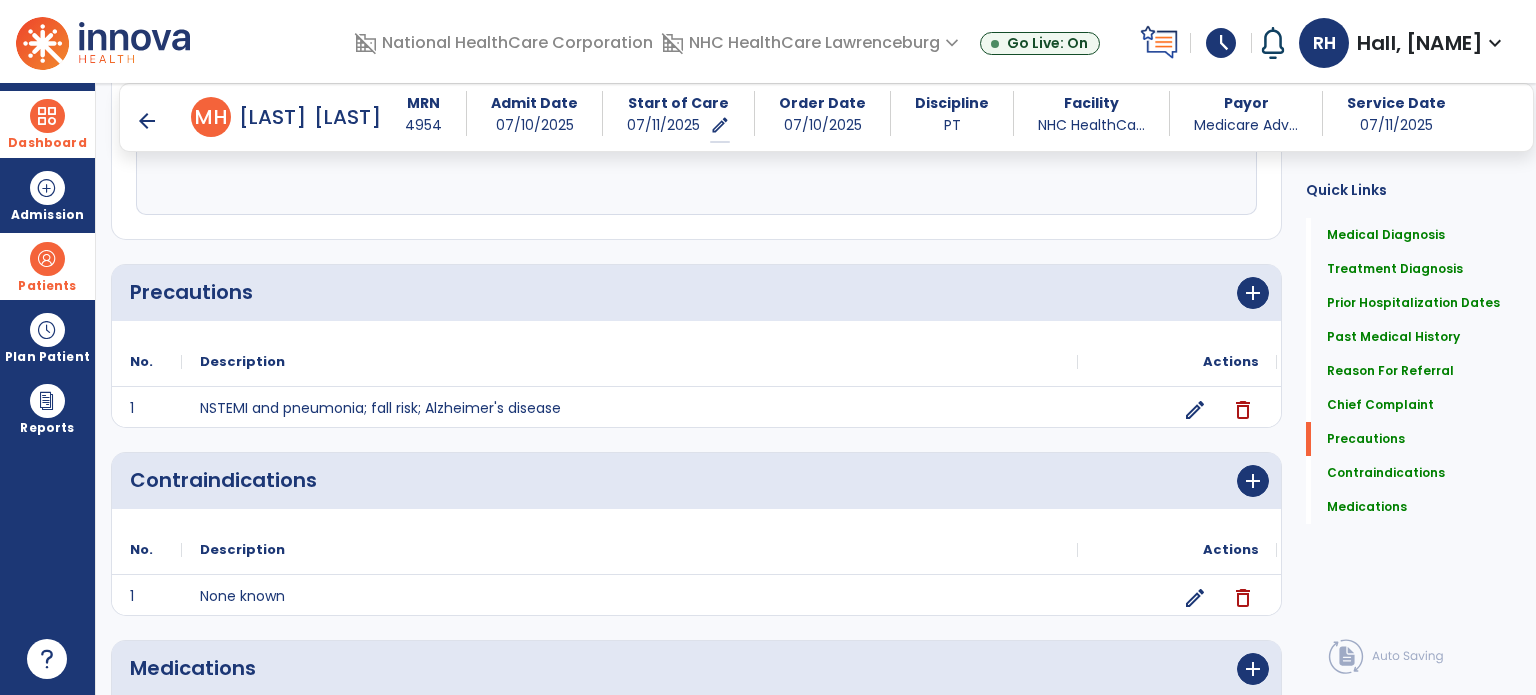 scroll, scrollTop: 1698, scrollLeft: 0, axis: vertical 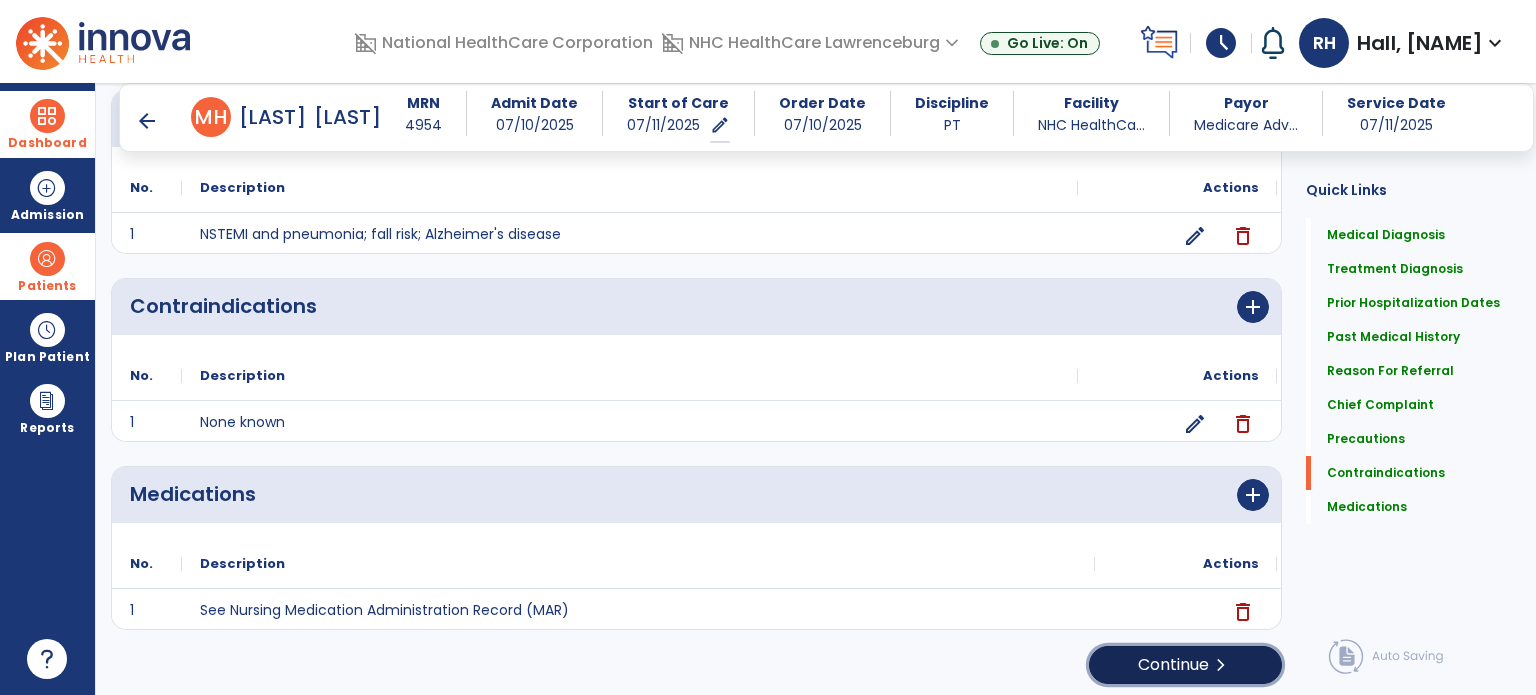 click on "Continue  chevron_right" 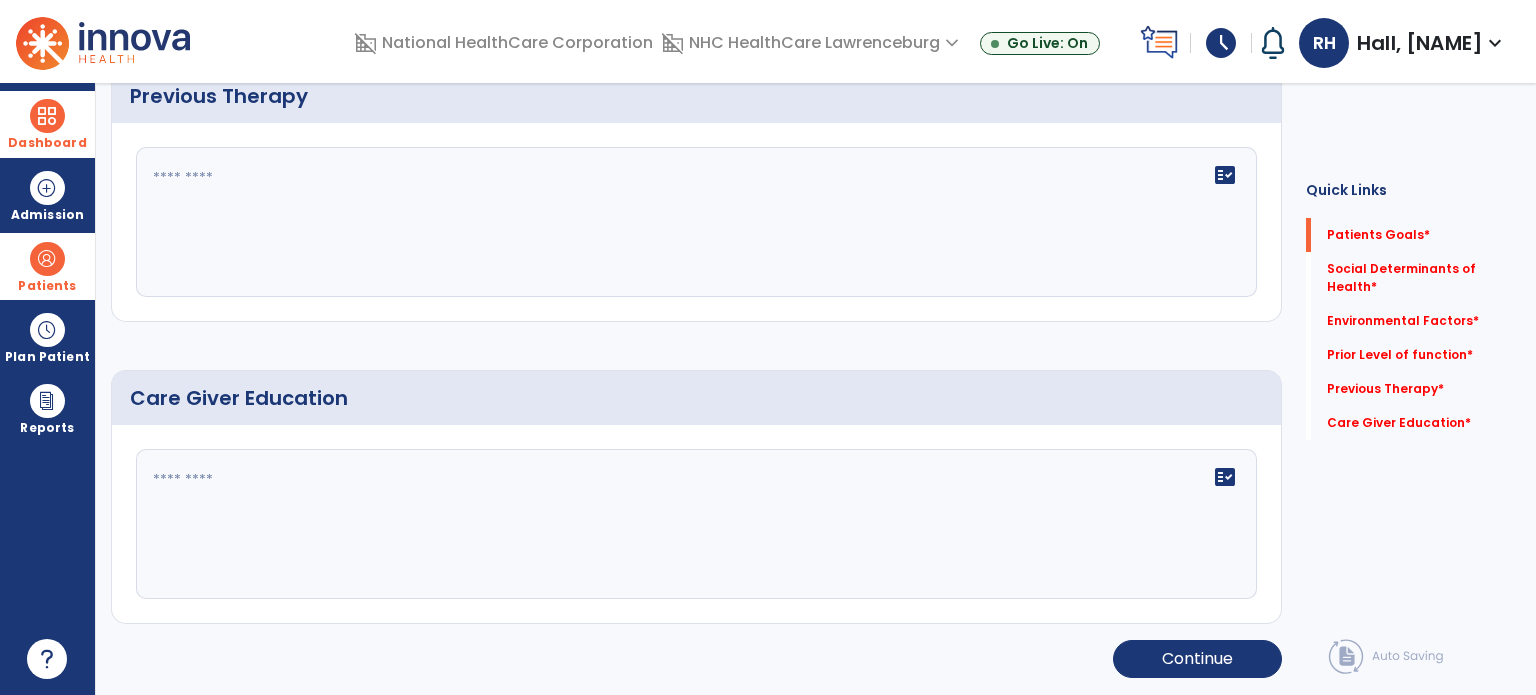 scroll, scrollTop: 0, scrollLeft: 0, axis: both 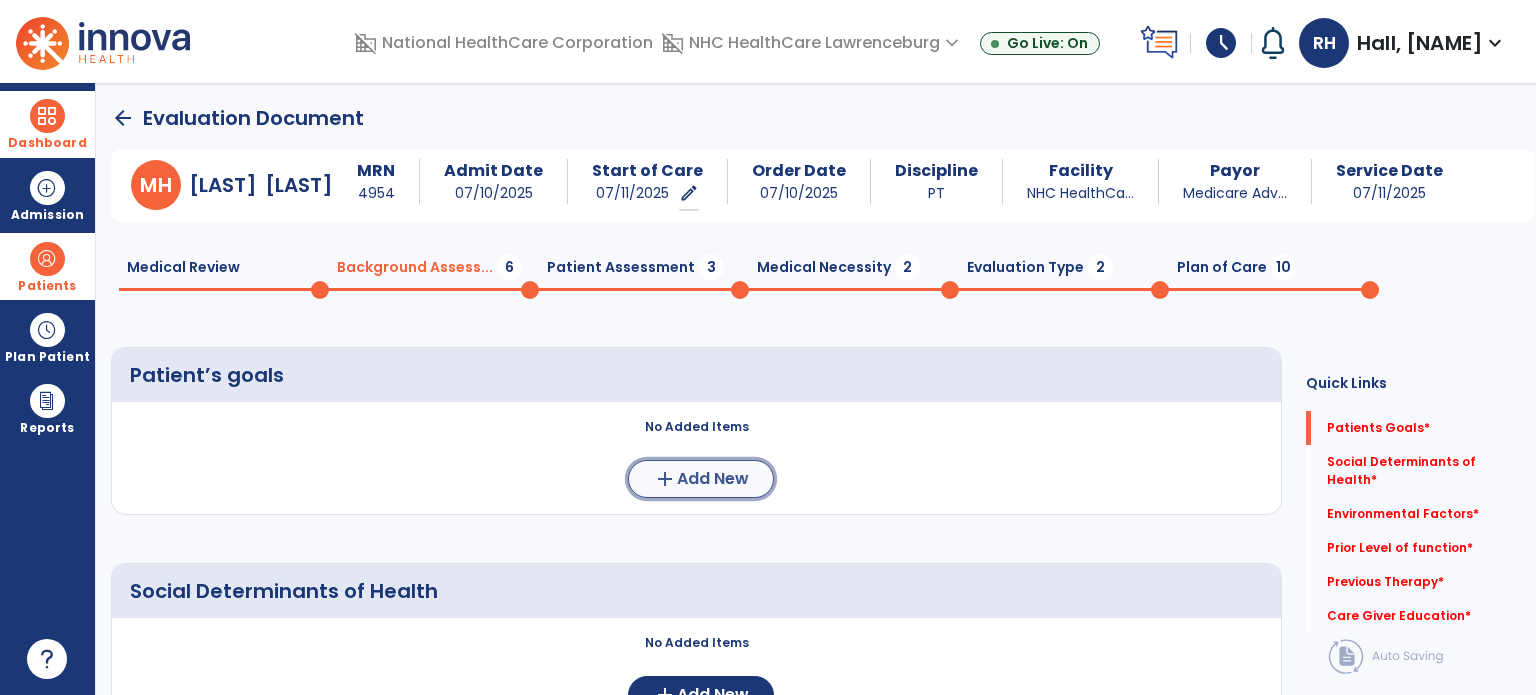 click on "Add New" 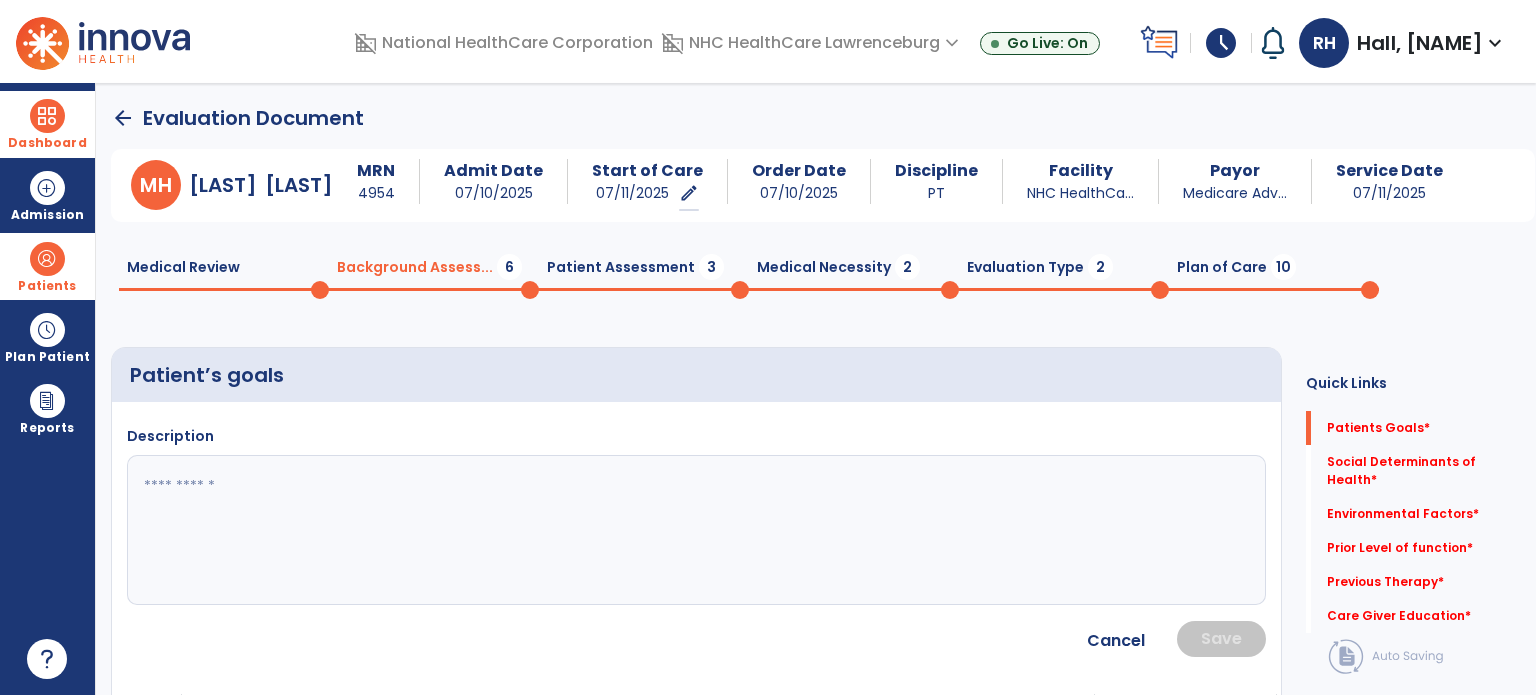 click 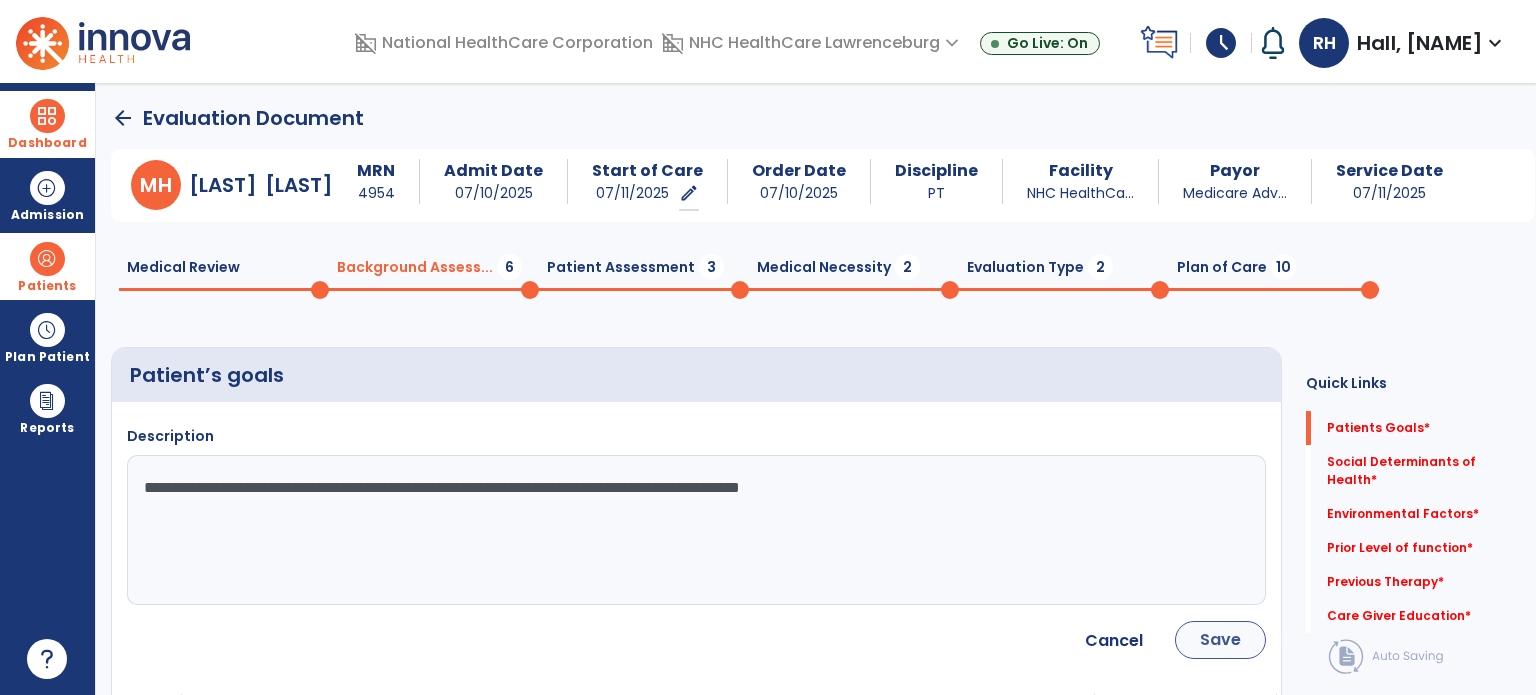 type on "**********" 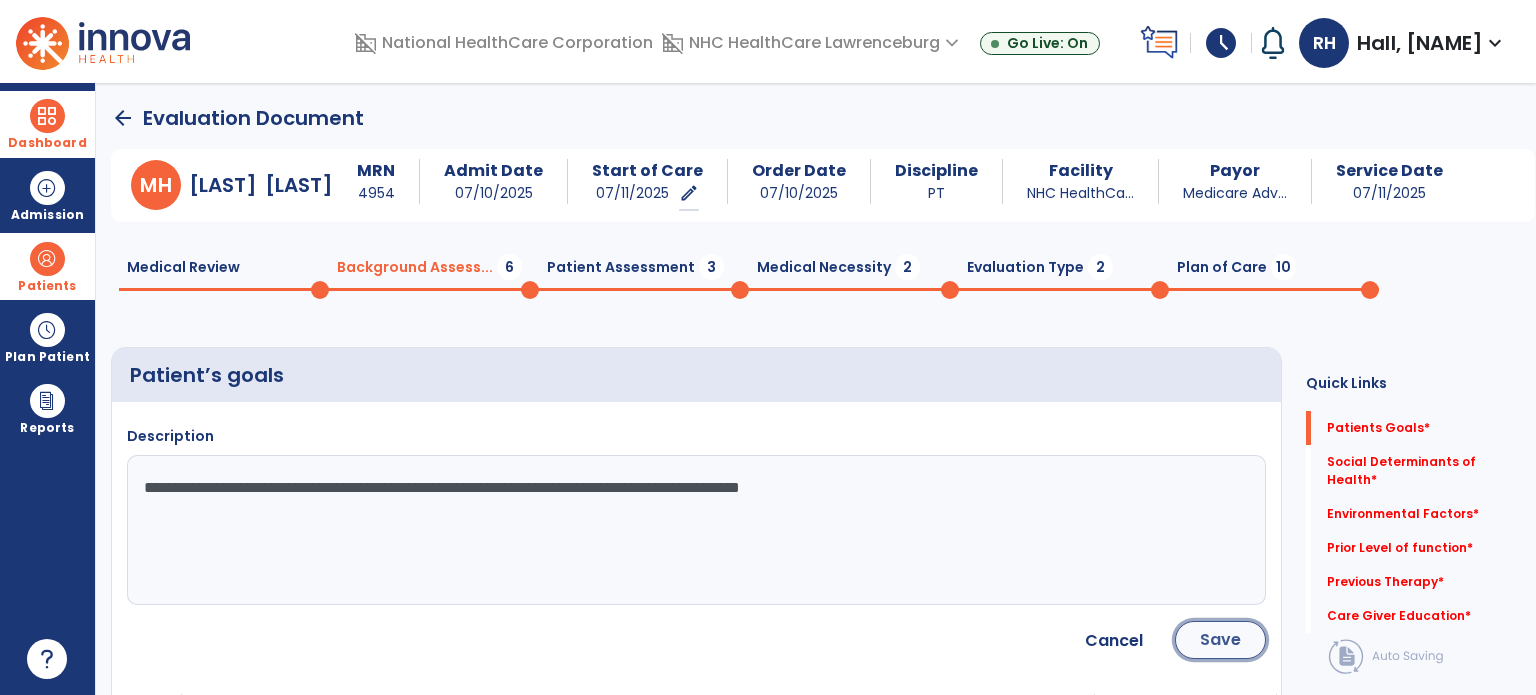 click on "Save" 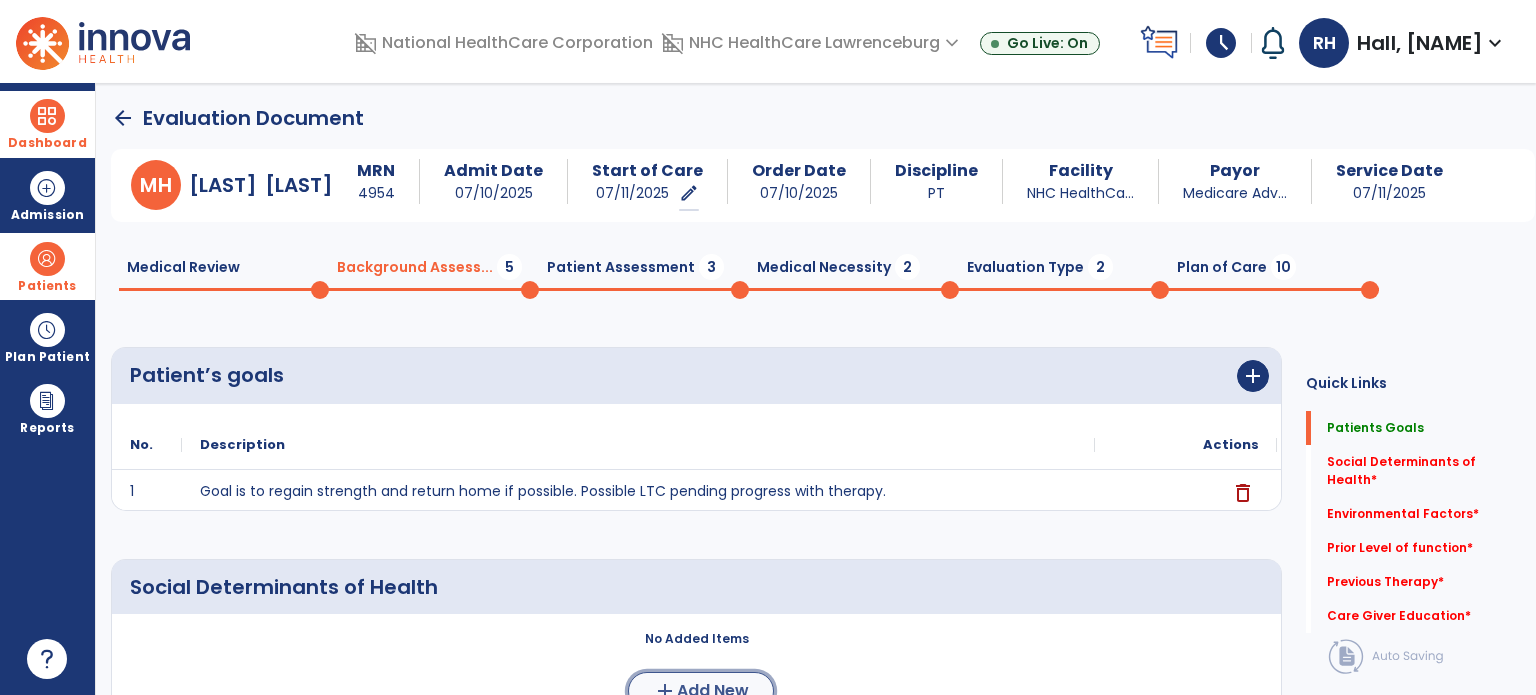 click on "Add New" 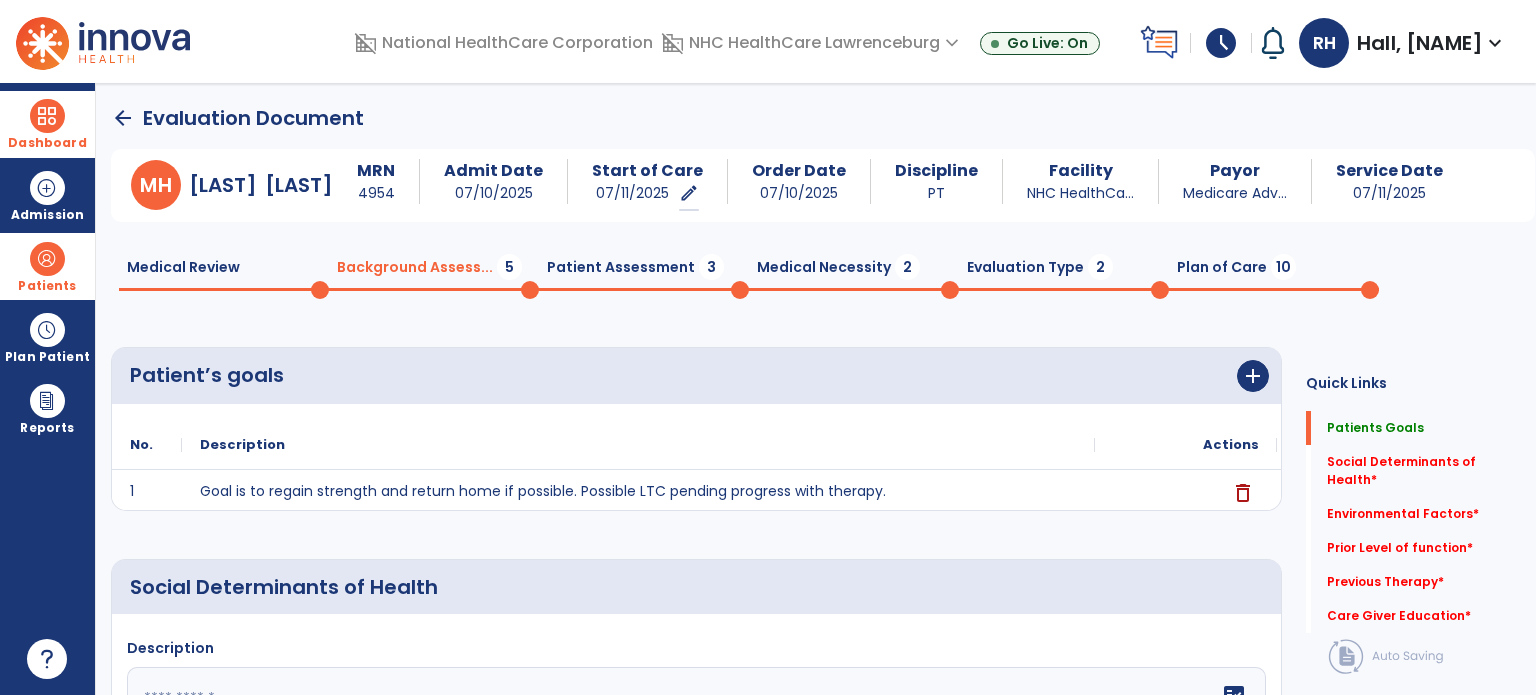 click 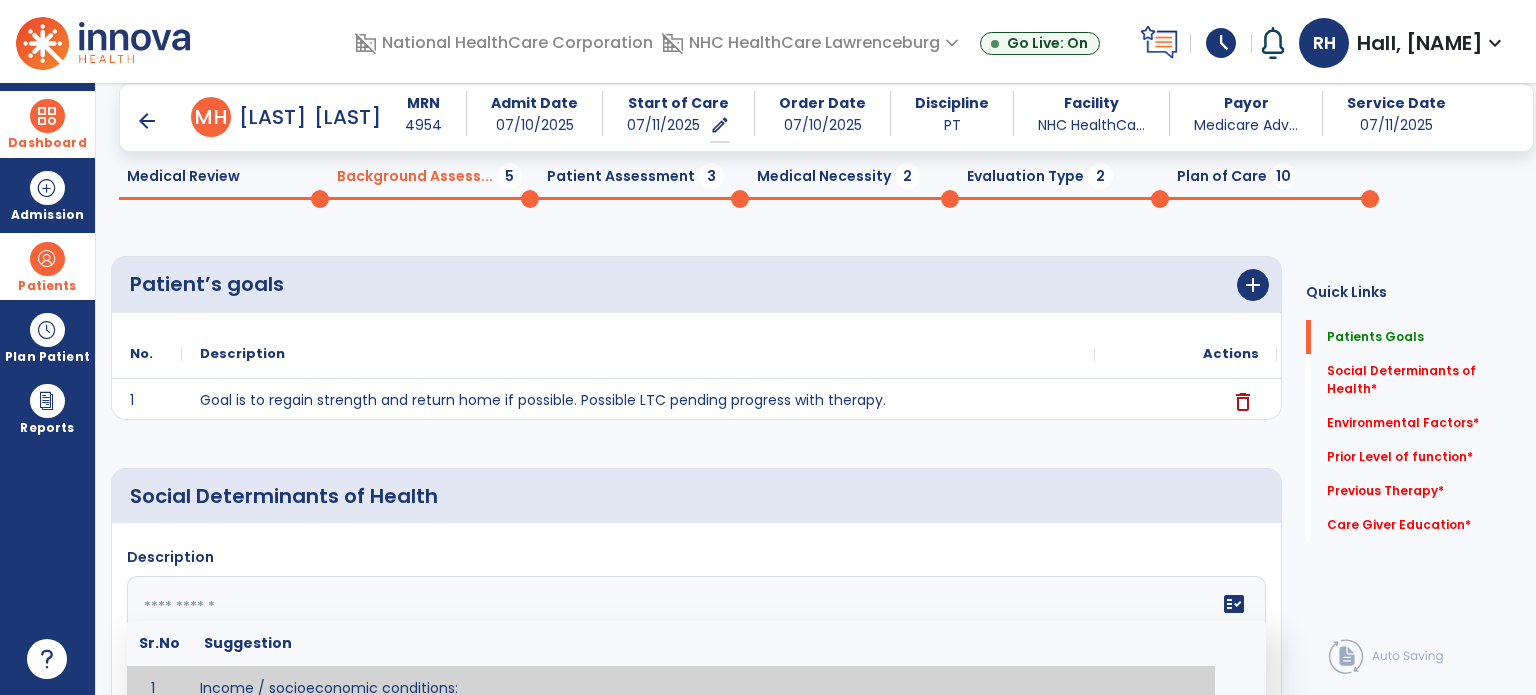 scroll, scrollTop: 107, scrollLeft: 0, axis: vertical 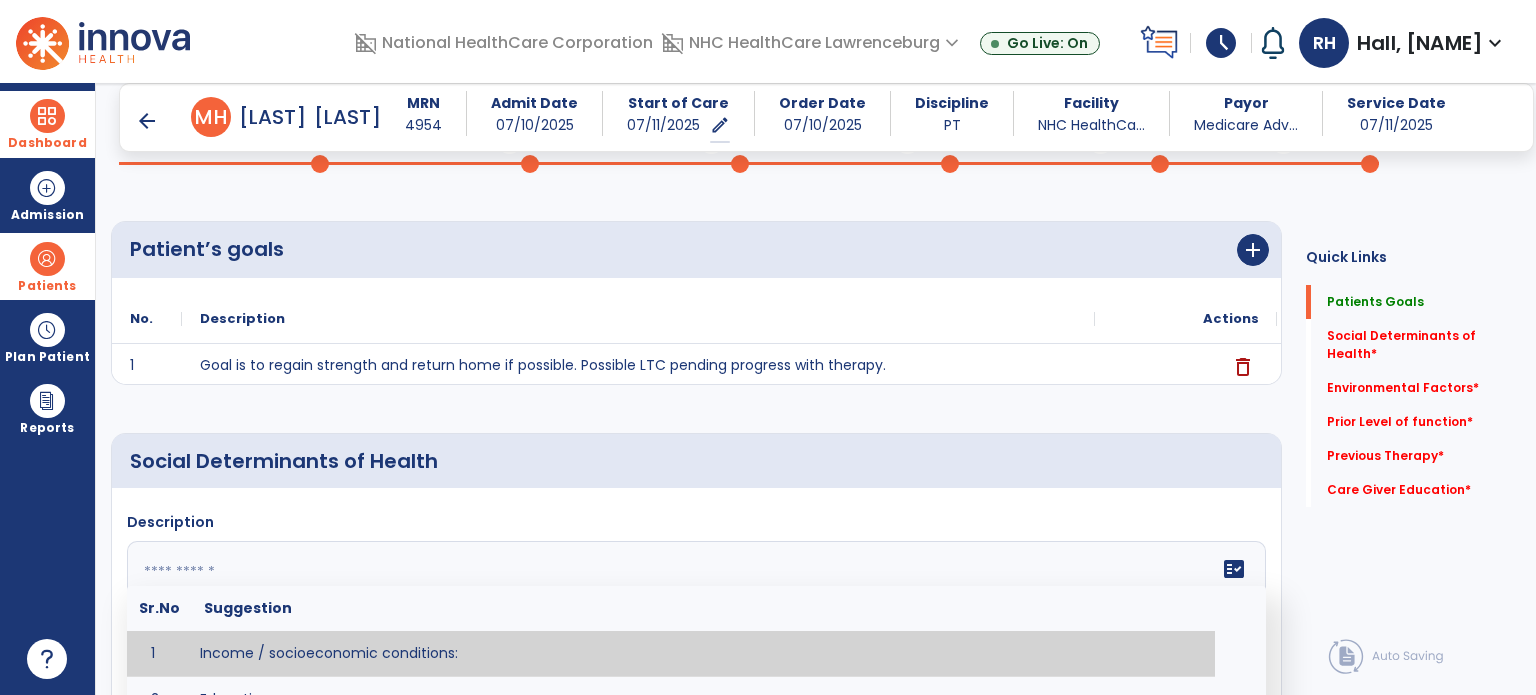 paste on "**********" 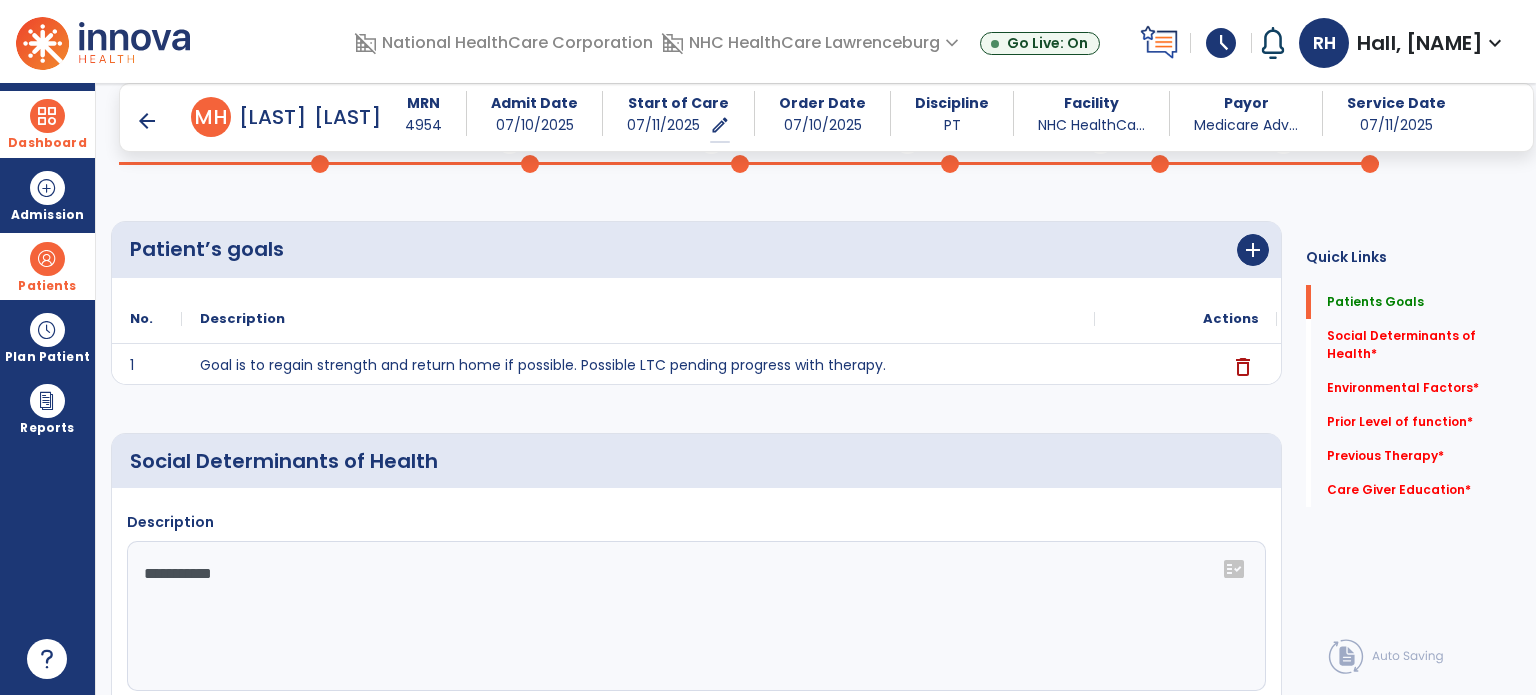 click on "**********" 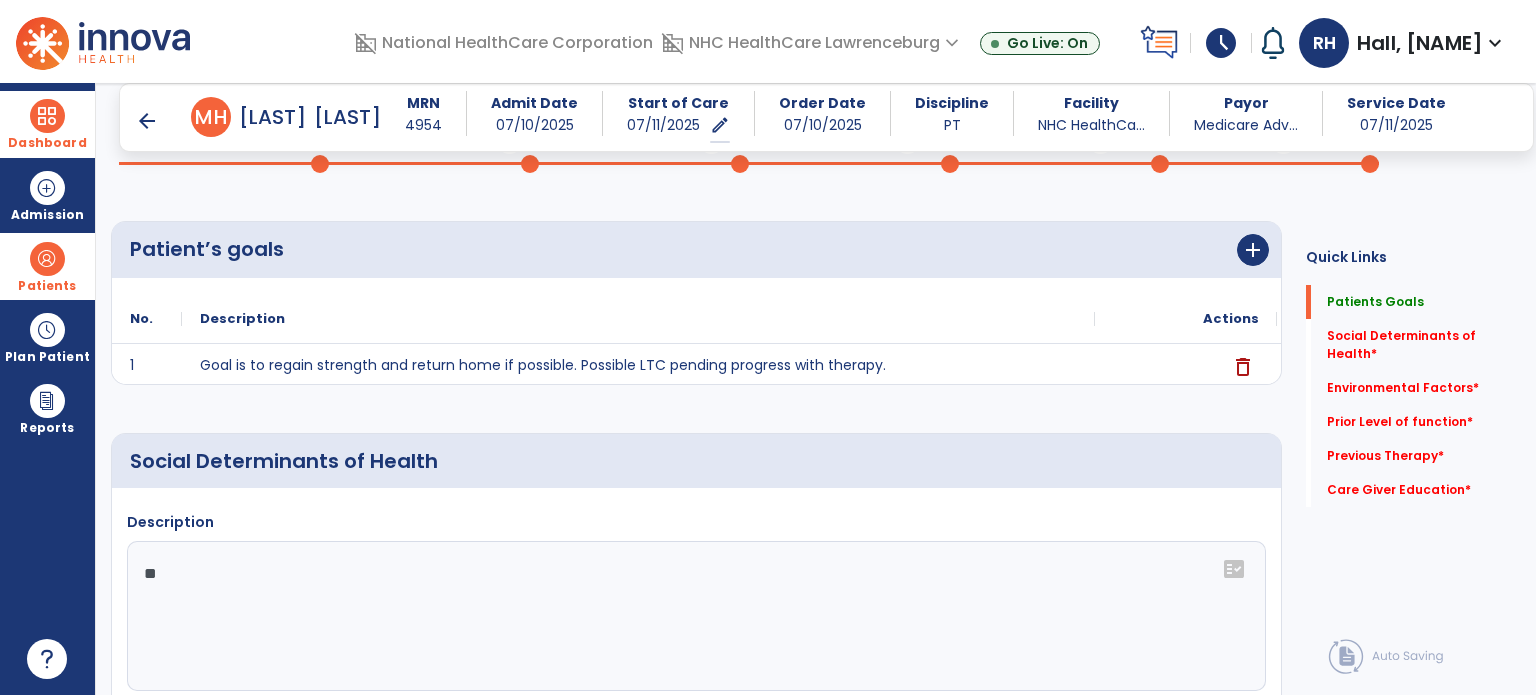 type on "*" 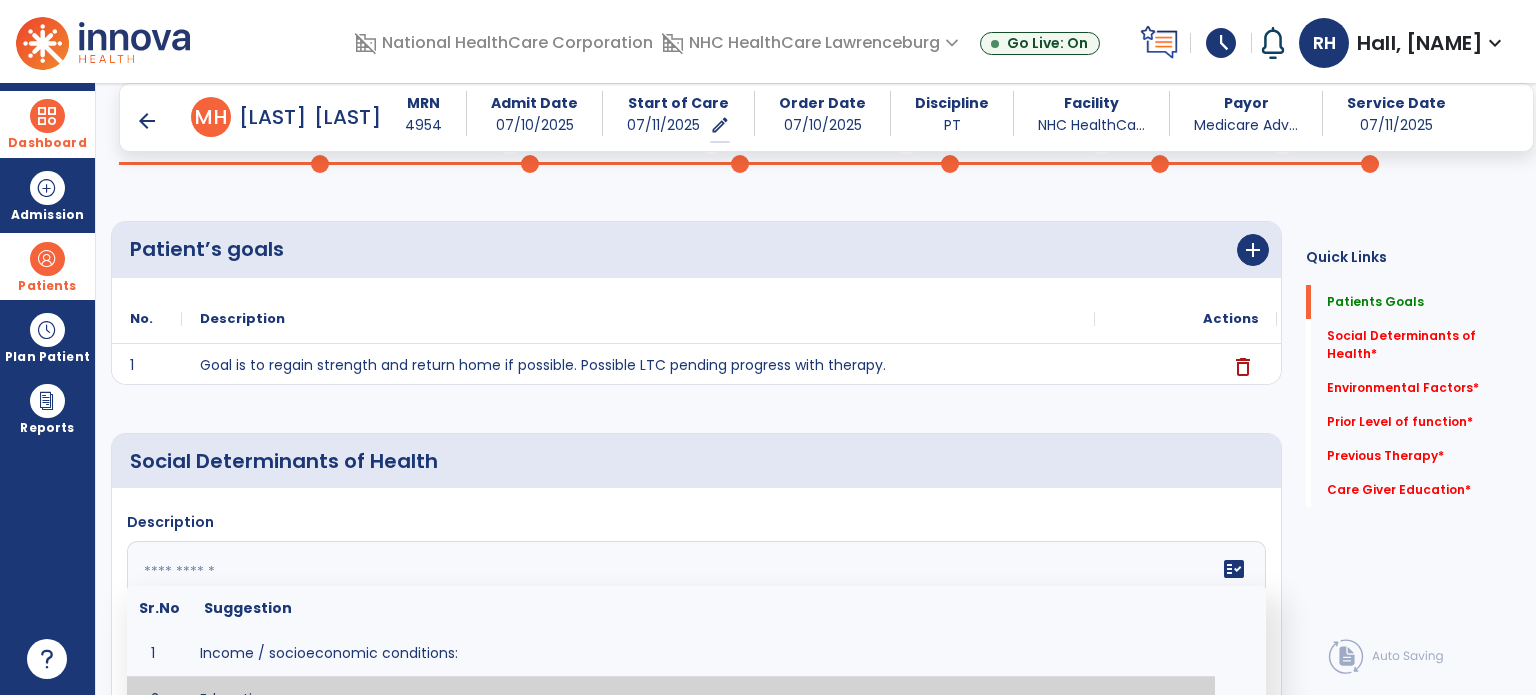 scroll, scrollTop: 133, scrollLeft: 0, axis: vertical 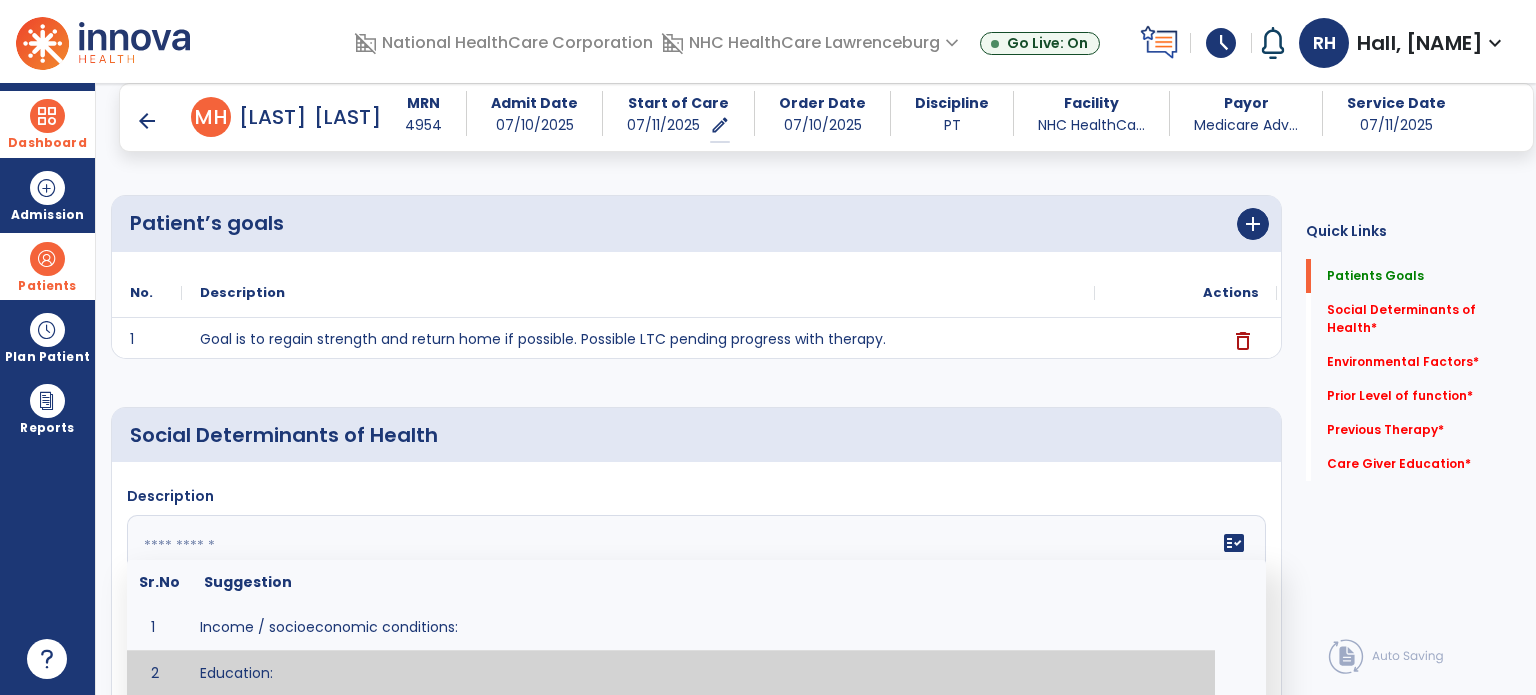 paste on "**********" 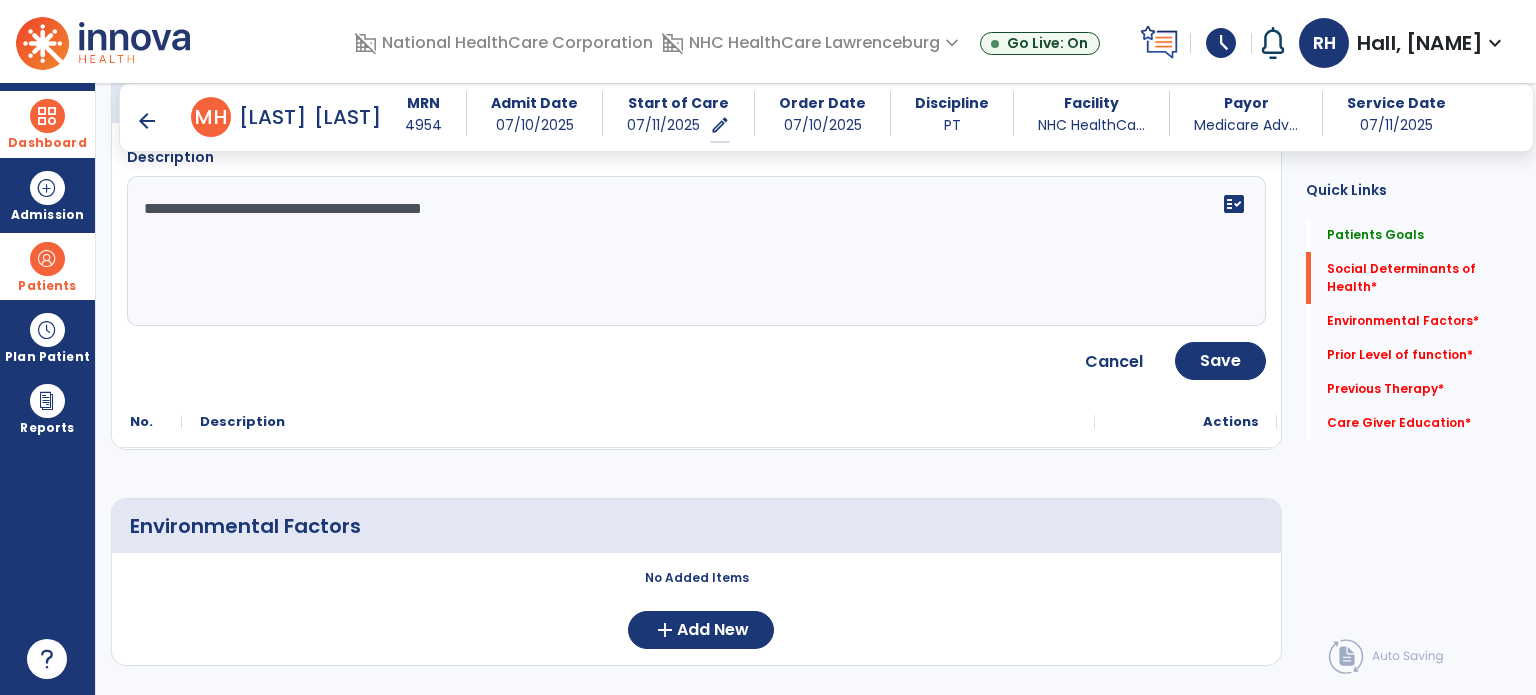scroll, scrollTop: 462, scrollLeft: 0, axis: vertical 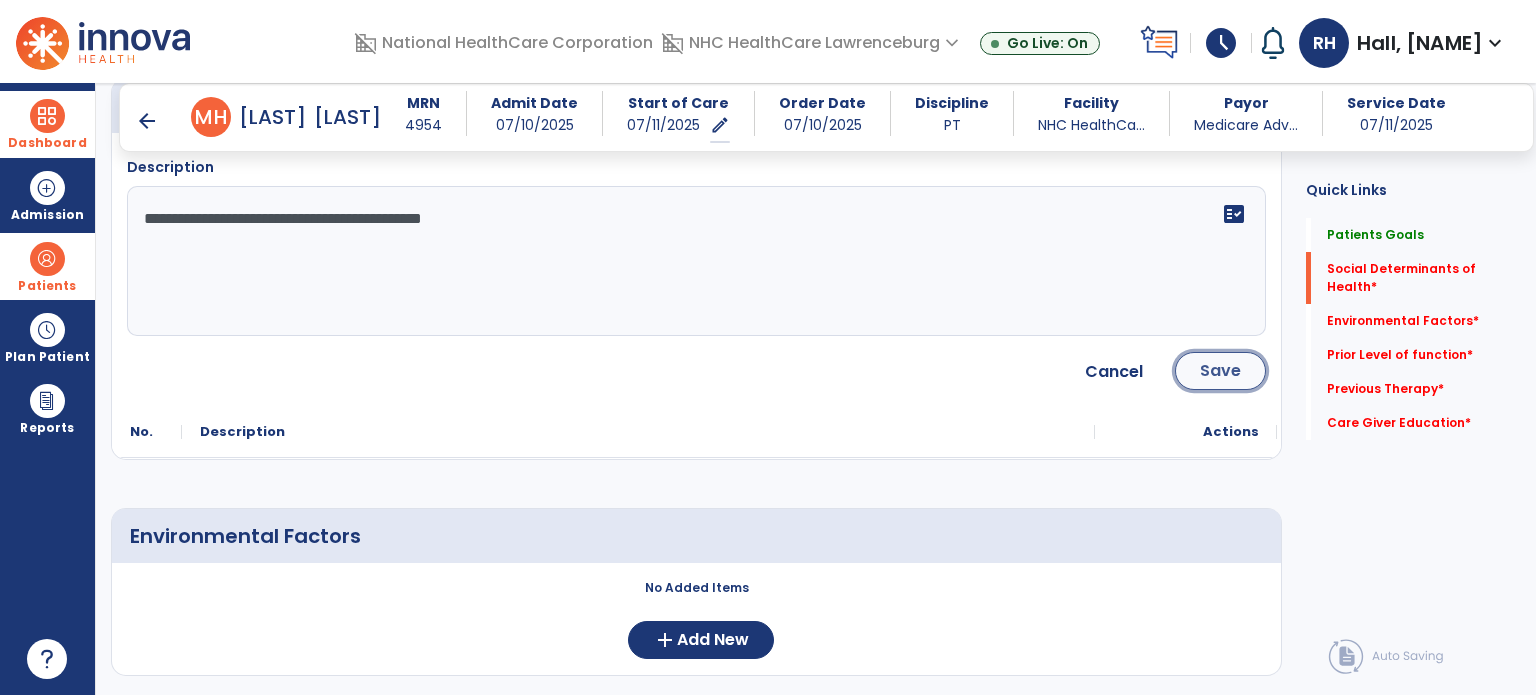 click on "Save" 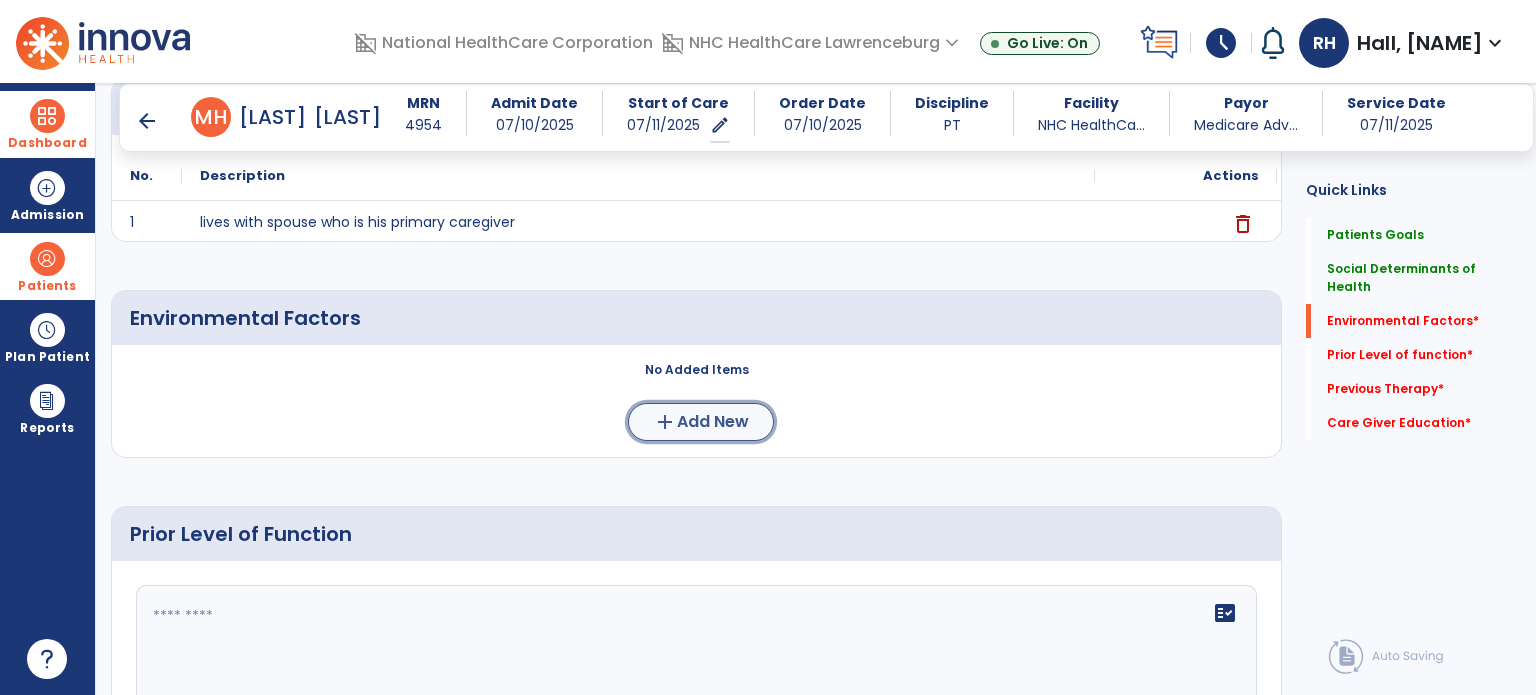 click on "Add New" 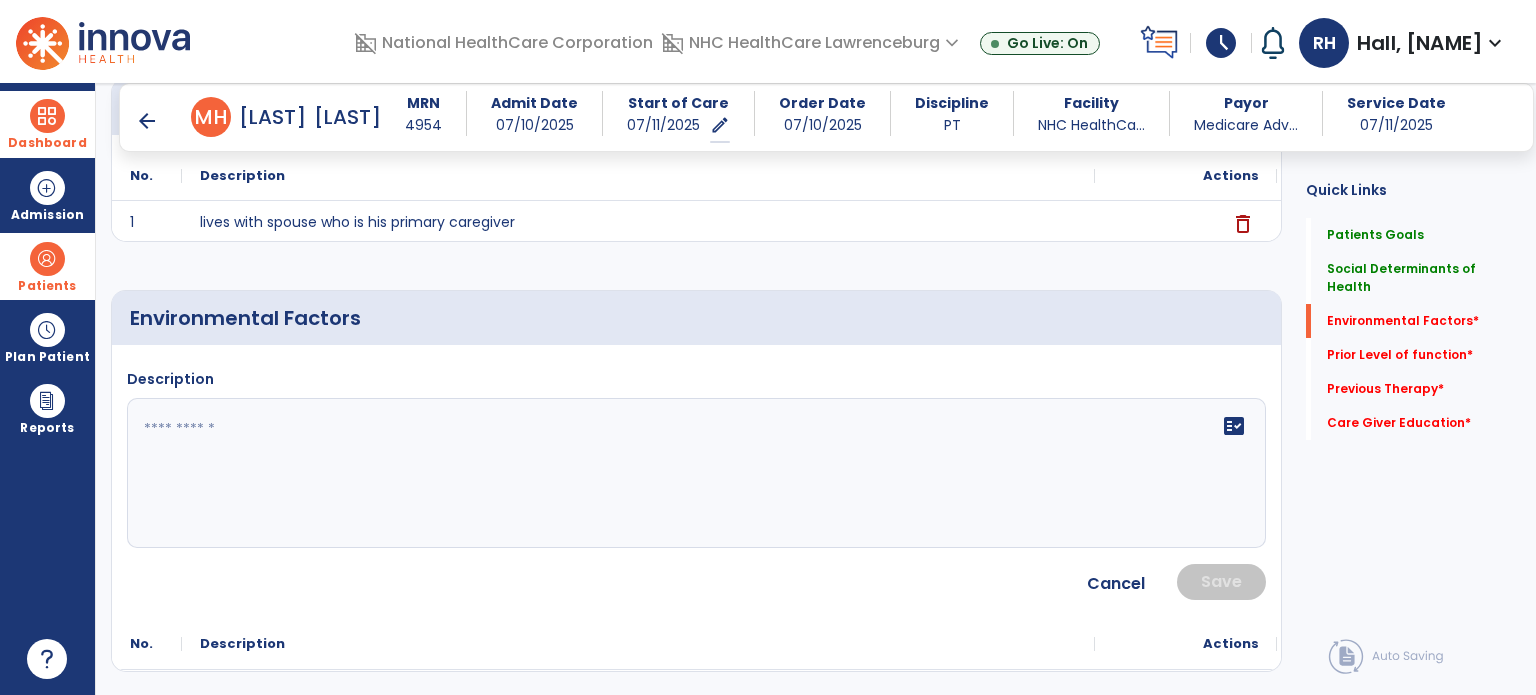 click on "fact_check" 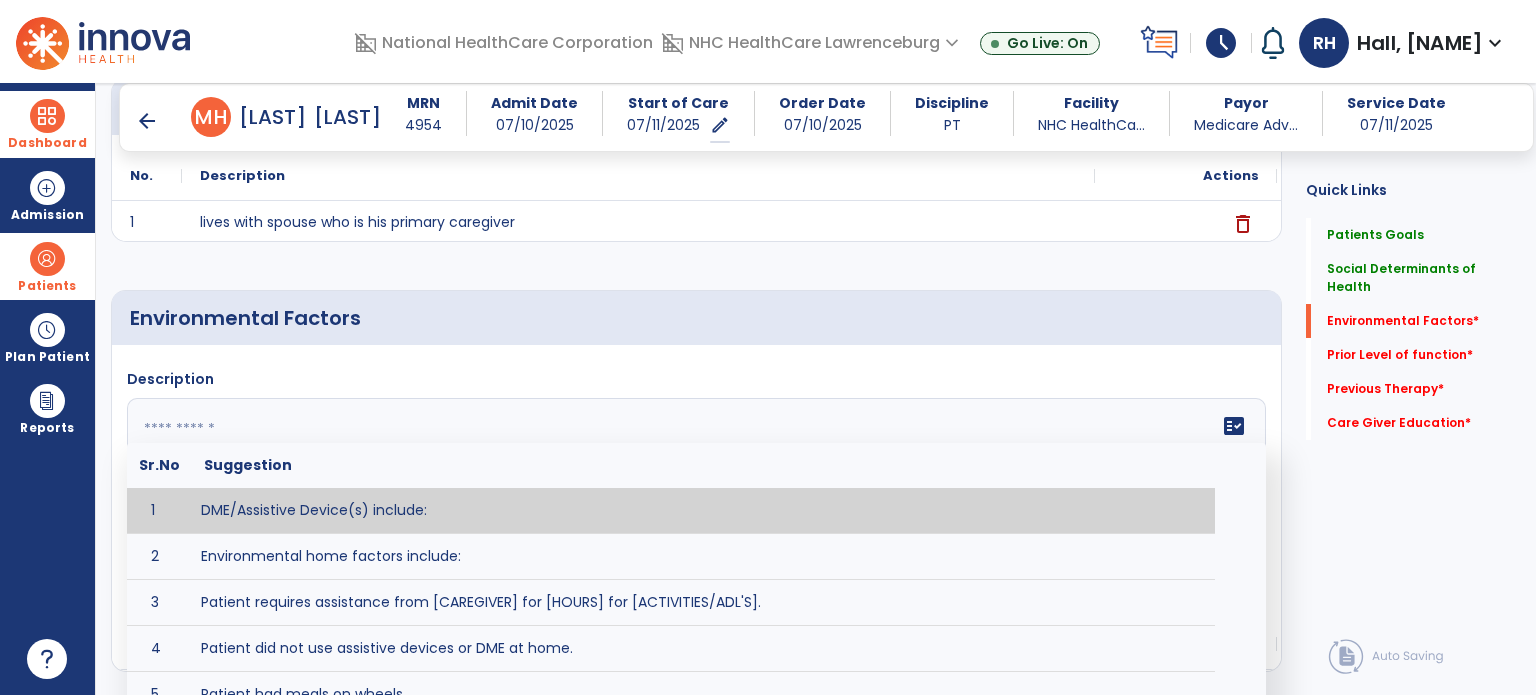 paste on "**********" 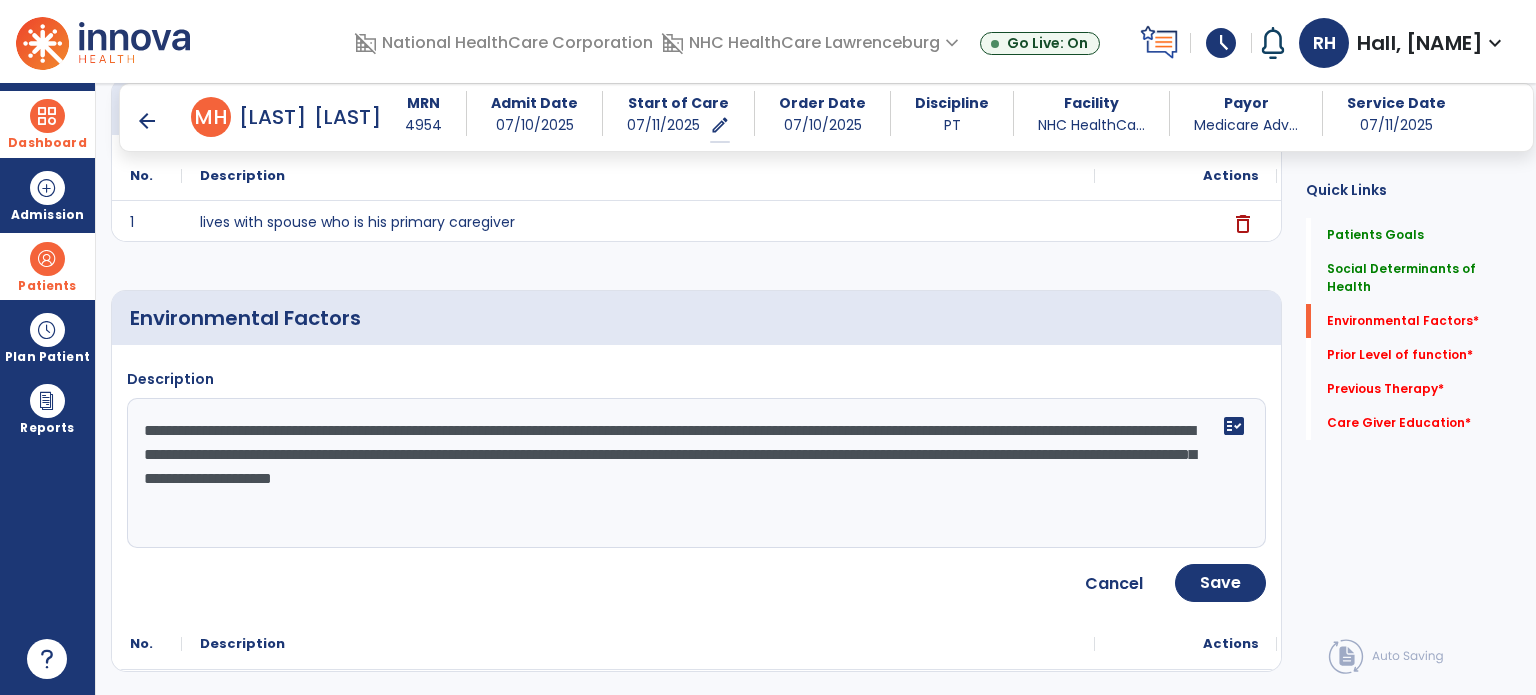 click on "**********" 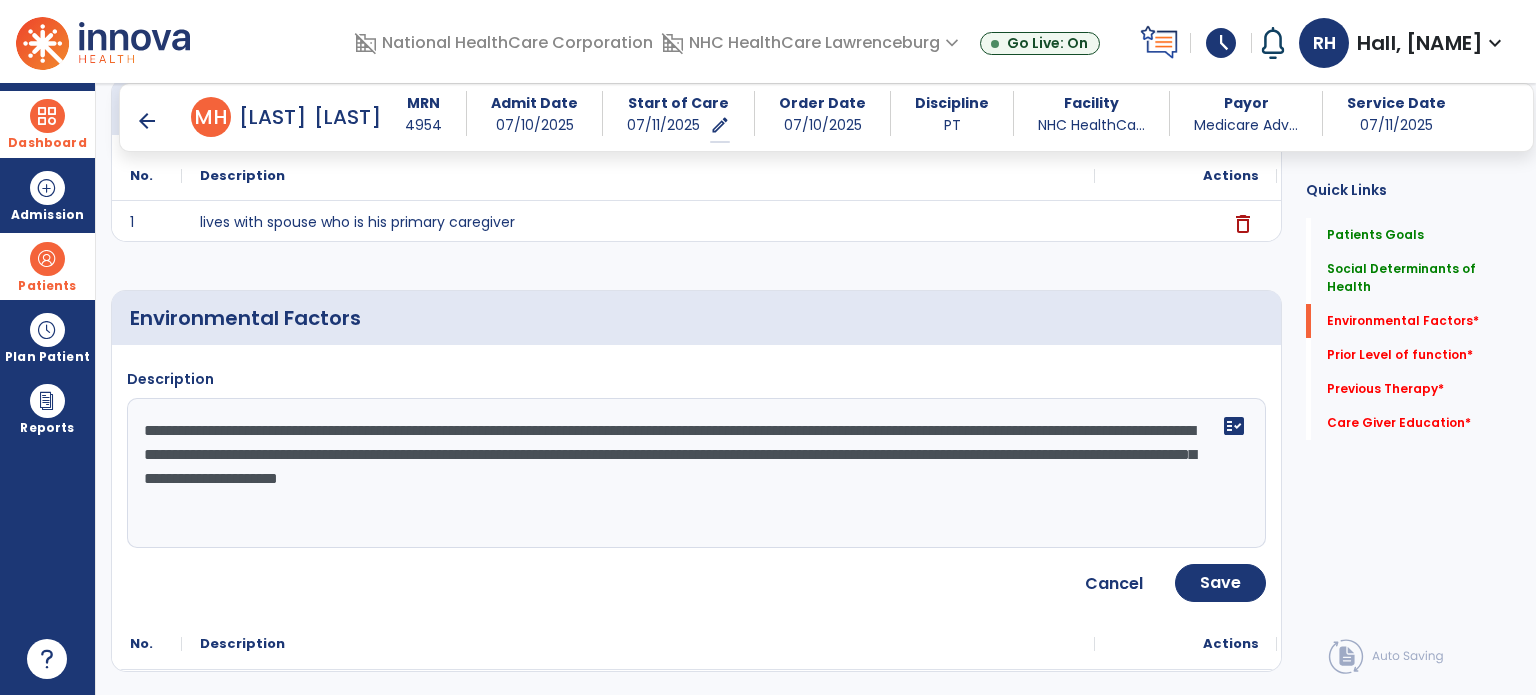 click on "**********" 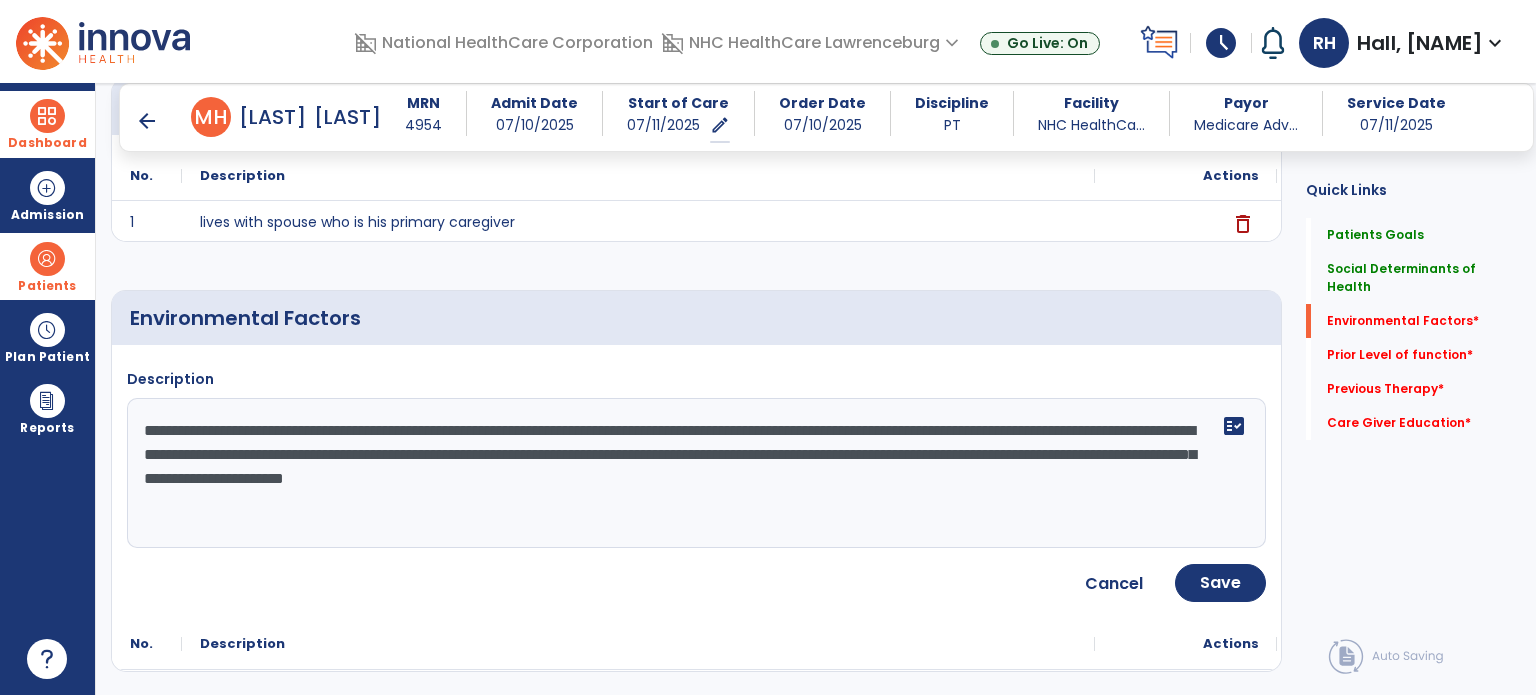 click on "**********" 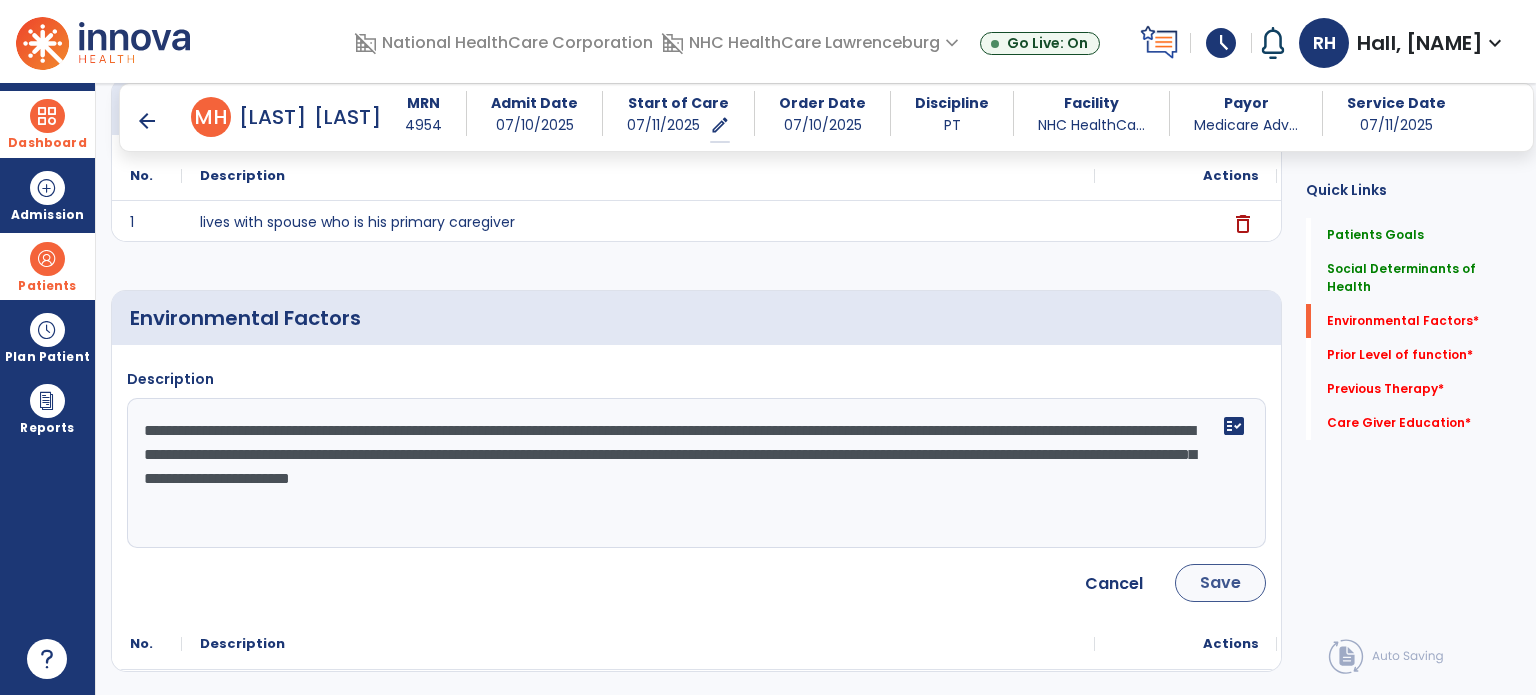 type on "**********" 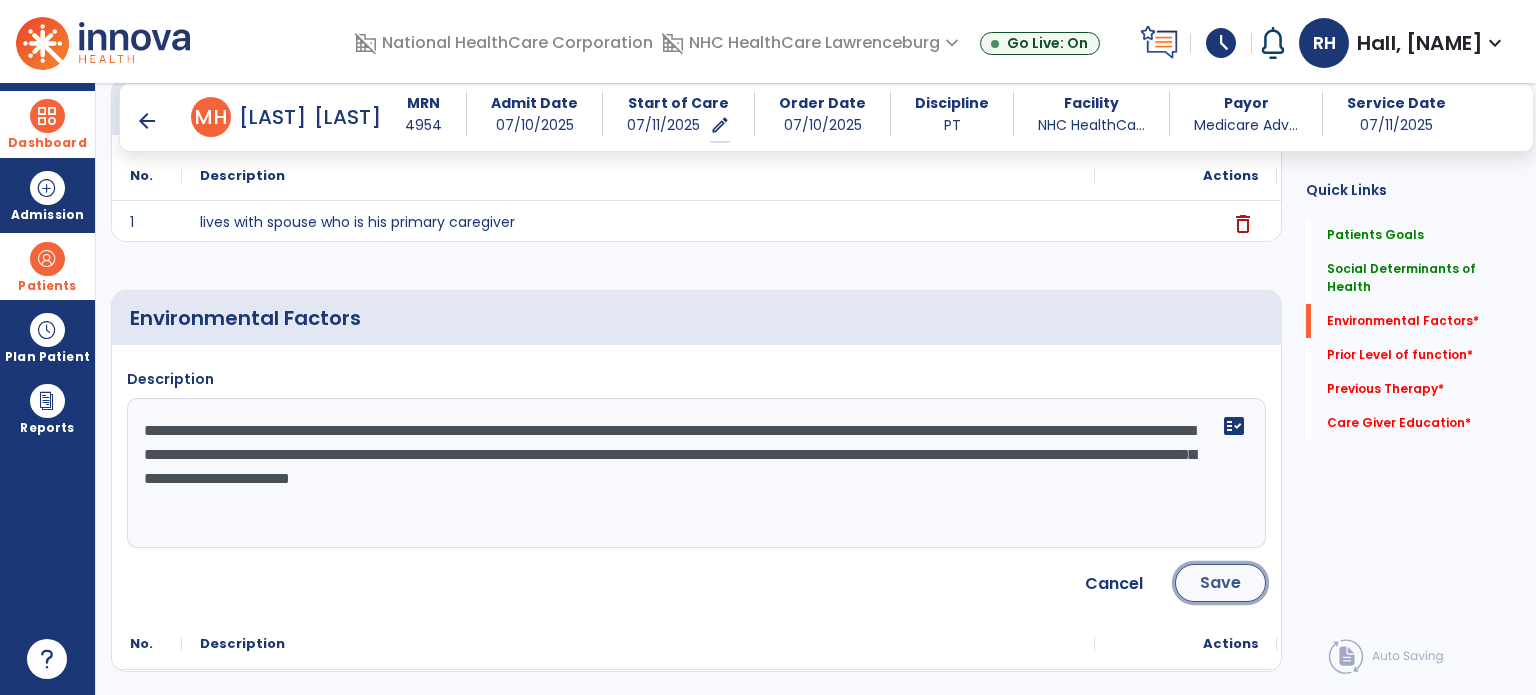 click on "Save" 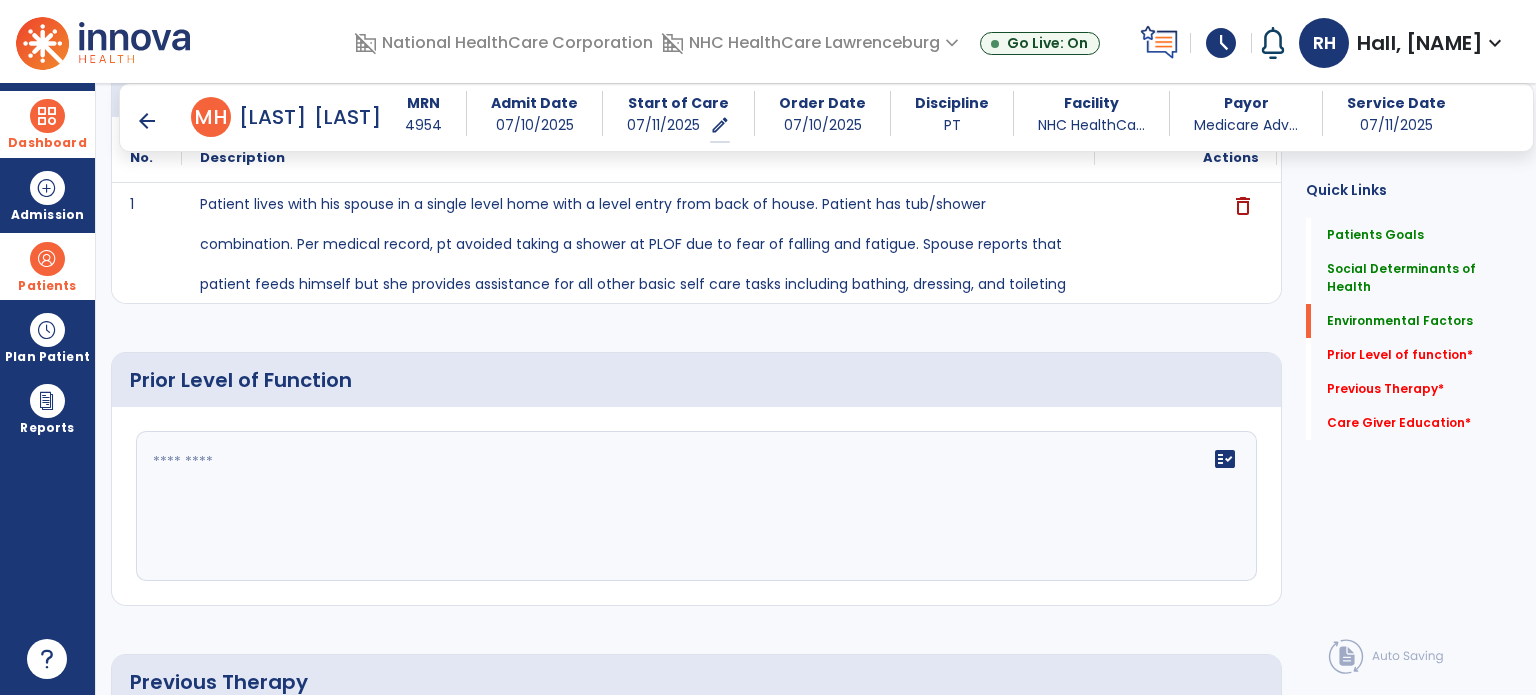 scroll, scrollTop: 694, scrollLeft: 0, axis: vertical 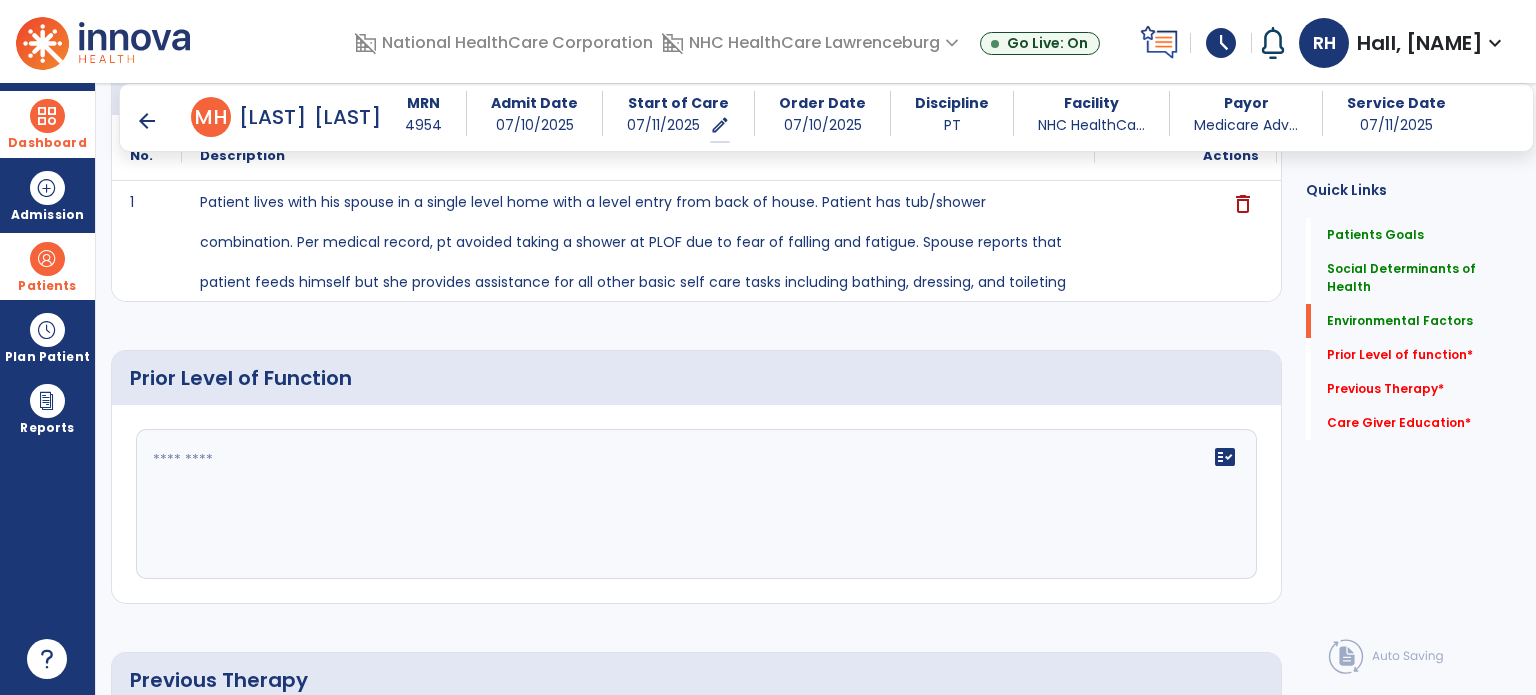 click 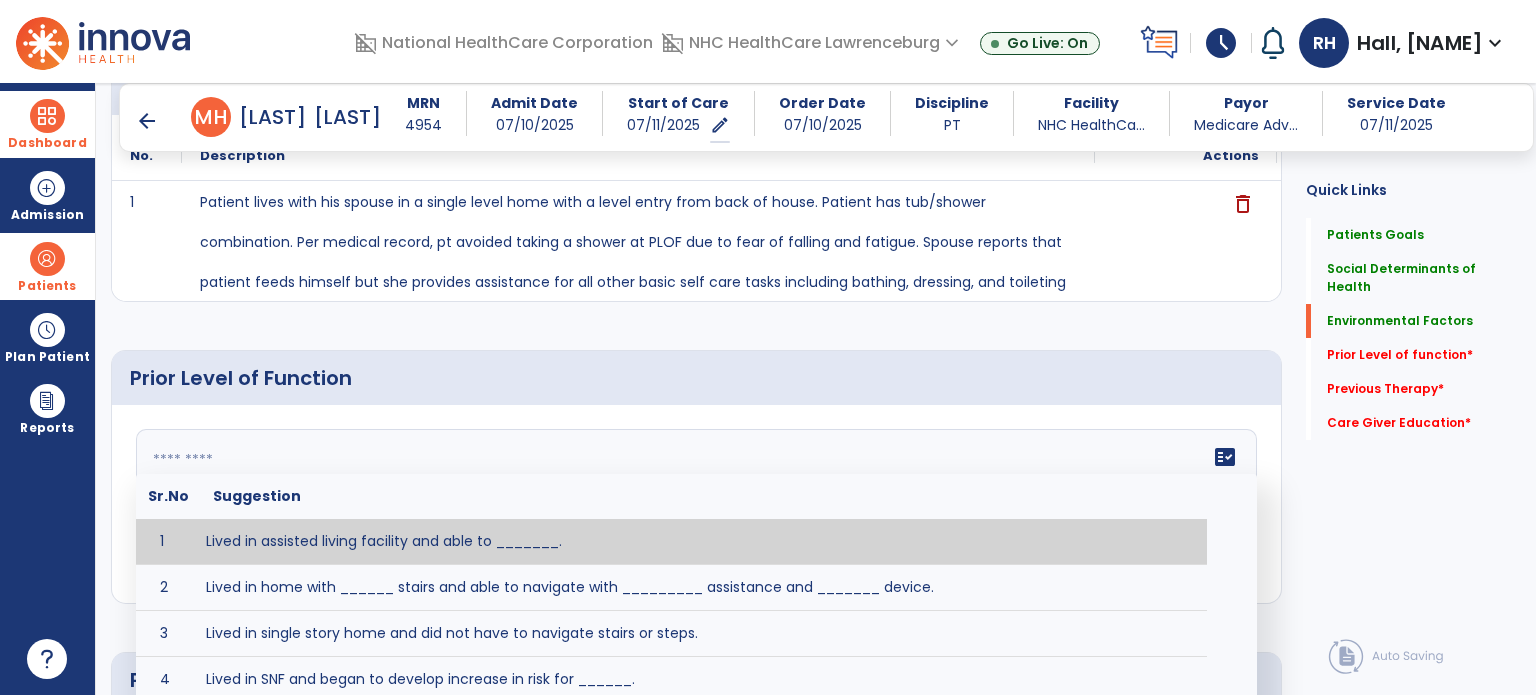 paste on "**********" 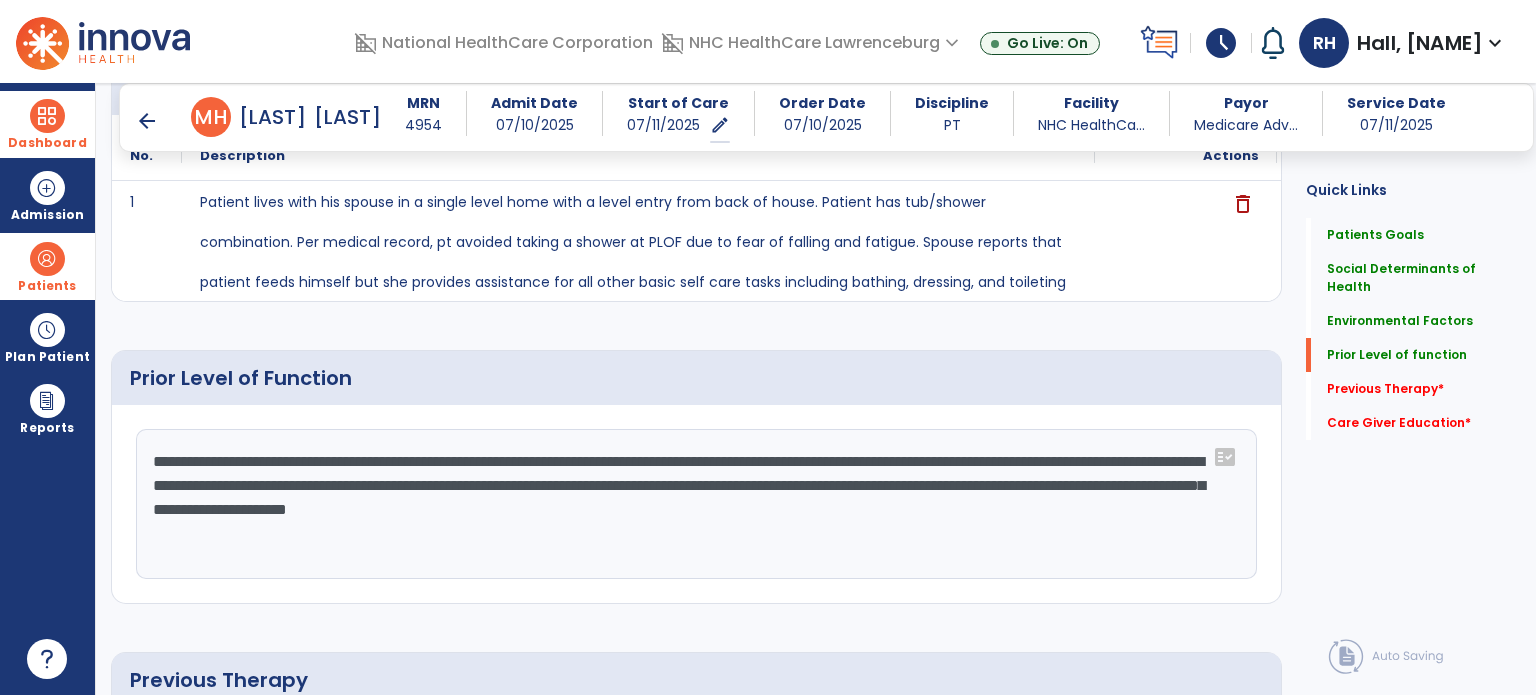 click on "**********" 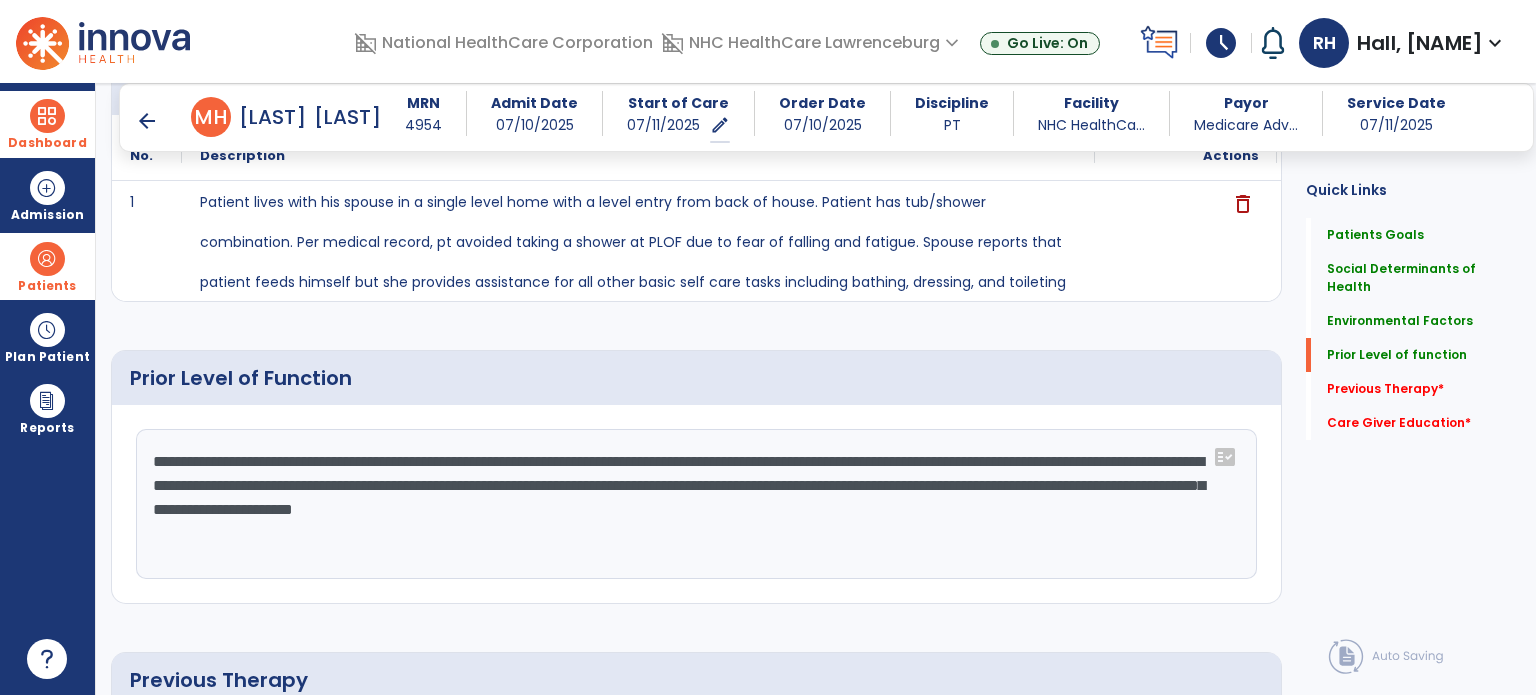 click on "**********" 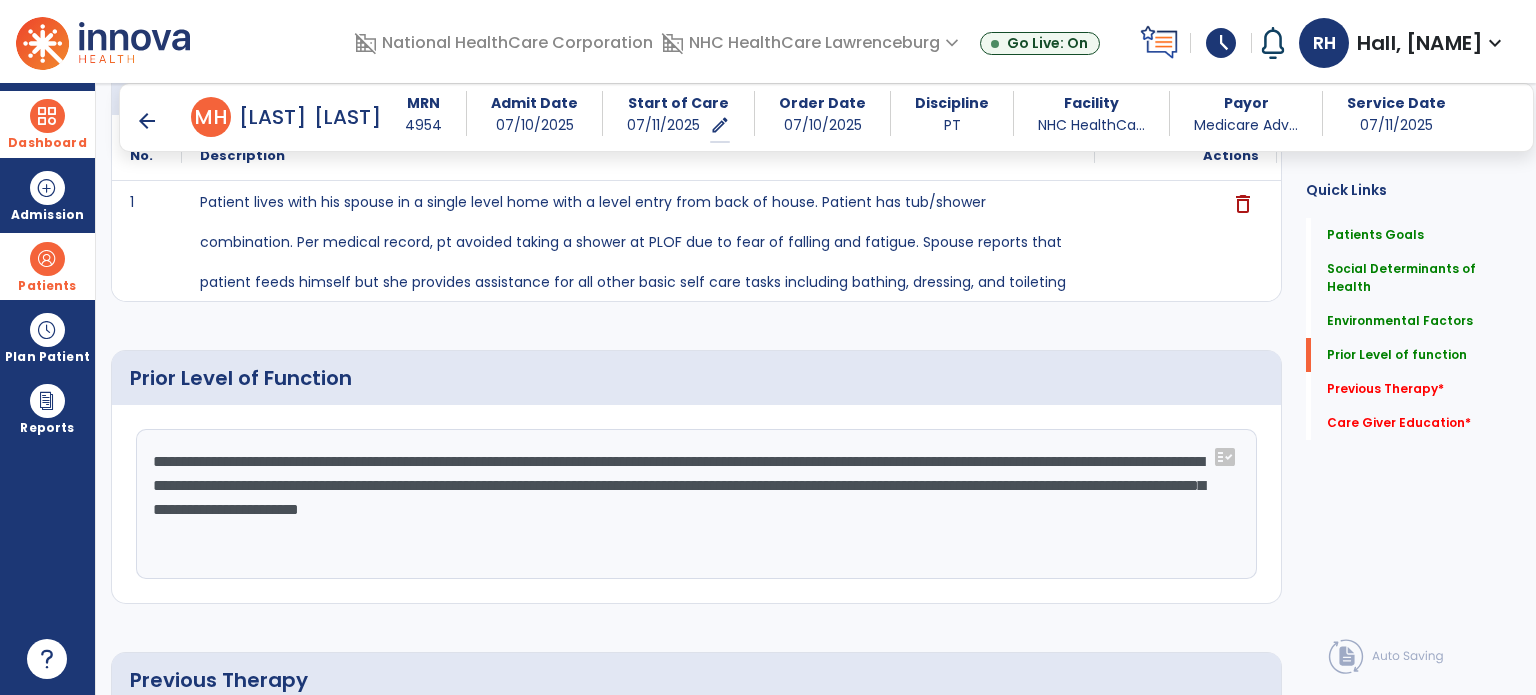 click on "**********" 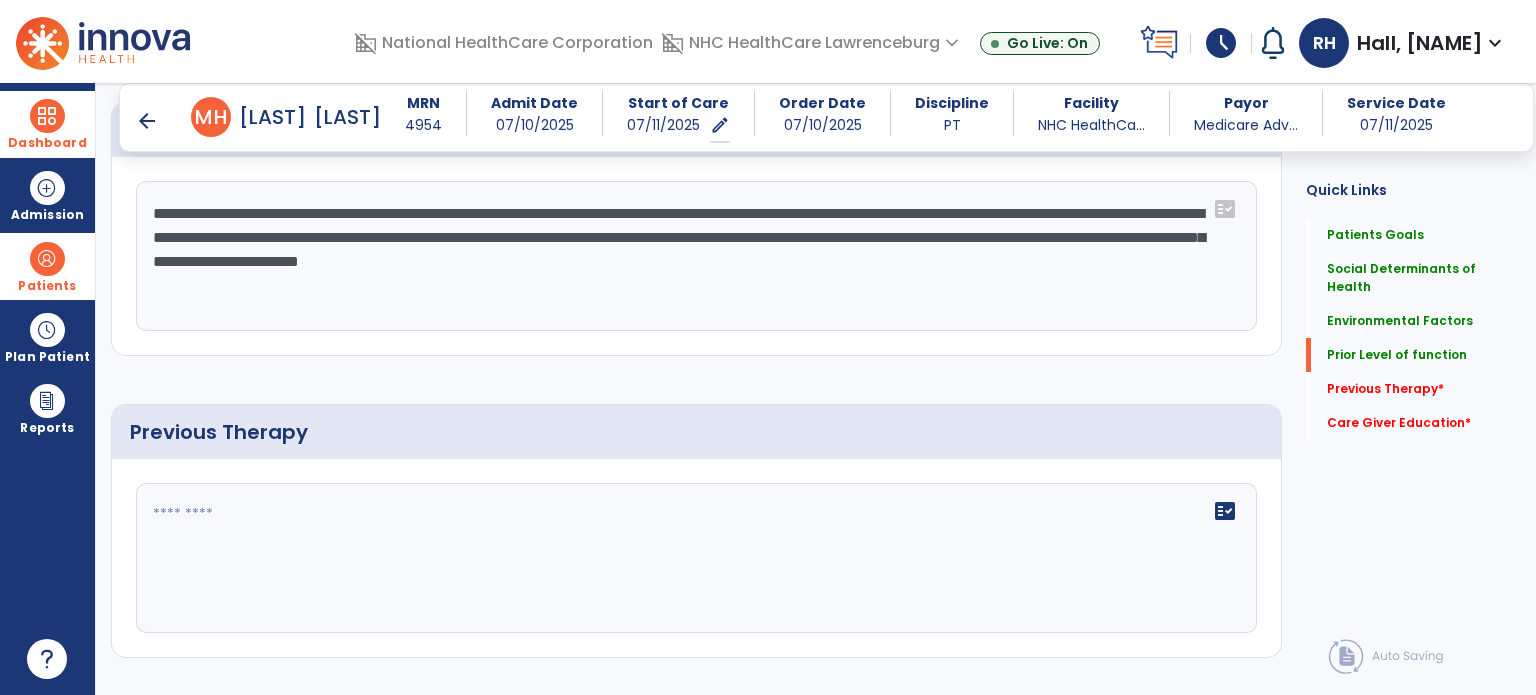 scroll, scrollTop: 945, scrollLeft: 0, axis: vertical 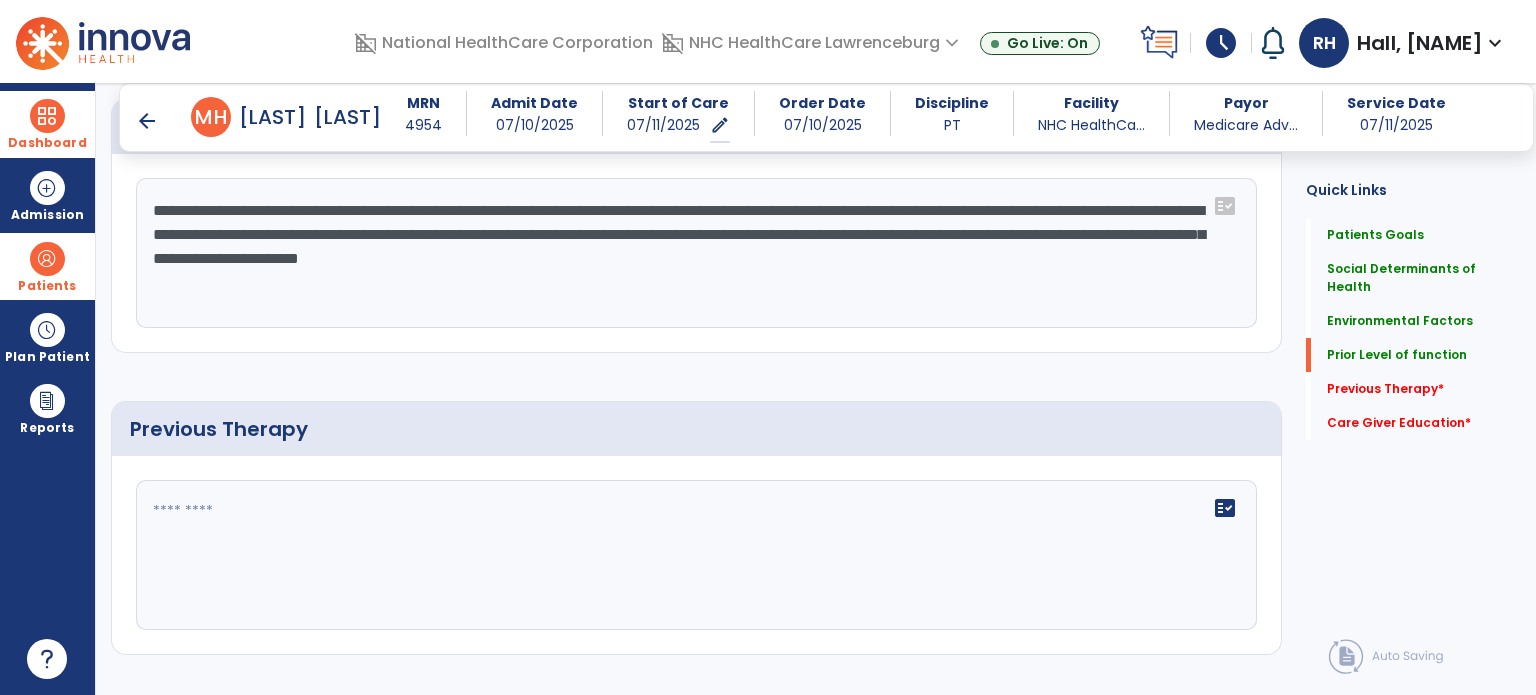 type on "**********" 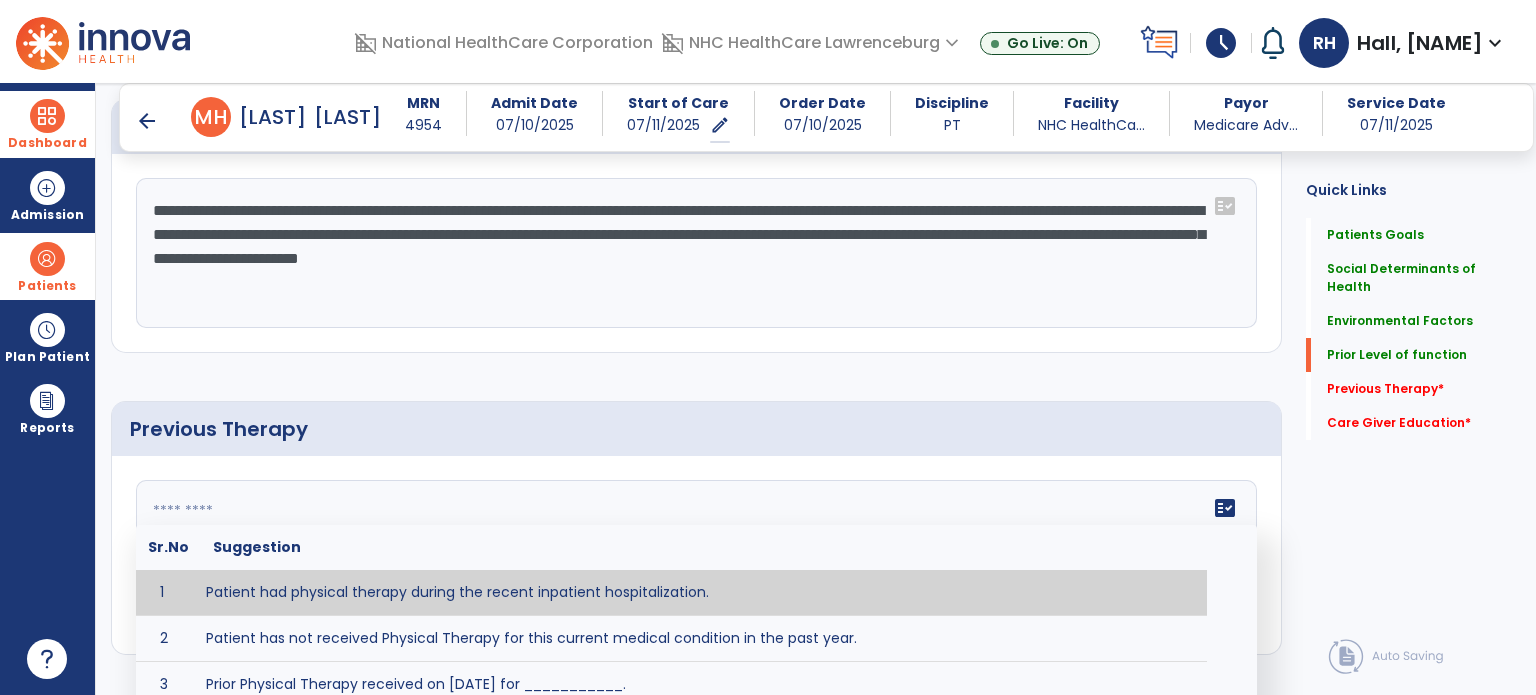 type on "**********" 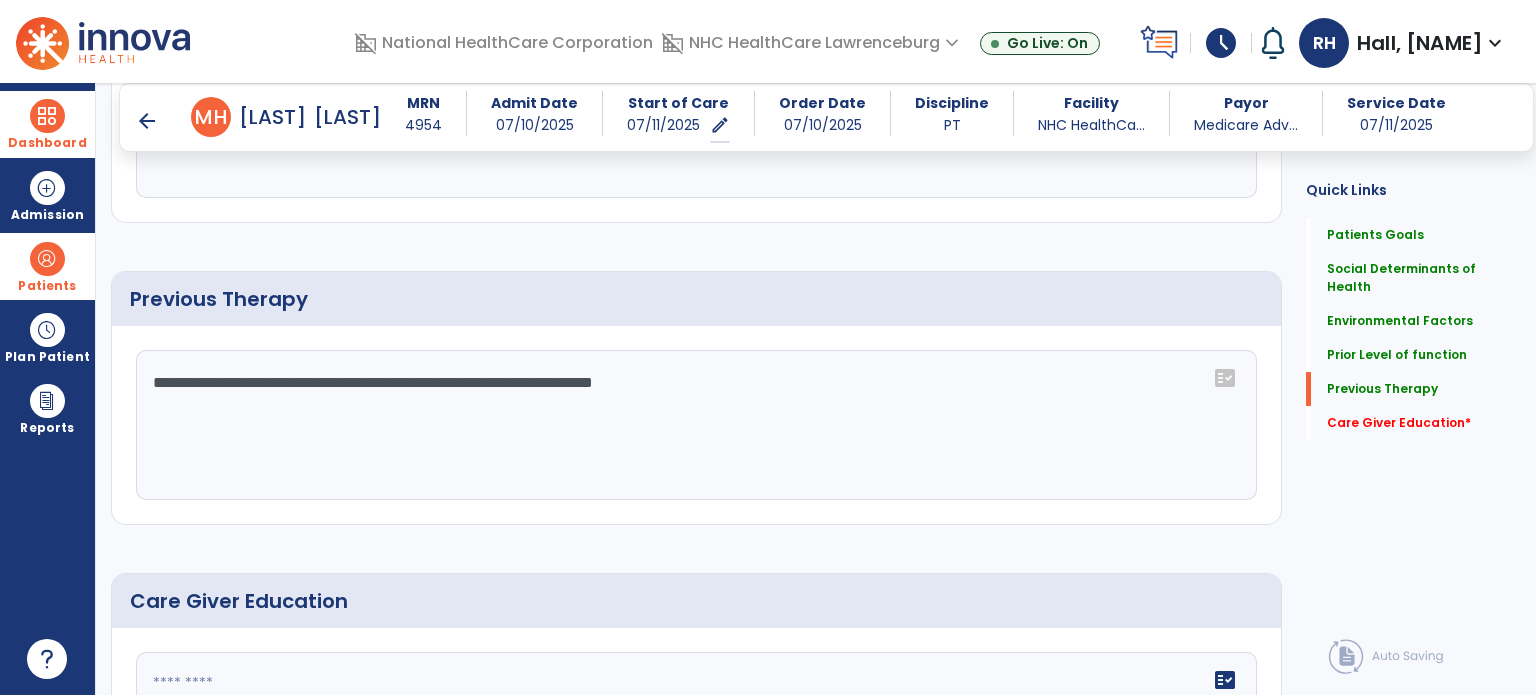 scroll, scrollTop: 1216, scrollLeft: 0, axis: vertical 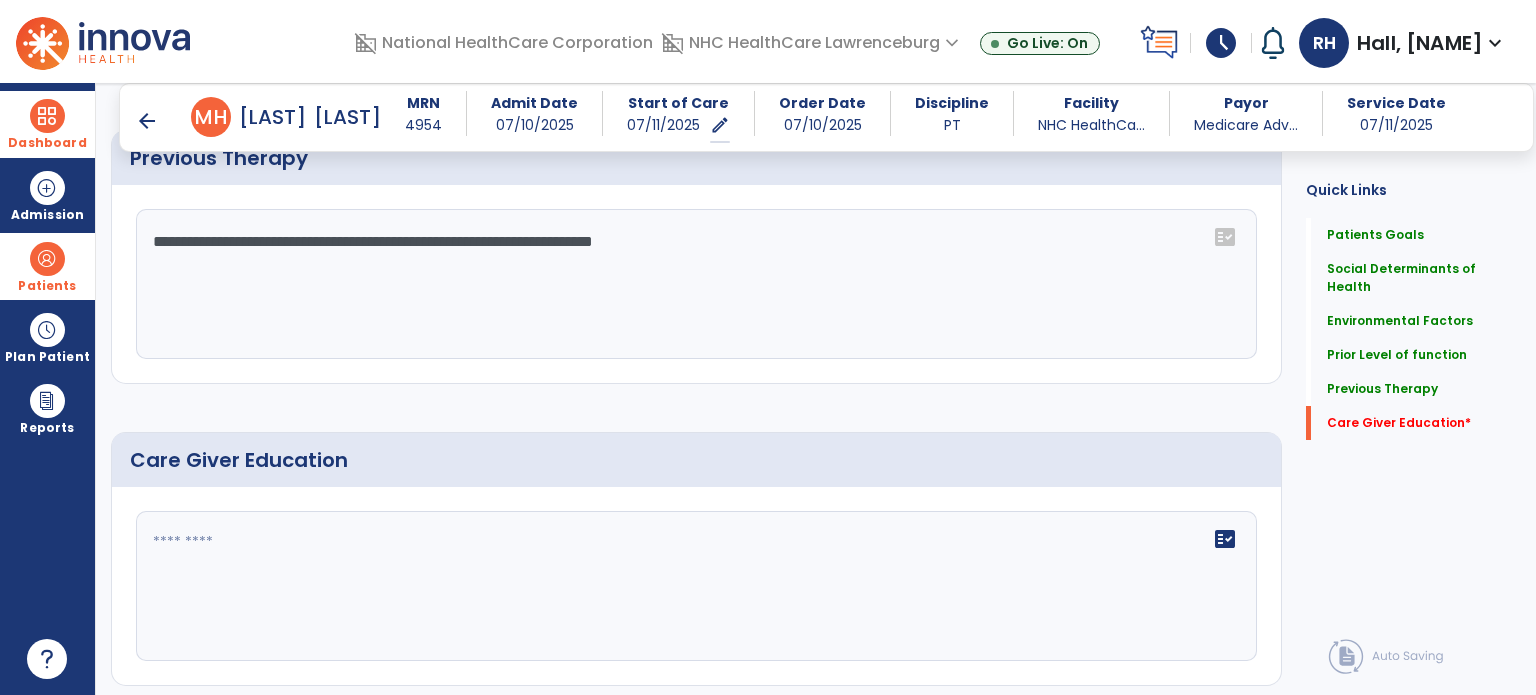 click on "fact_check" 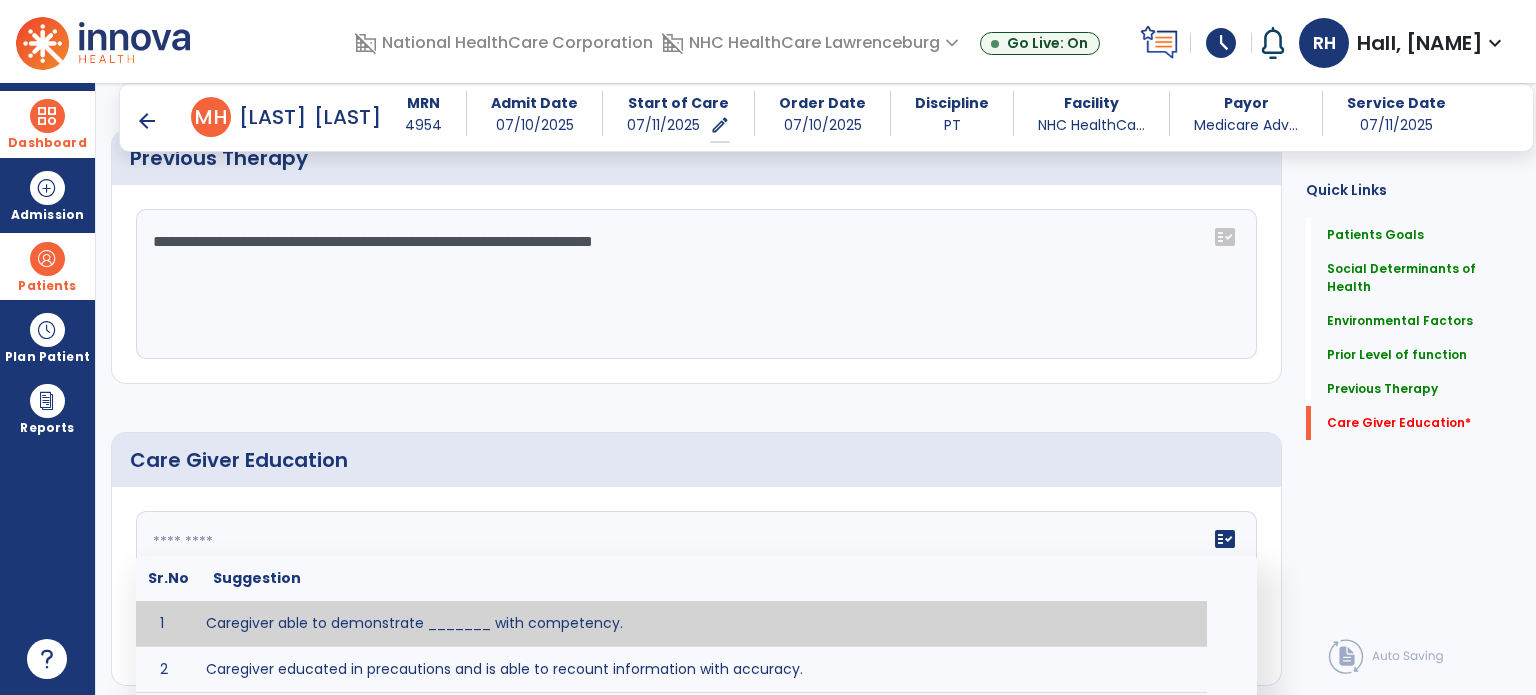 paste on "**********" 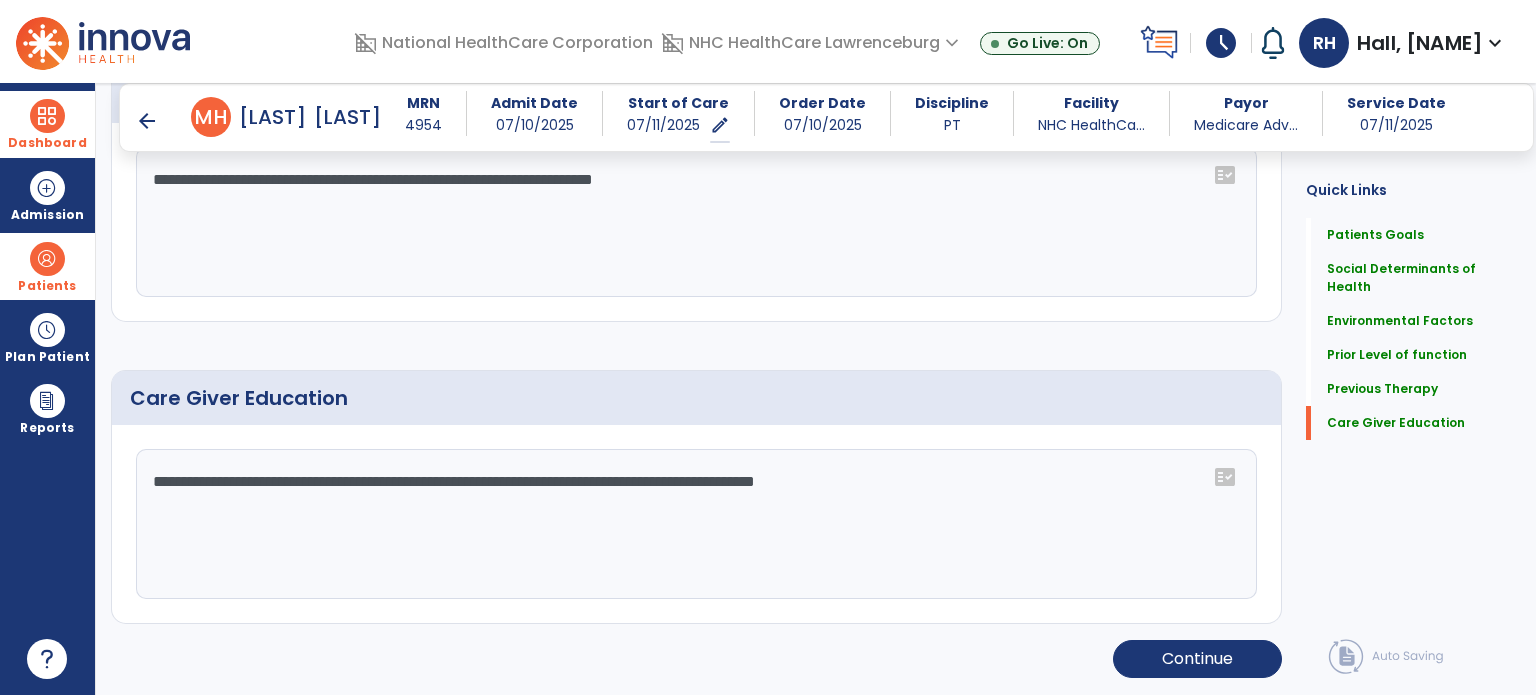 scroll, scrollTop: 1216, scrollLeft: 0, axis: vertical 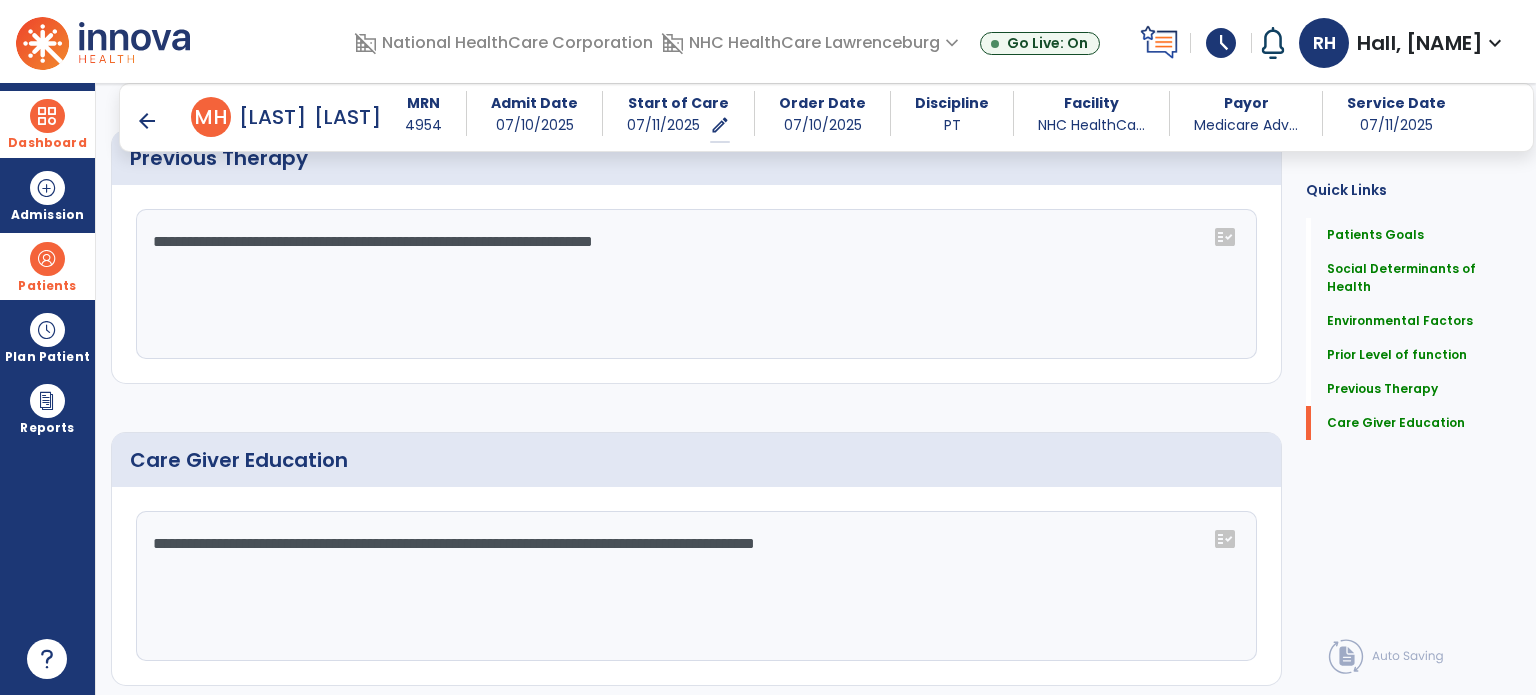 drag, startPoint x: 816, startPoint y: 528, endPoint x: 581, endPoint y: 553, distance: 236.32605 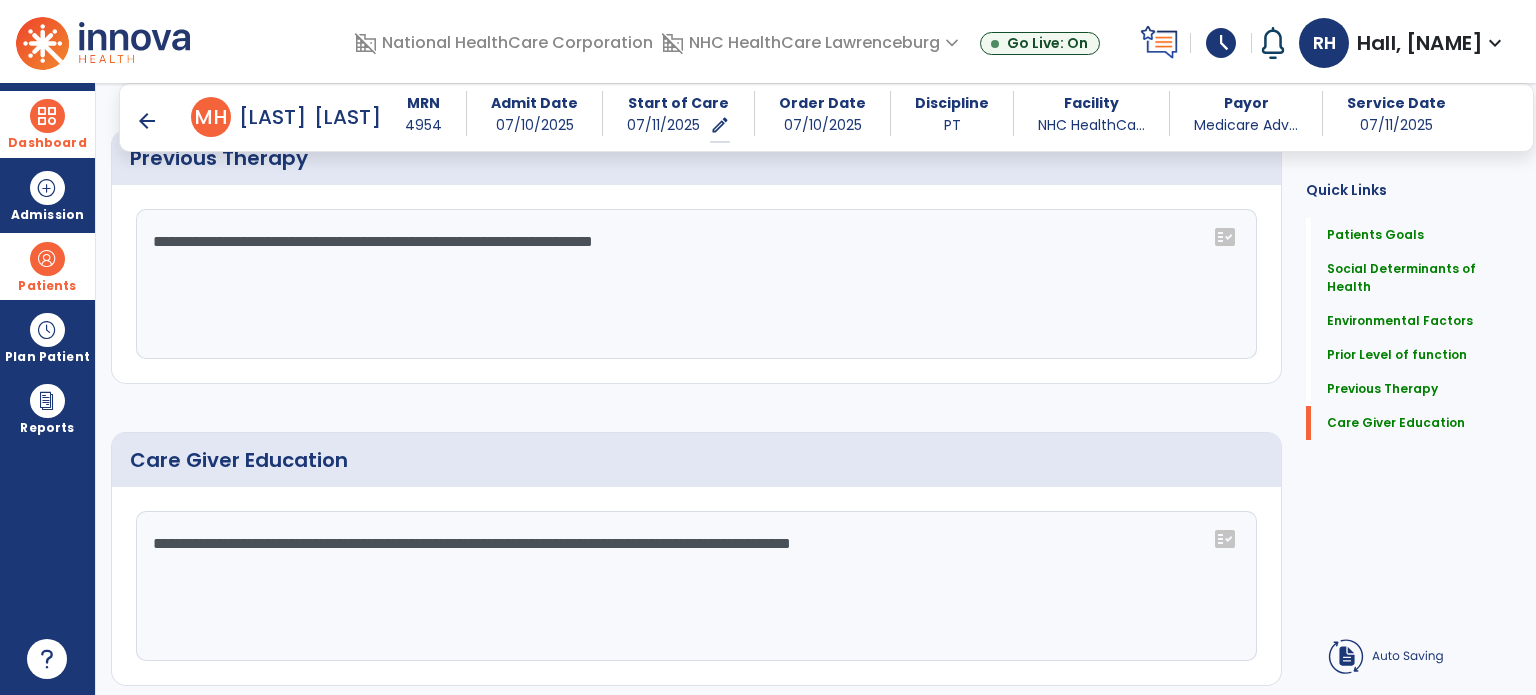 scroll, scrollTop: 1216, scrollLeft: 0, axis: vertical 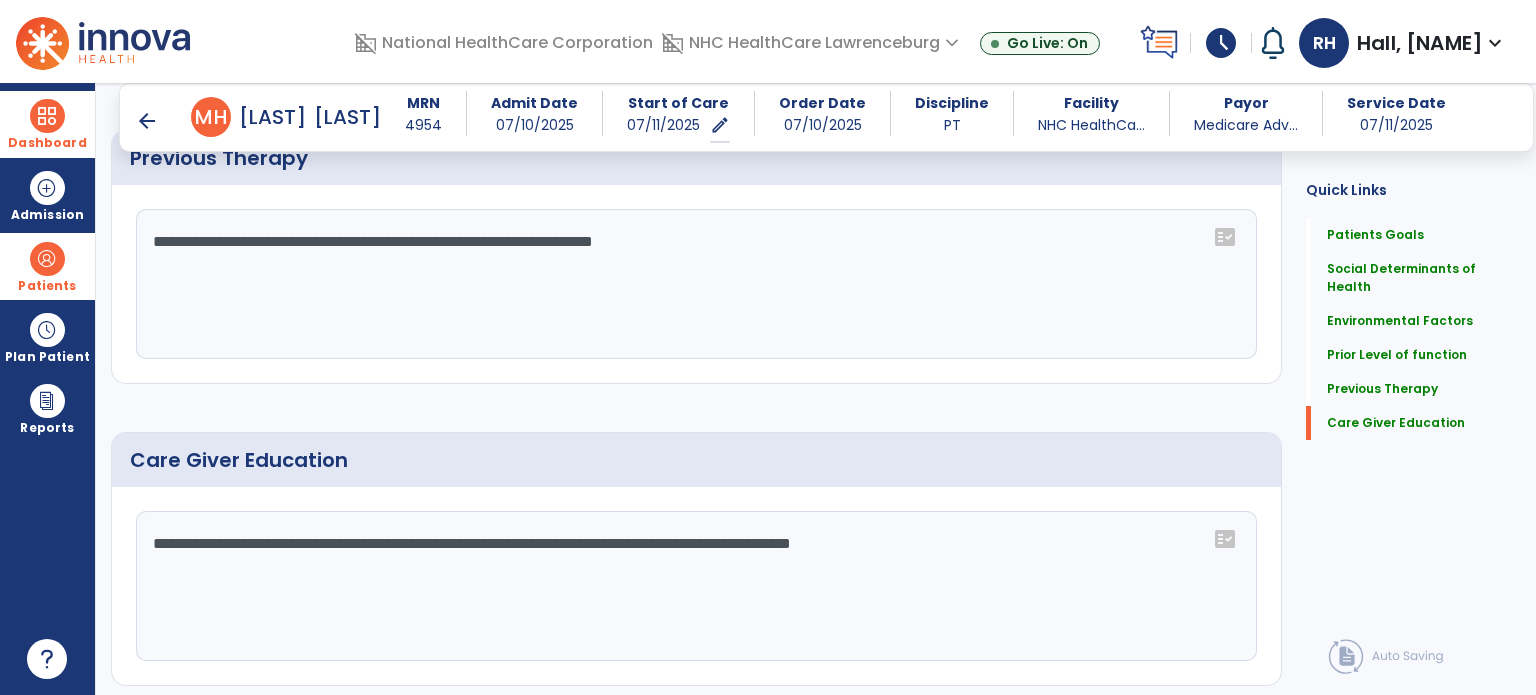 click on "**********" 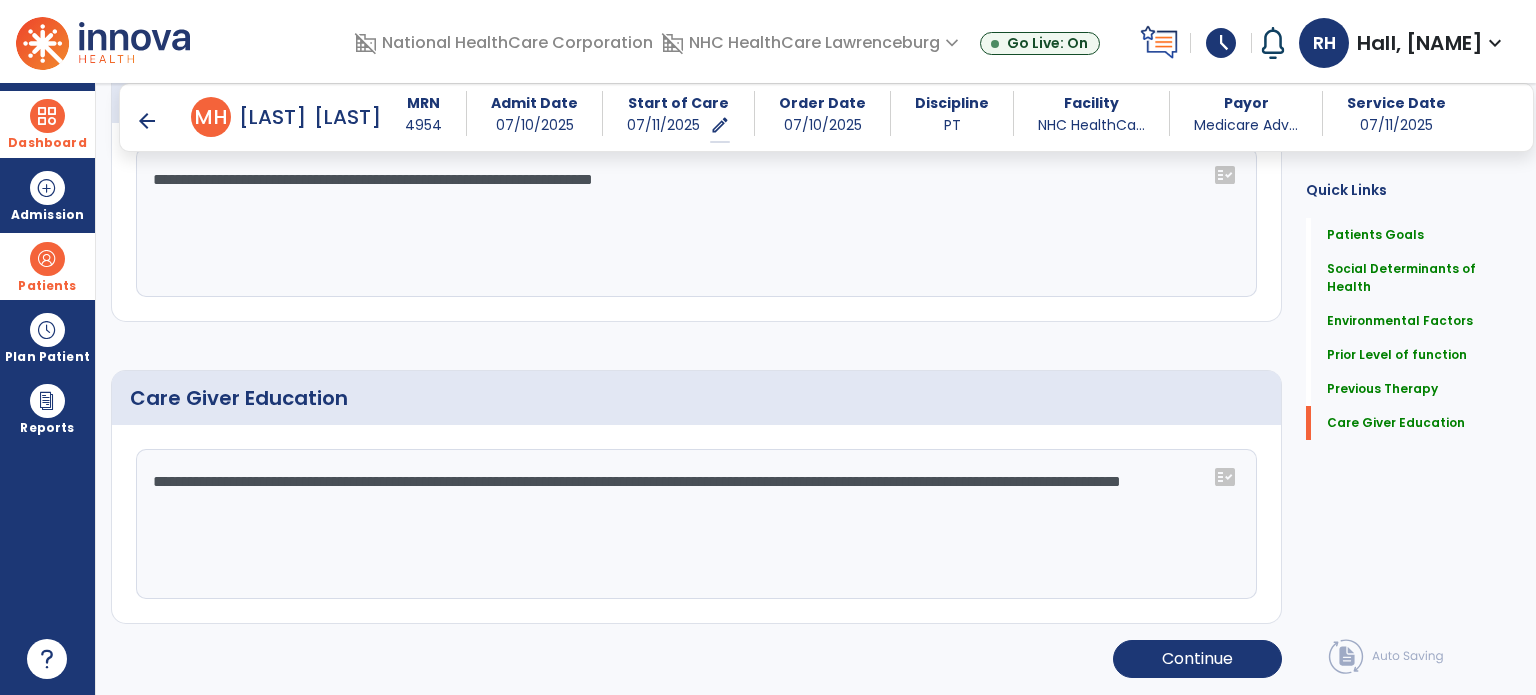 scroll, scrollTop: 1216, scrollLeft: 0, axis: vertical 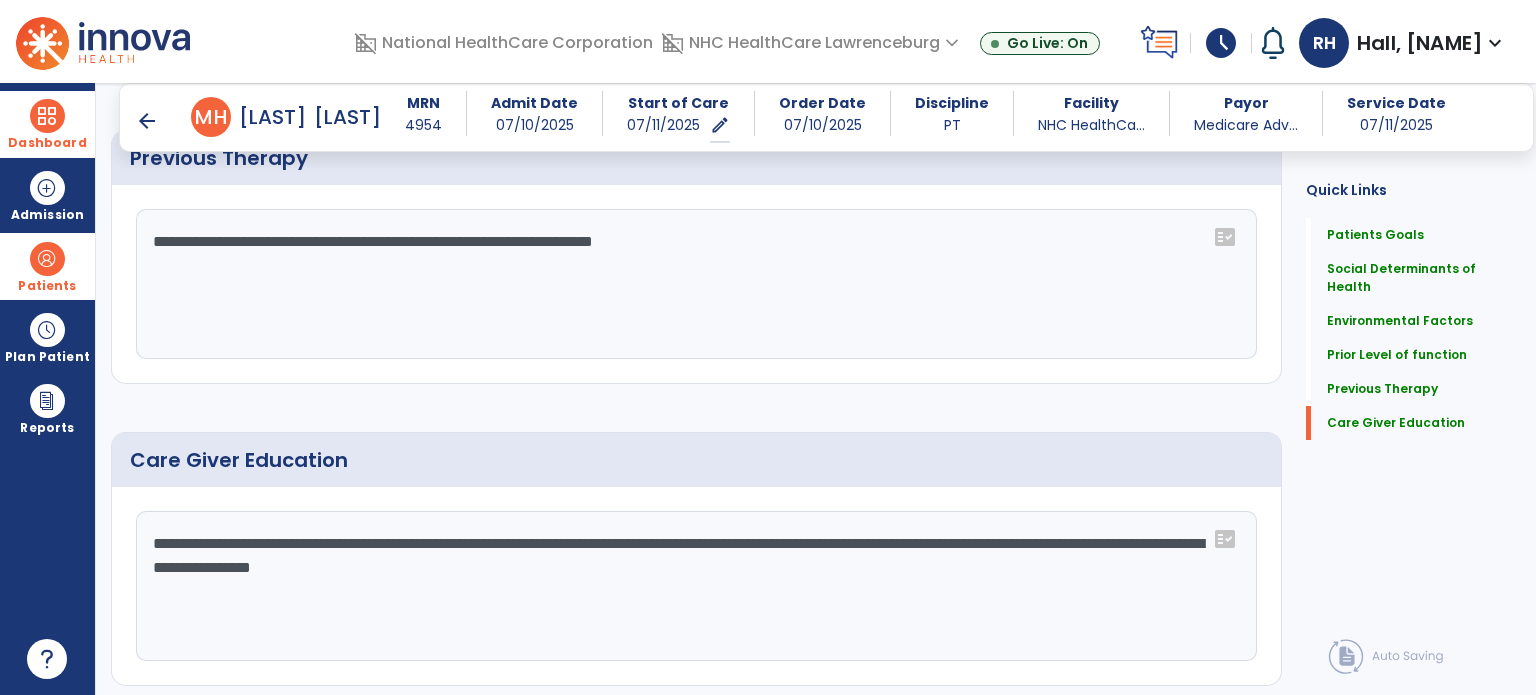 type on "**********" 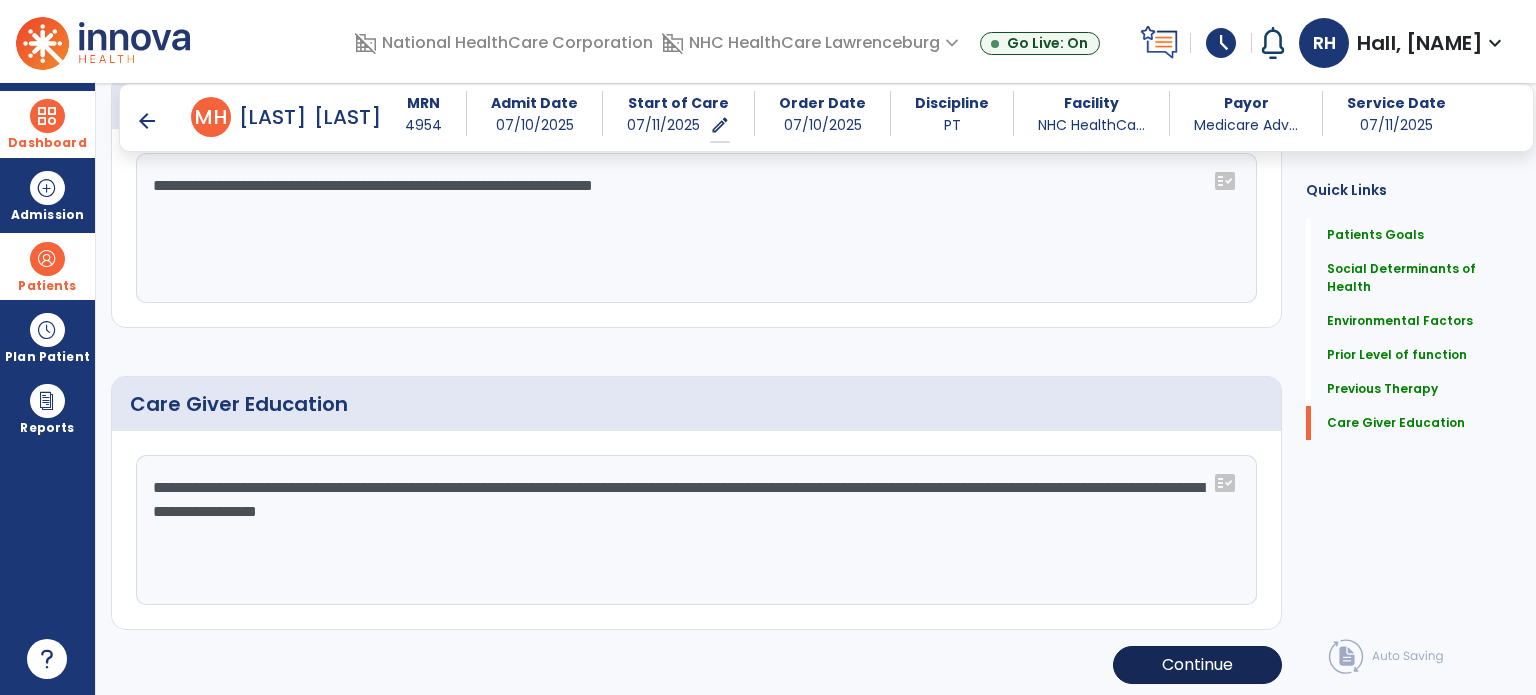 click on "Continue" 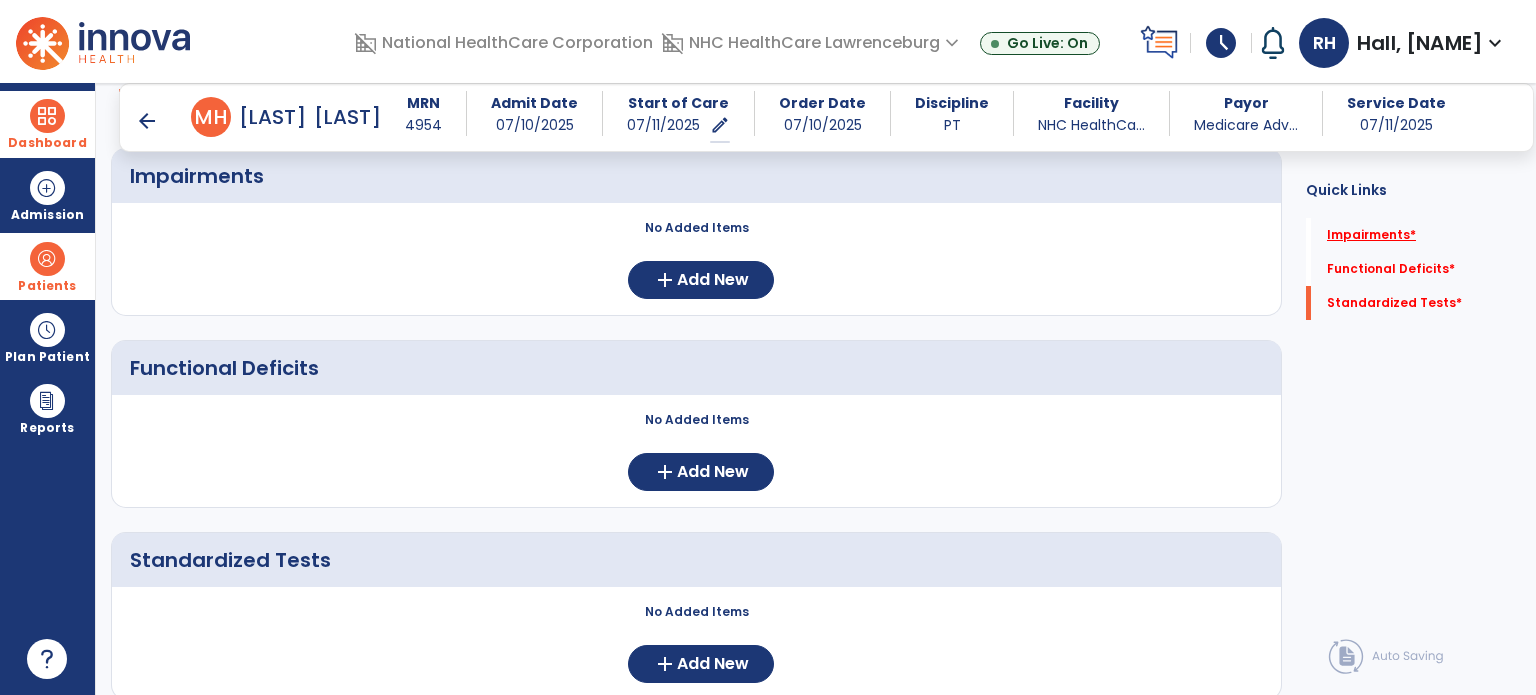 scroll, scrollTop: 172, scrollLeft: 0, axis: vertical 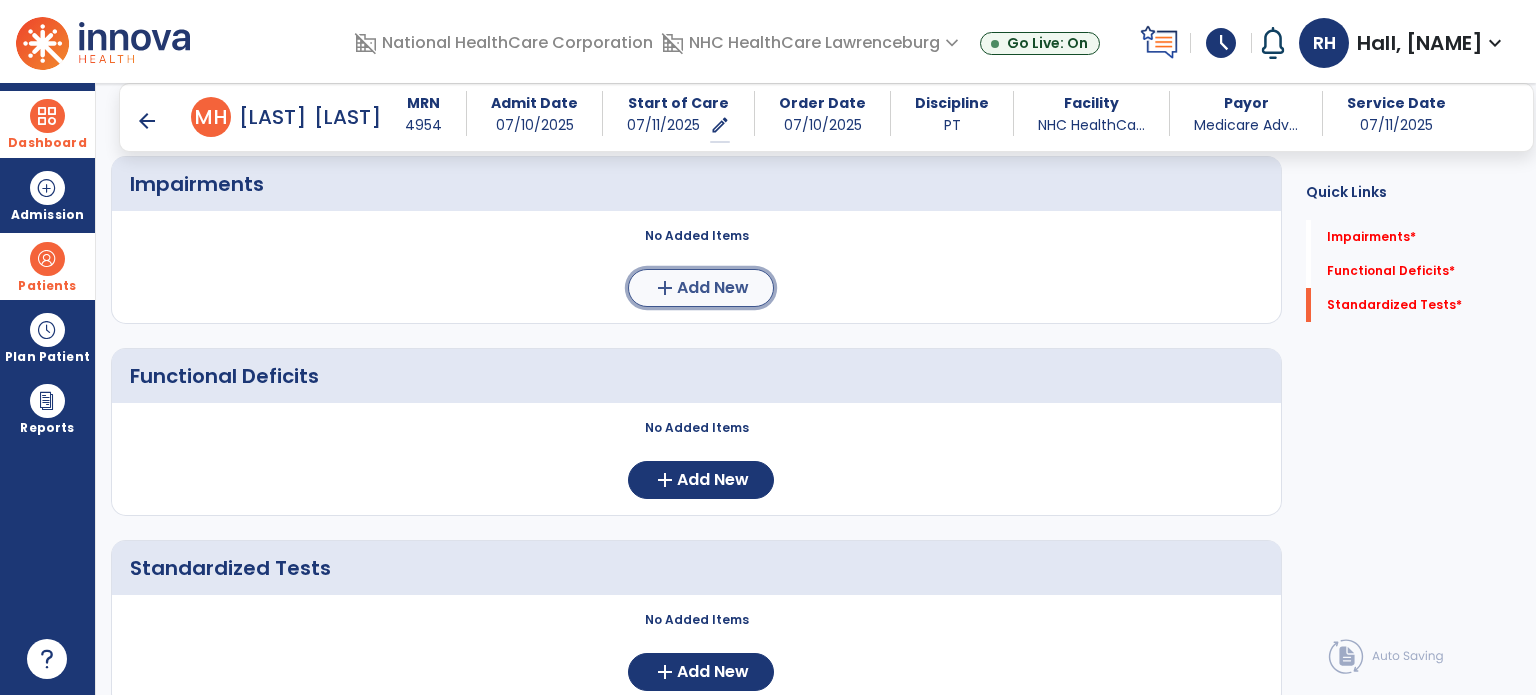 click on "add  Add New" 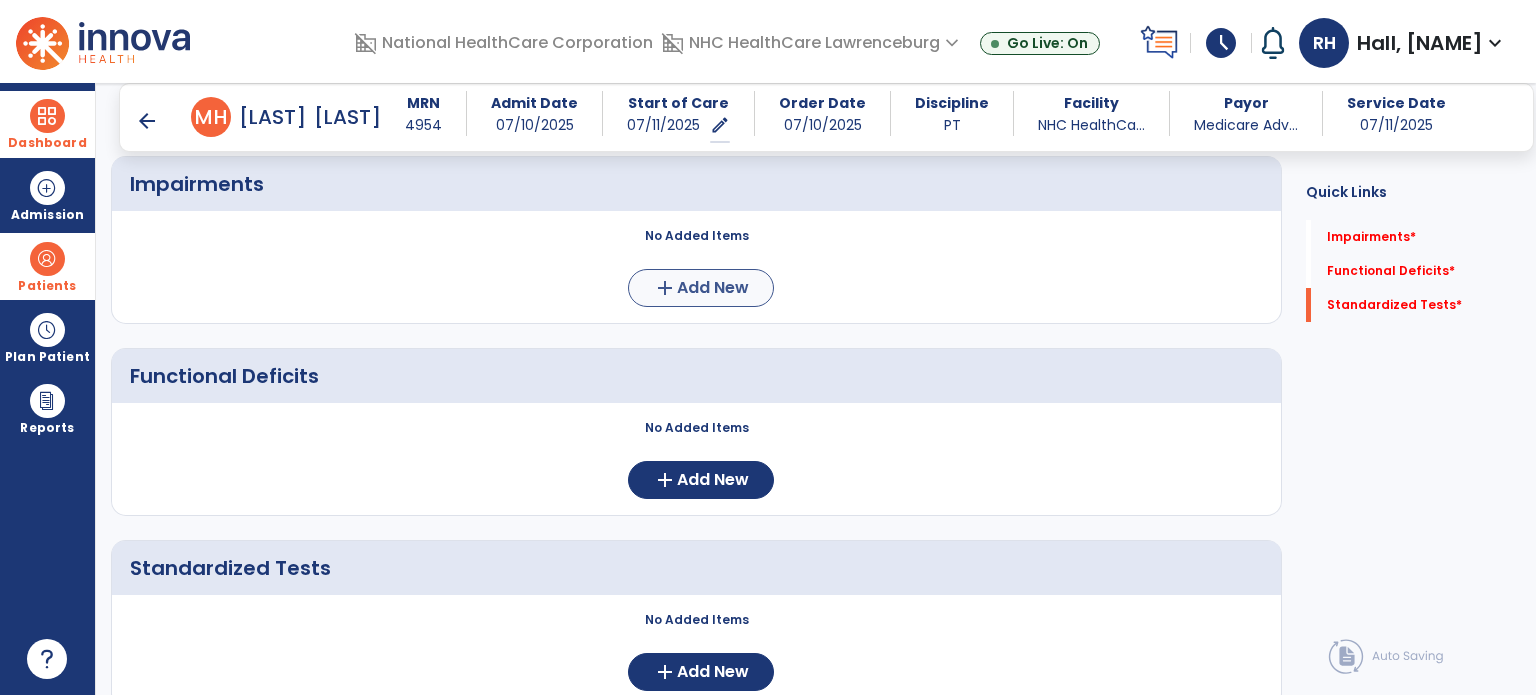 scroll, scrollTop: 0, scrollLeft: 0, axis: both 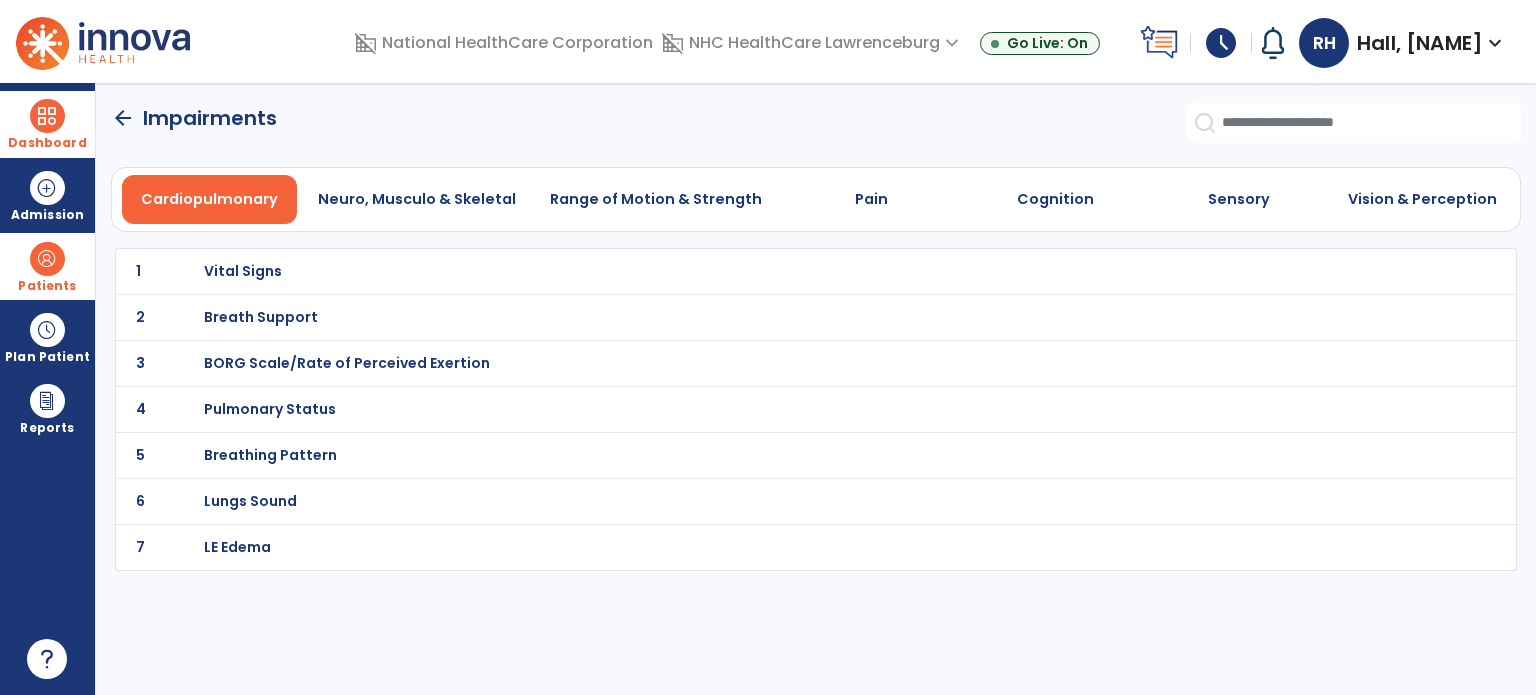 click on "Vital Signs" at bounding box center (243, 271) 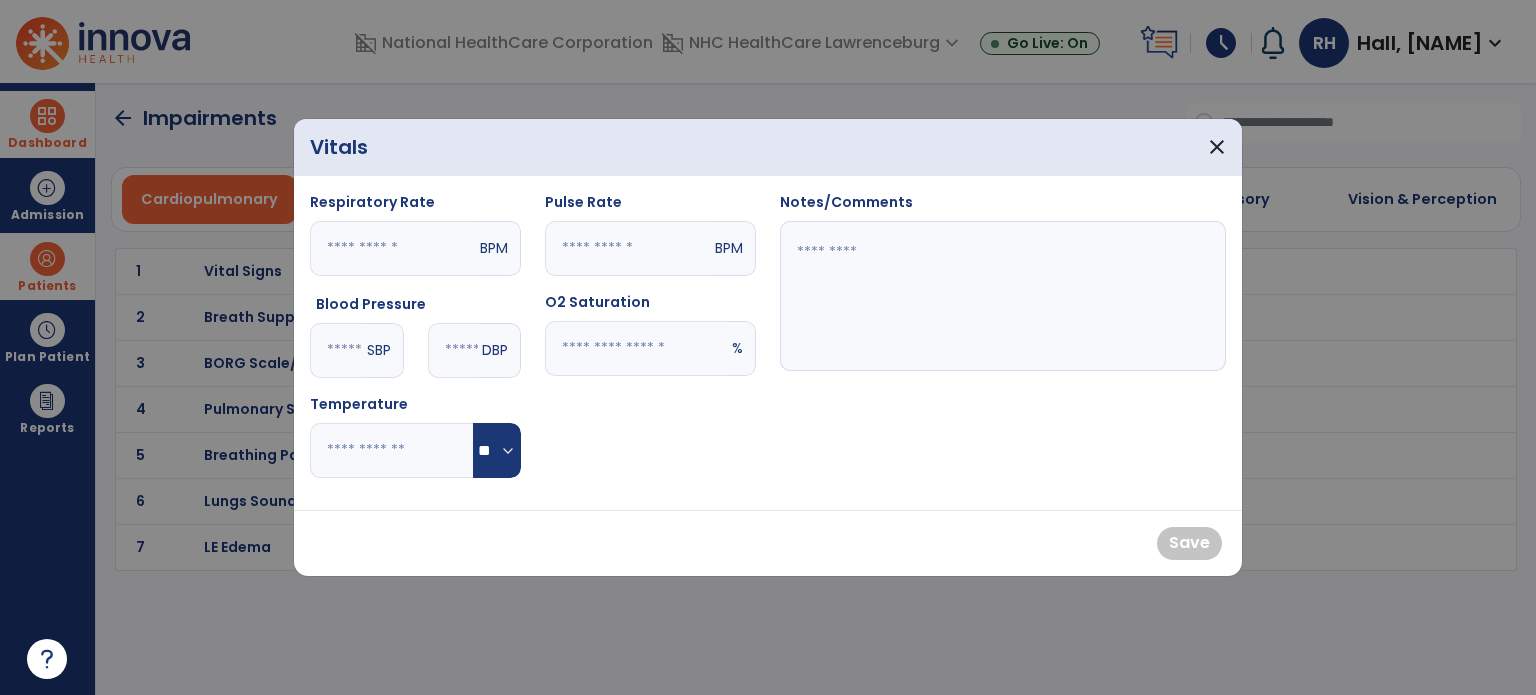 click at bounding box center [628, 248] 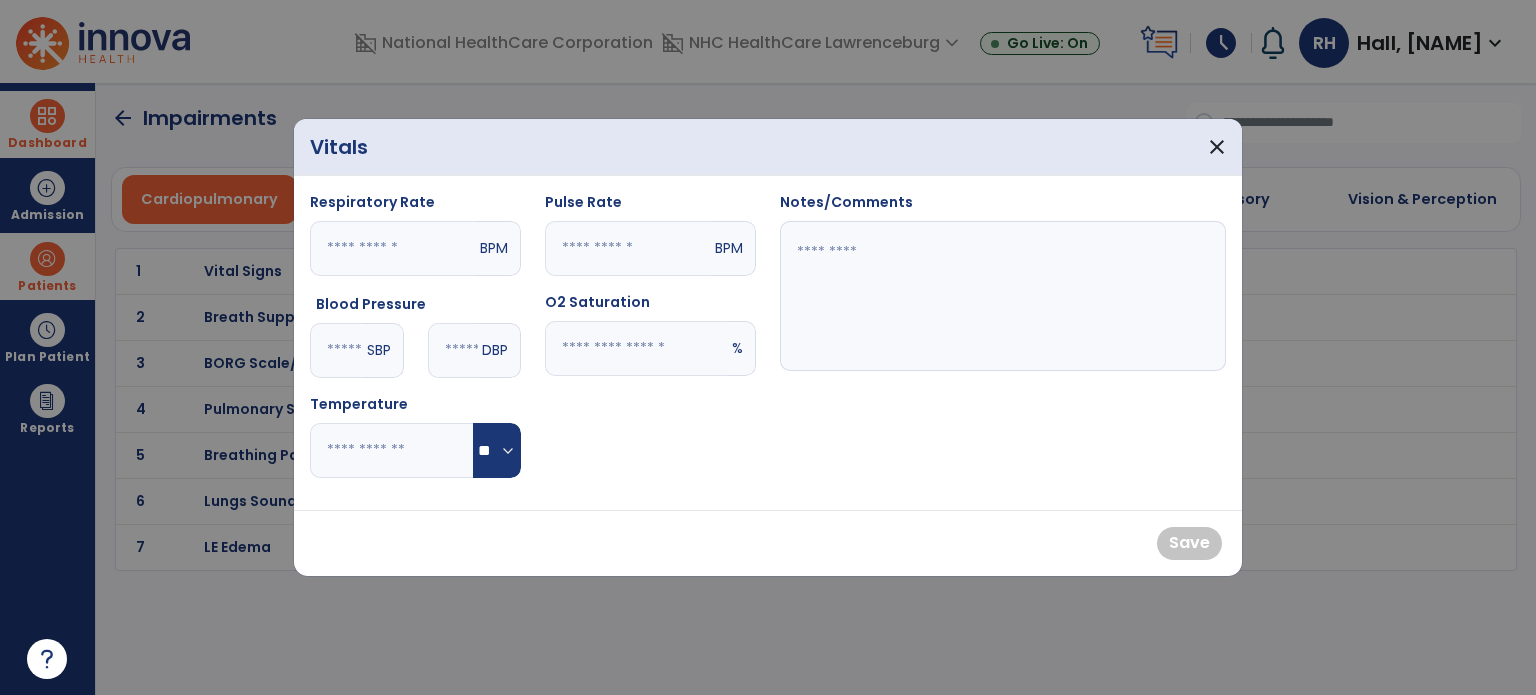 type on "***" 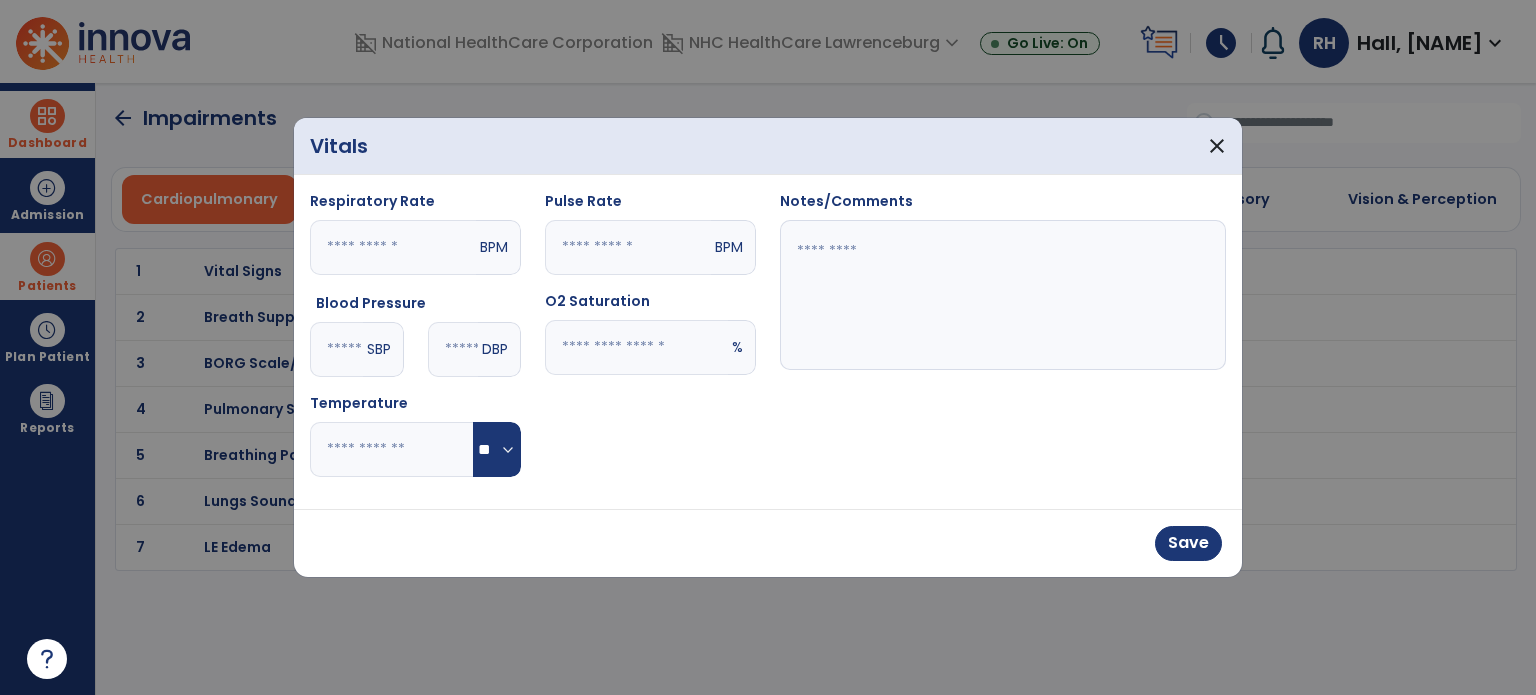 drag, startPoint x: 896, startPoint y: 215, endPoint x: 855, endPoint y: 245, distance: 50.803543 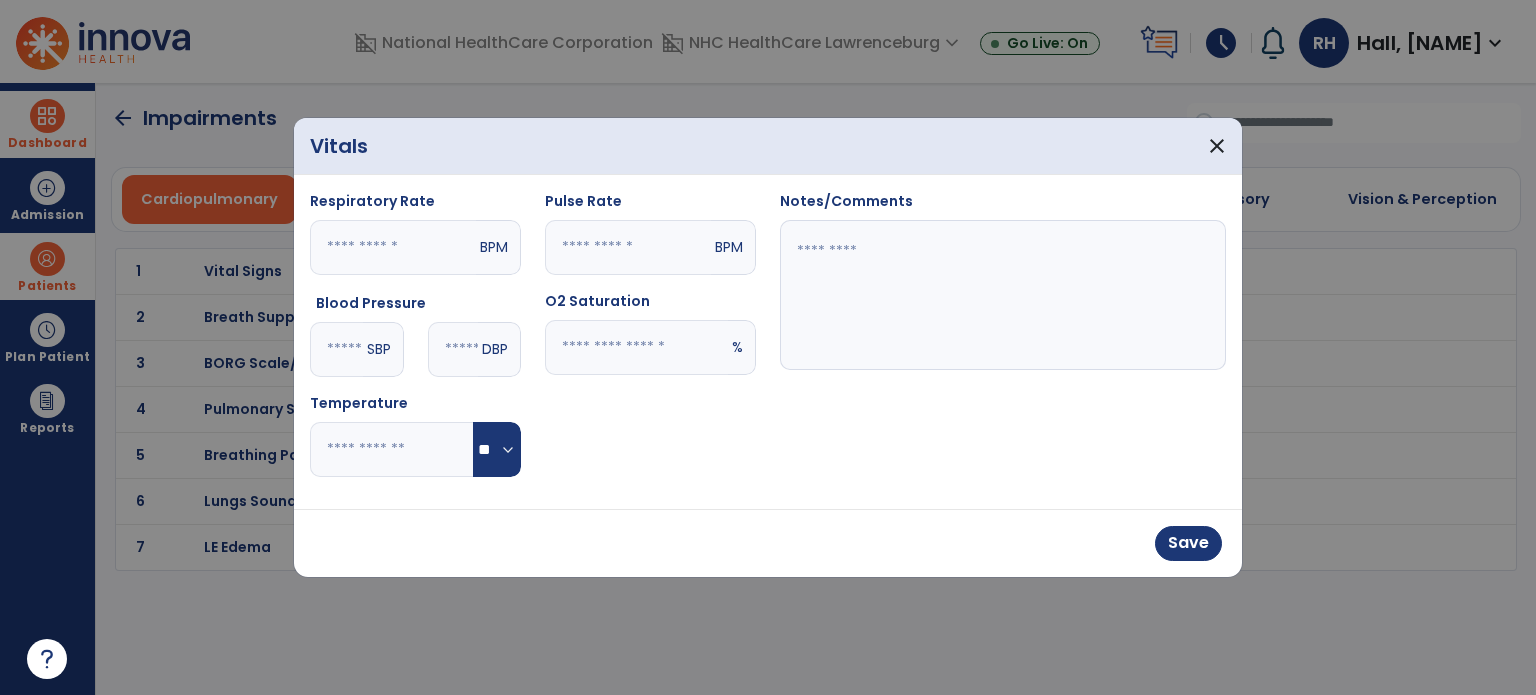 paste on "**********" 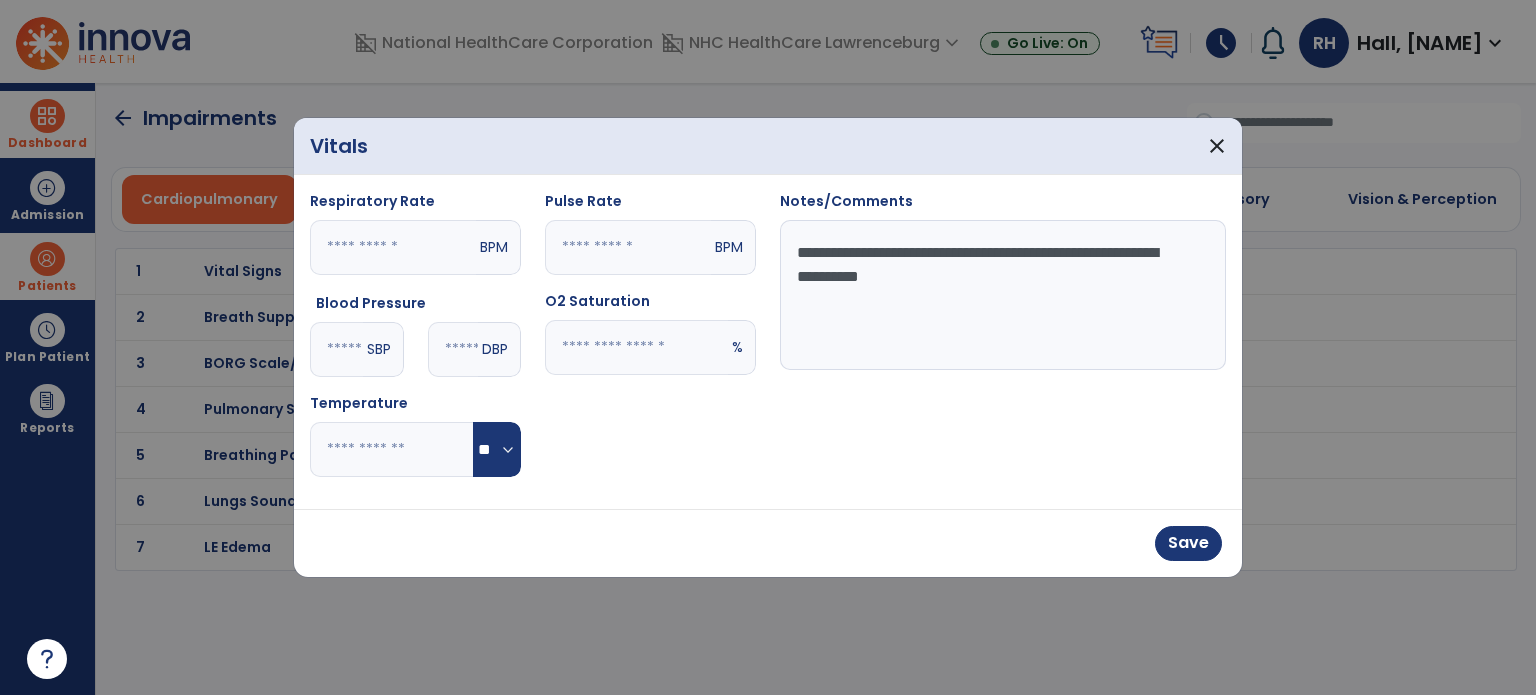 click on "**********" at bounding box center [1003, 295] 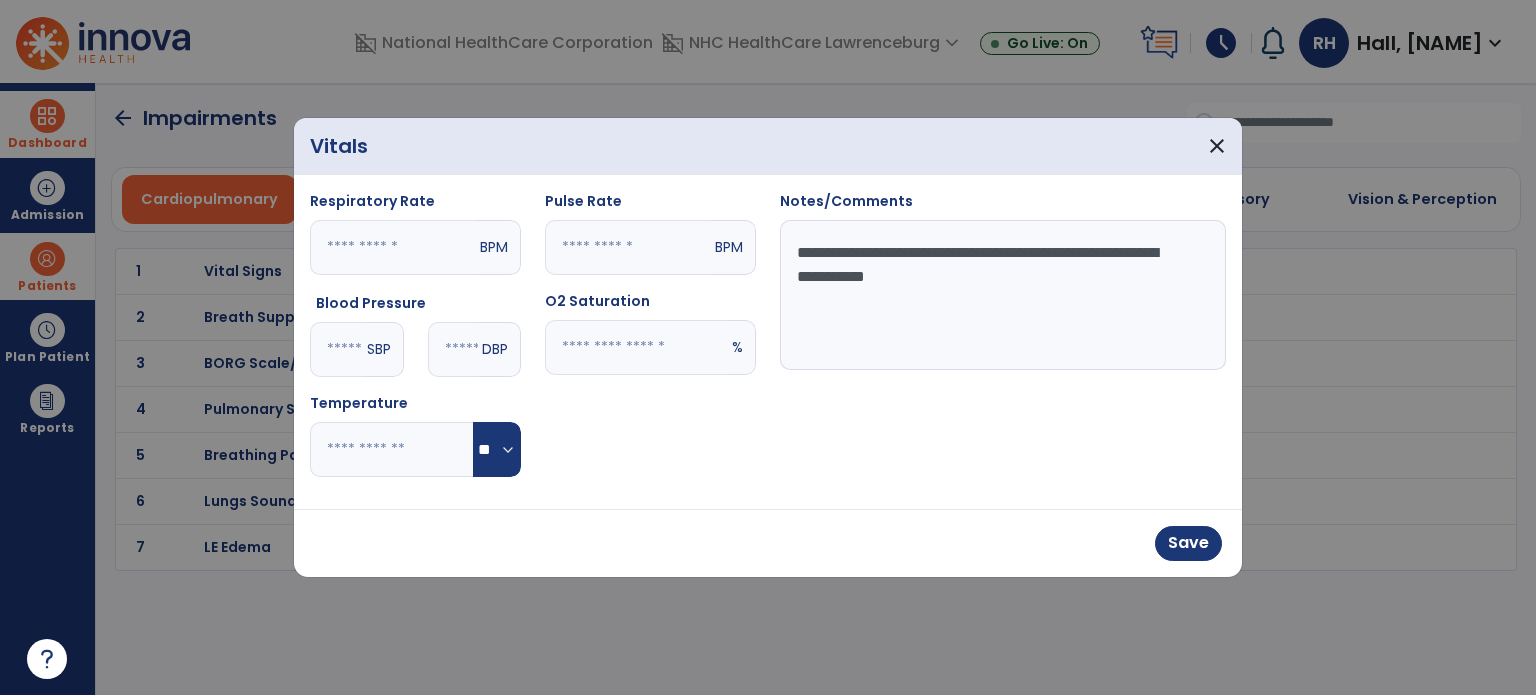 click on "**********" at bounding box center (1003, 295) 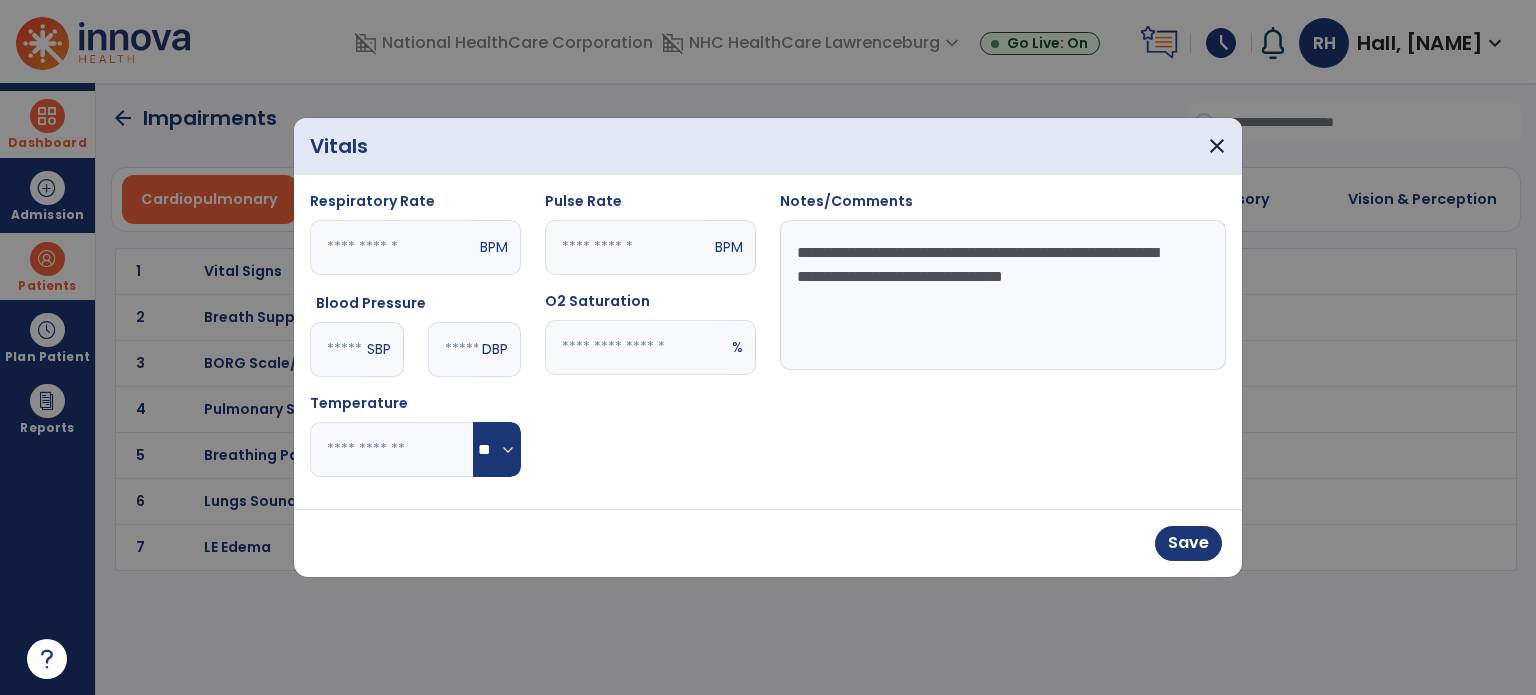 click on "**********" at bounding box center [1003, 295] 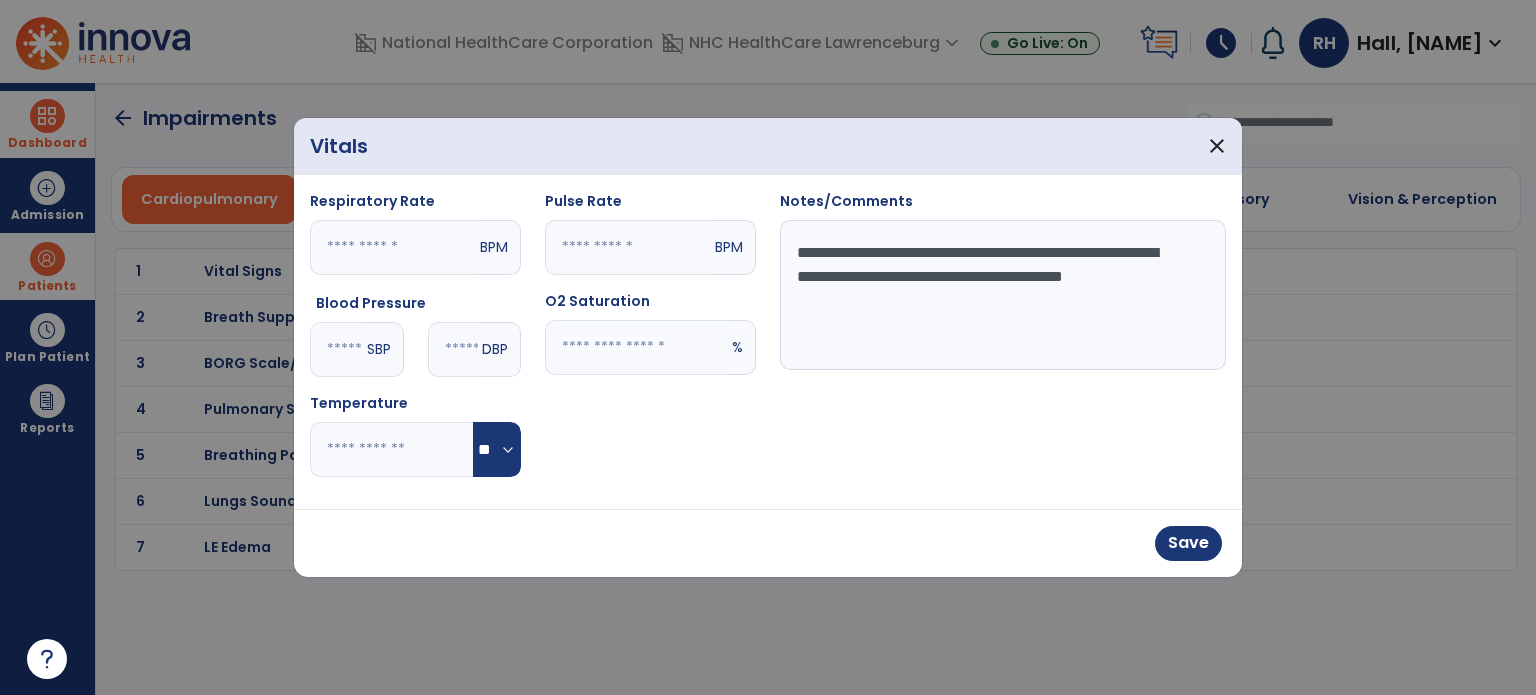 click on "**********" at bounding box center [1003, 295] 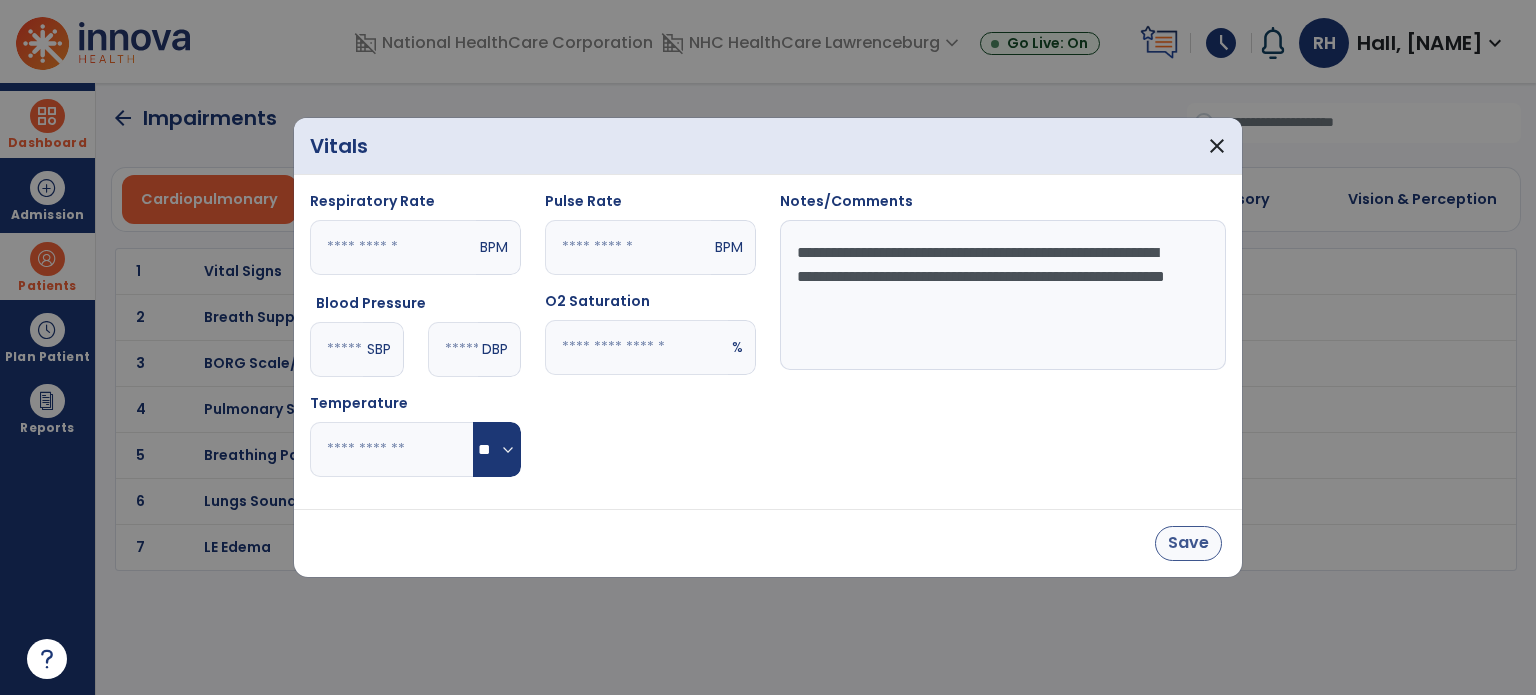 type on "**********" 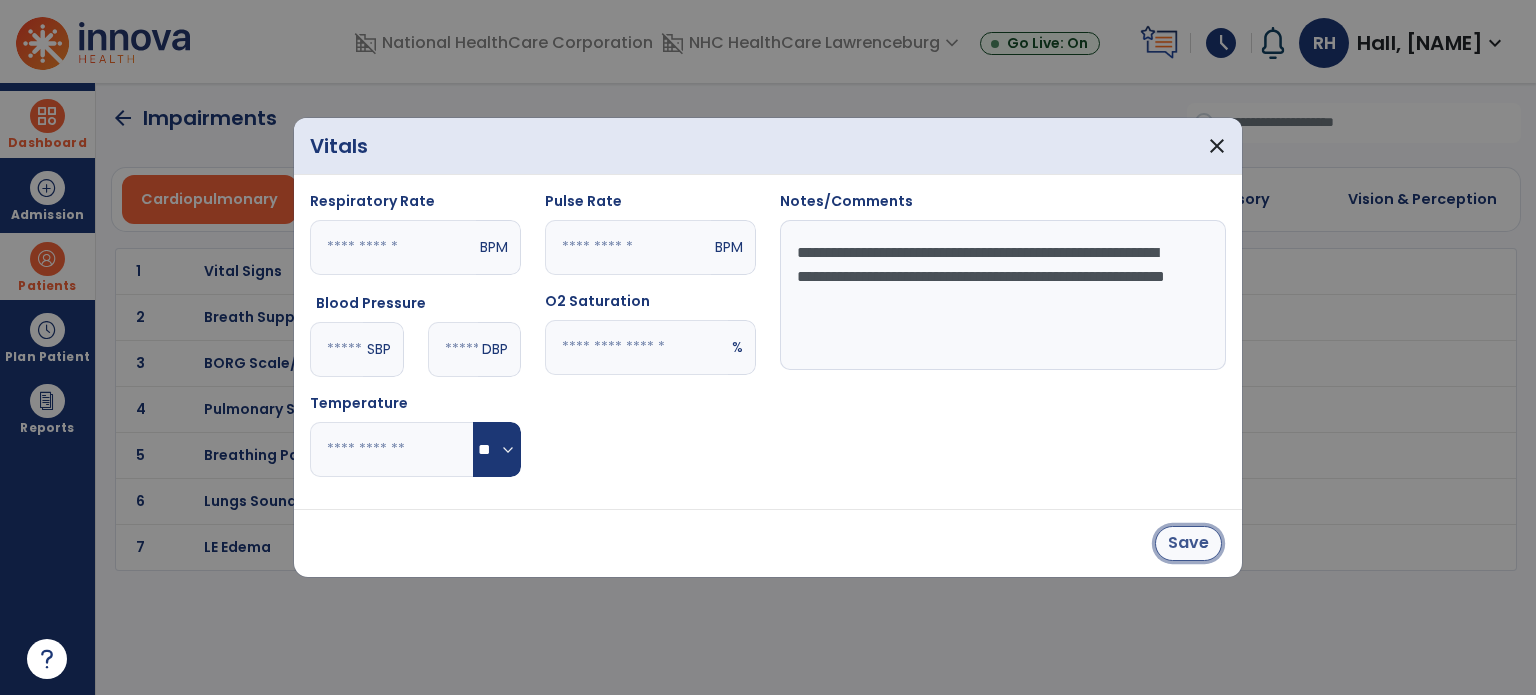 click on "Save" at bounding box center [1188, 543] 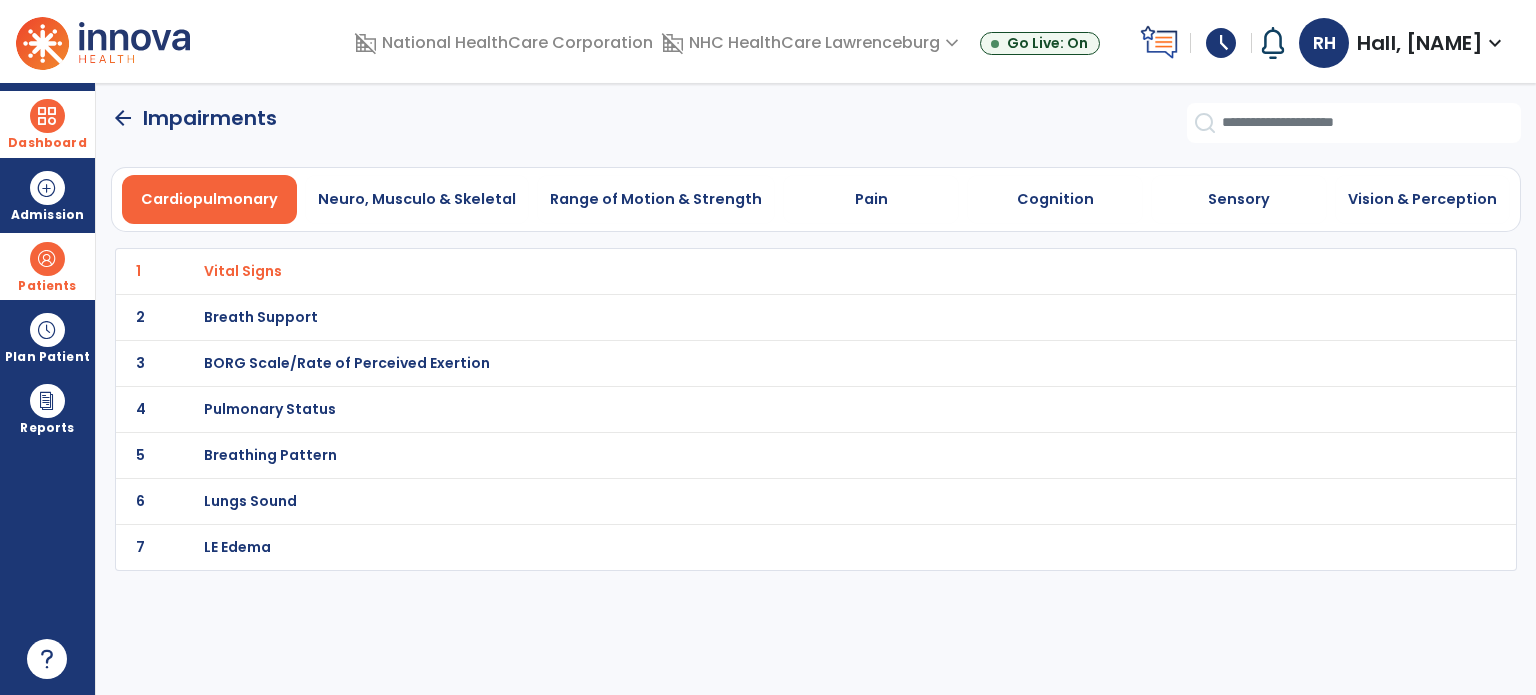 click on "Breath Support" at bounding box center (243, 271) 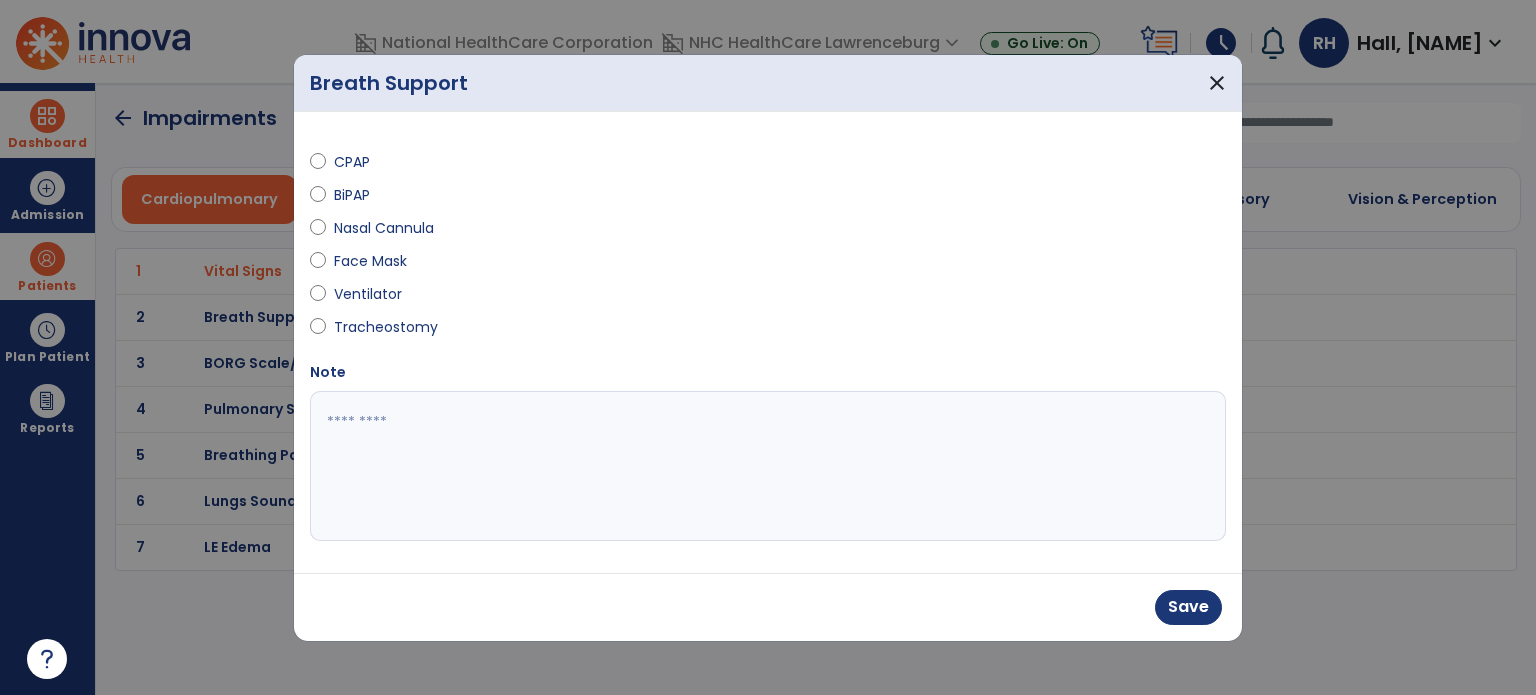 click at bounding box center (768, 466) 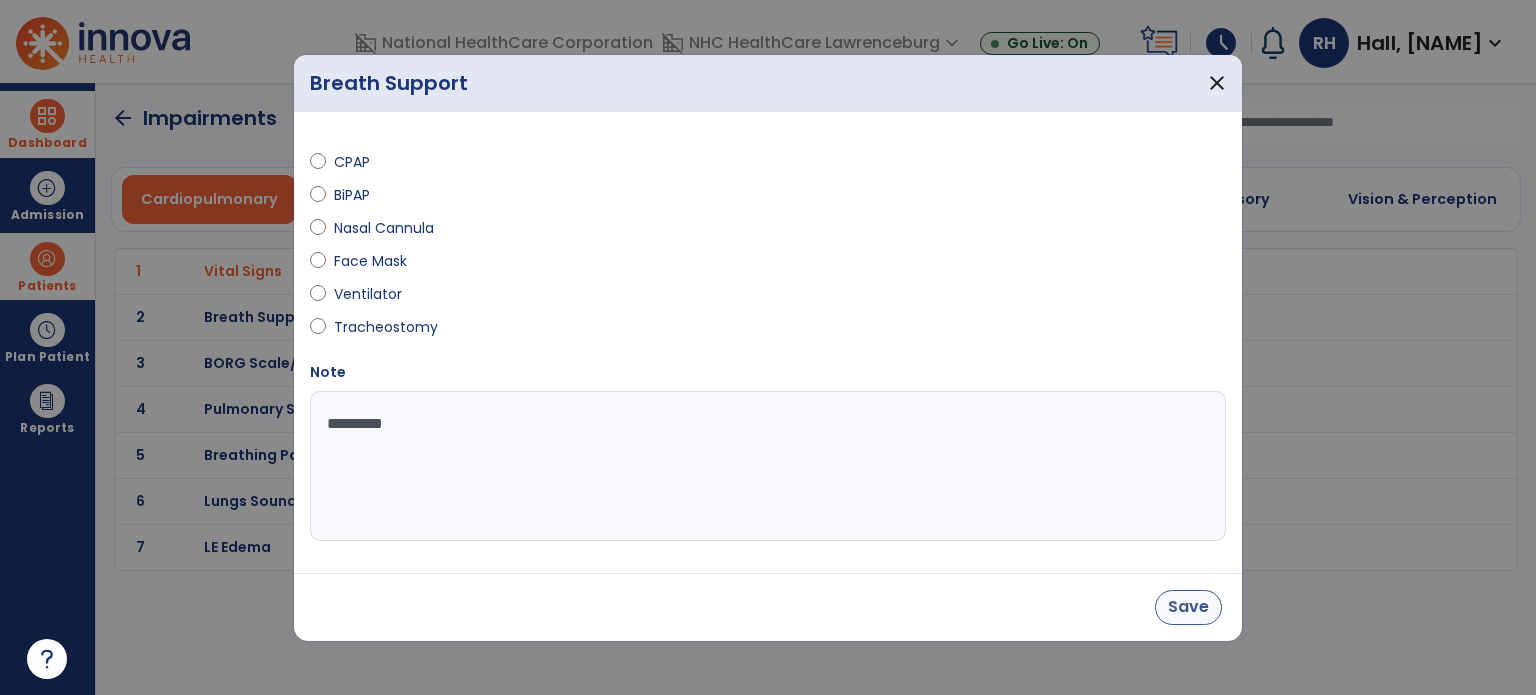 type on "*********" 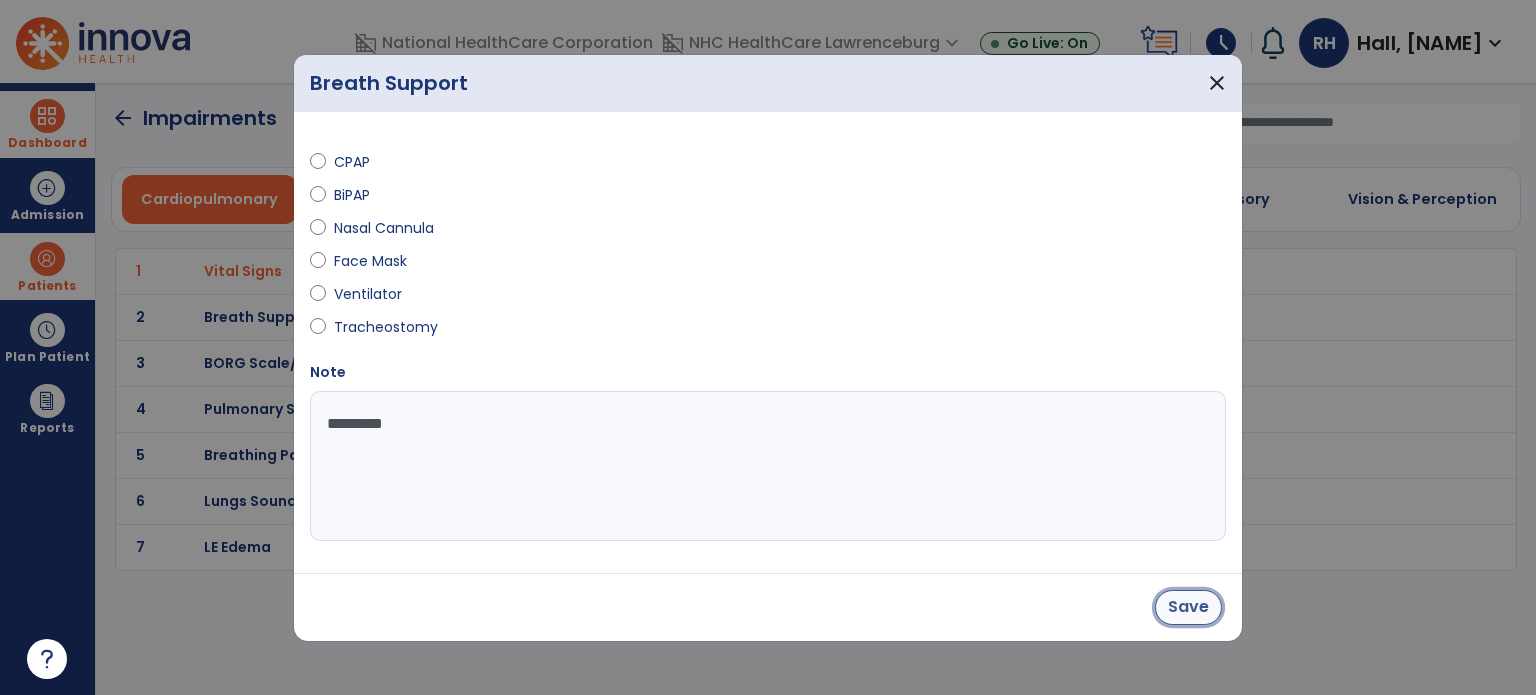 click on "Save" at bounding box center [1188, 607] 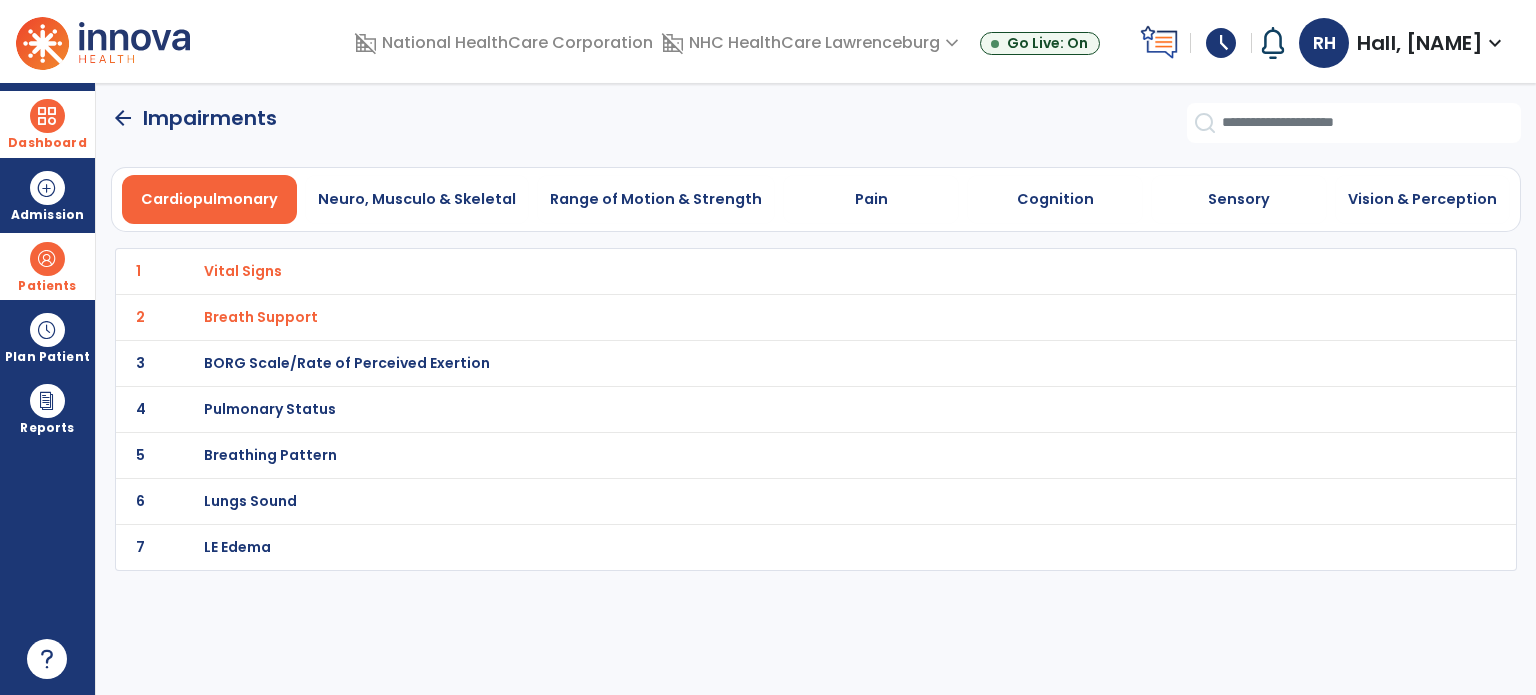 click on "arrow_back" 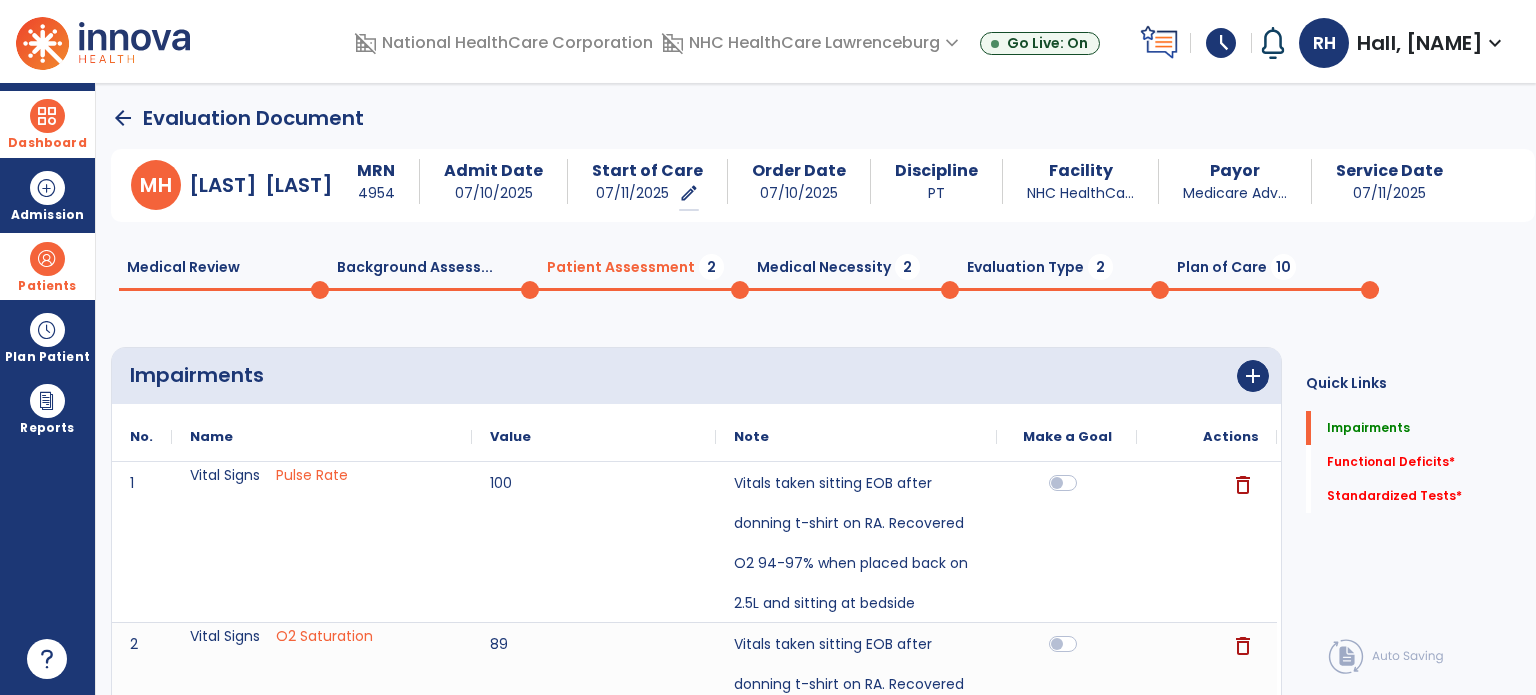 click on "arrow_back" 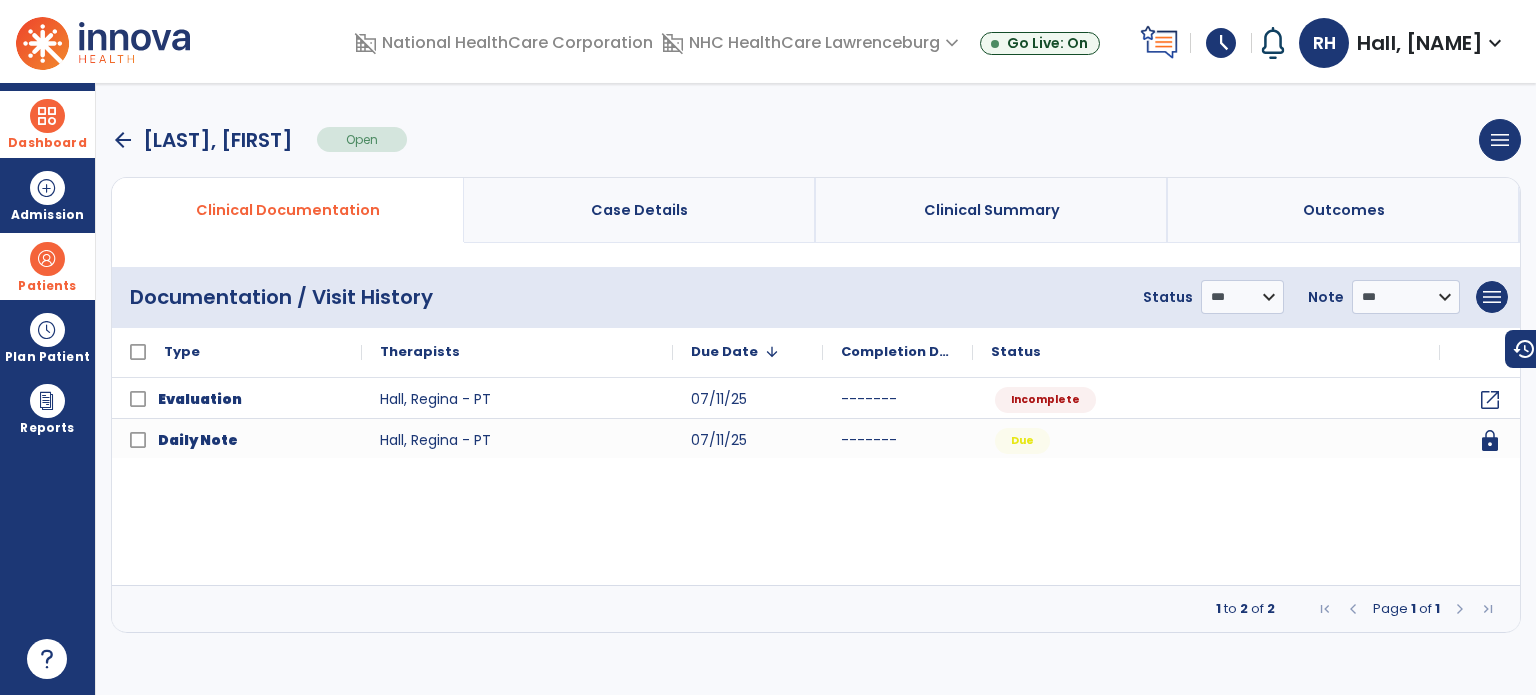 click on "arrow_back [LAST], [FIRST] Open menu Edit Therapy Case Delete Therapy Case Close Therapy Case" at bounding box center (816, 140) 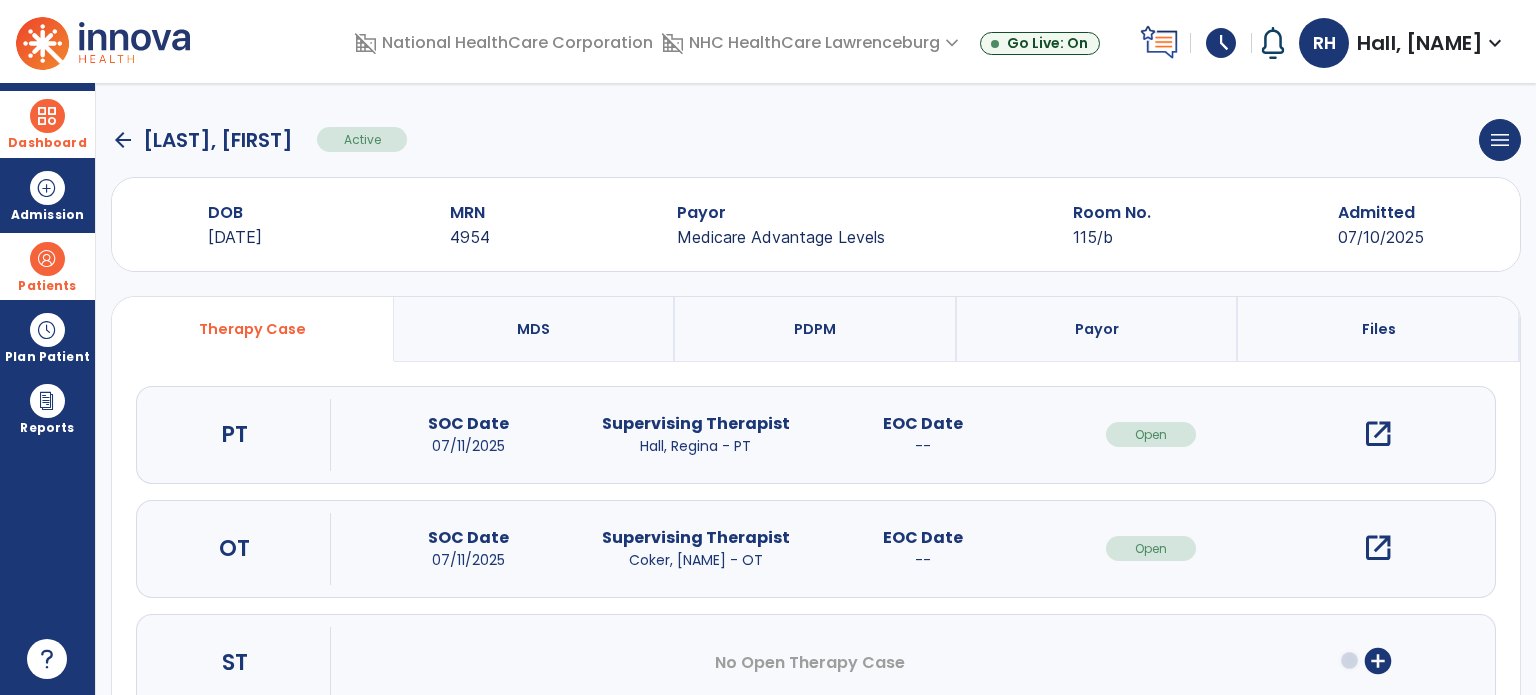 click on "open_in_new" at bounding box center [1378, 548] 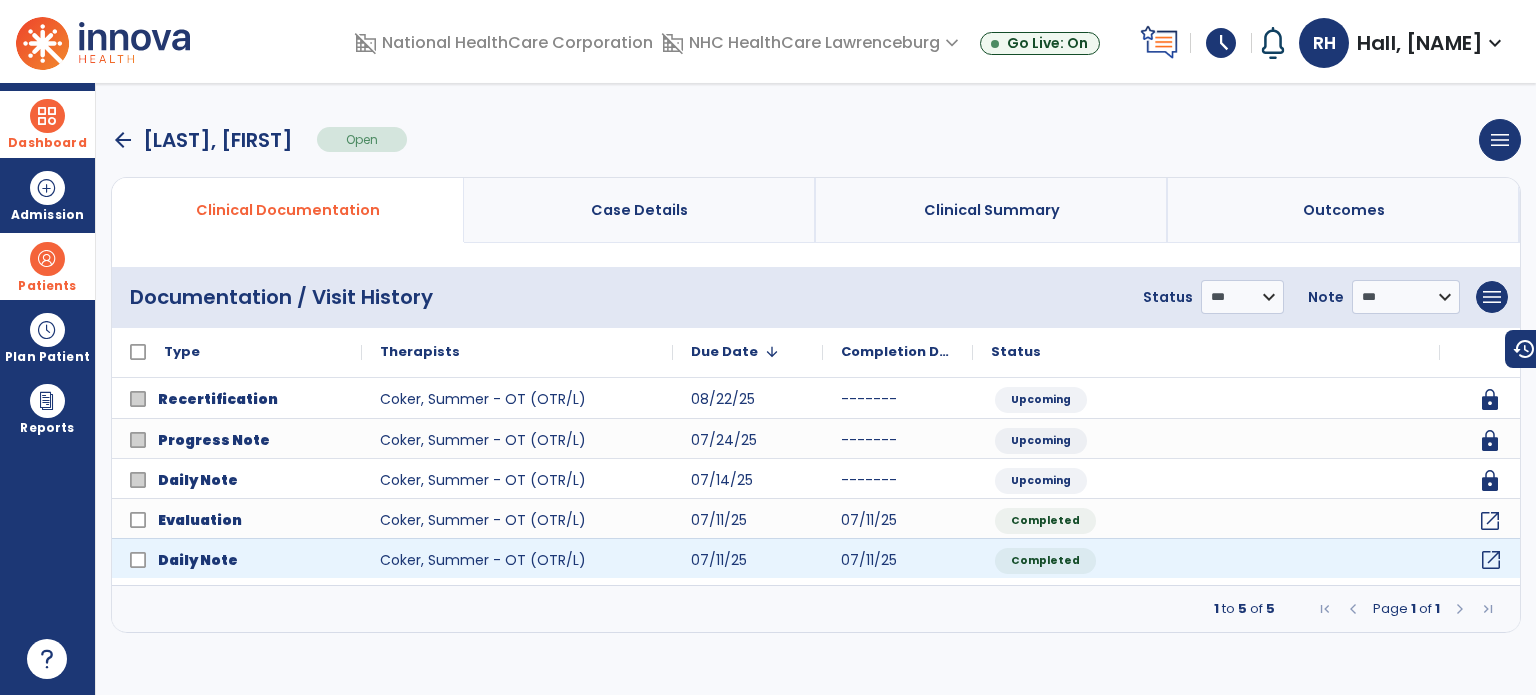 click on "open_in_new" 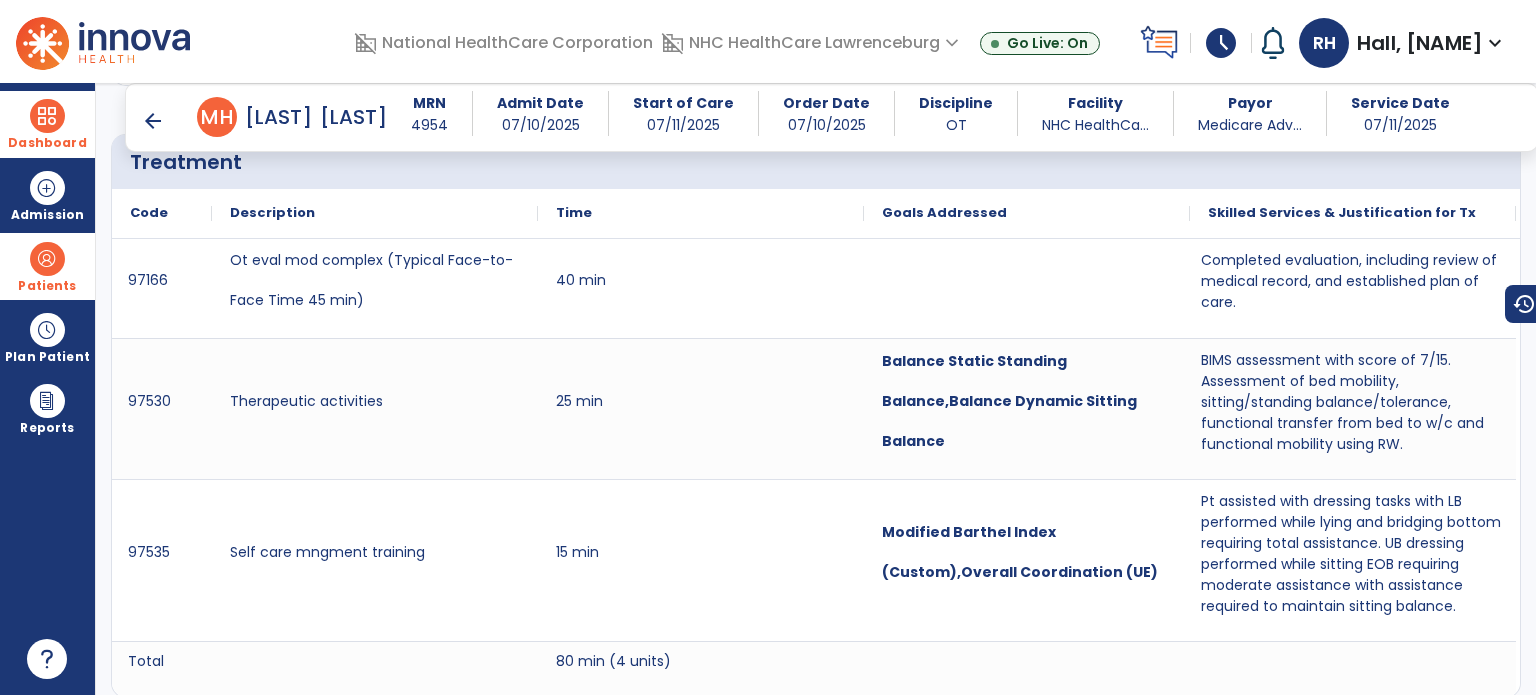 scroll, scrollTop: 1144, scrollLeft: 0, axis: vertical 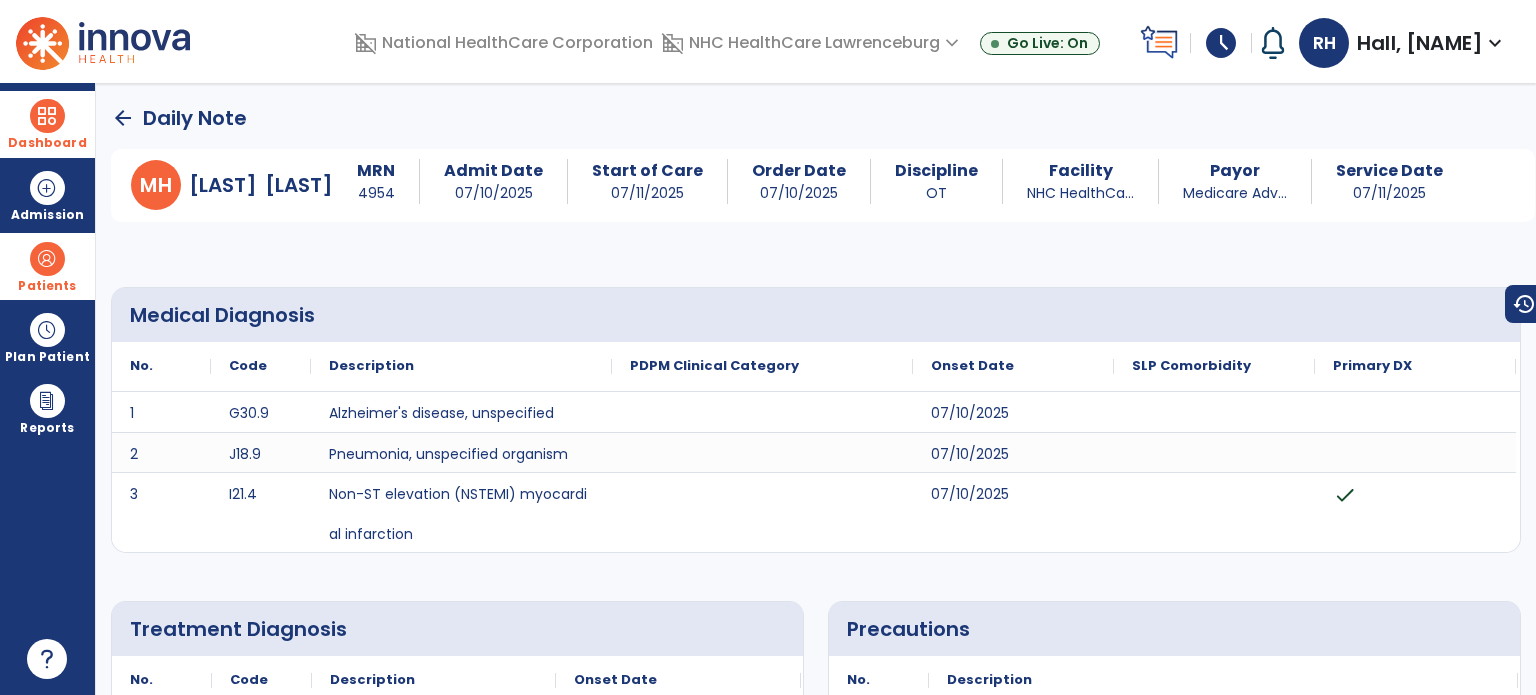 click on "arrow_back" 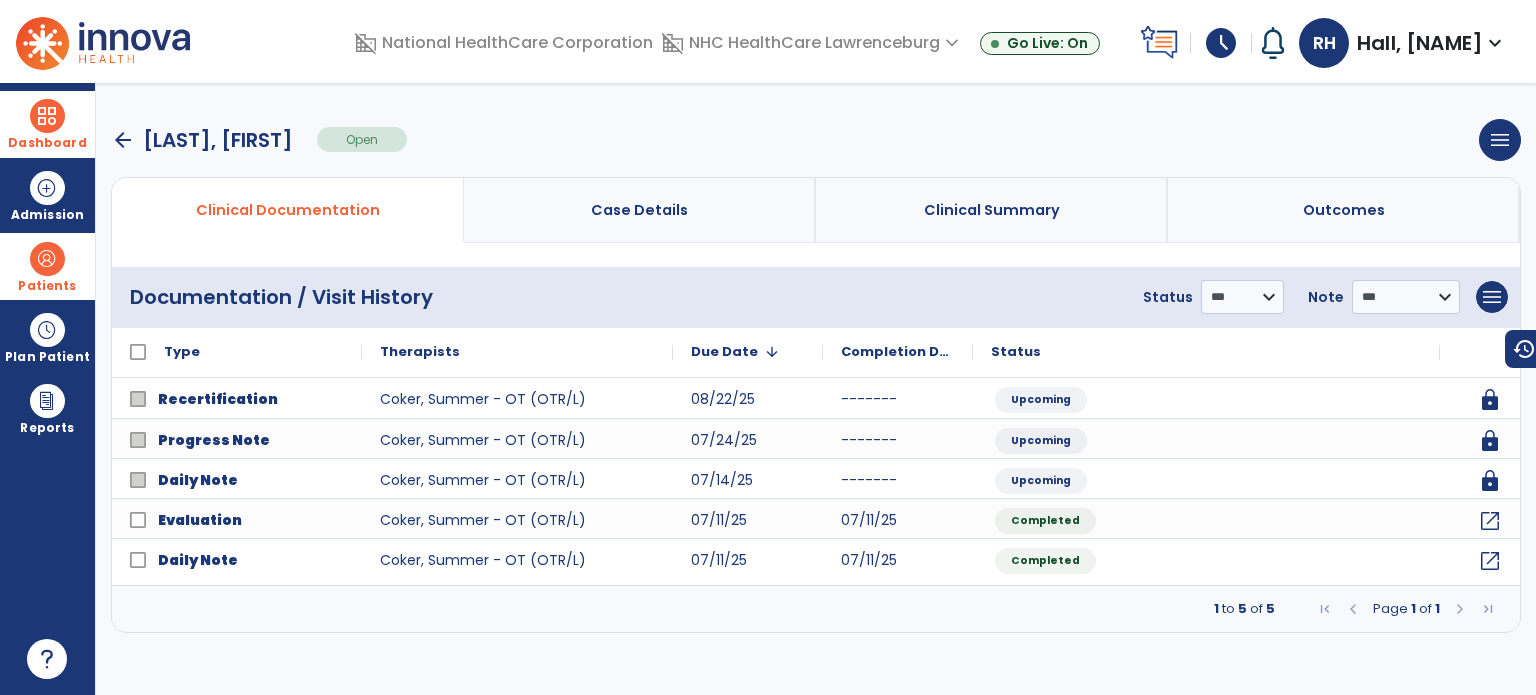 click on "arrow_back" at bounding box center (123, 140) 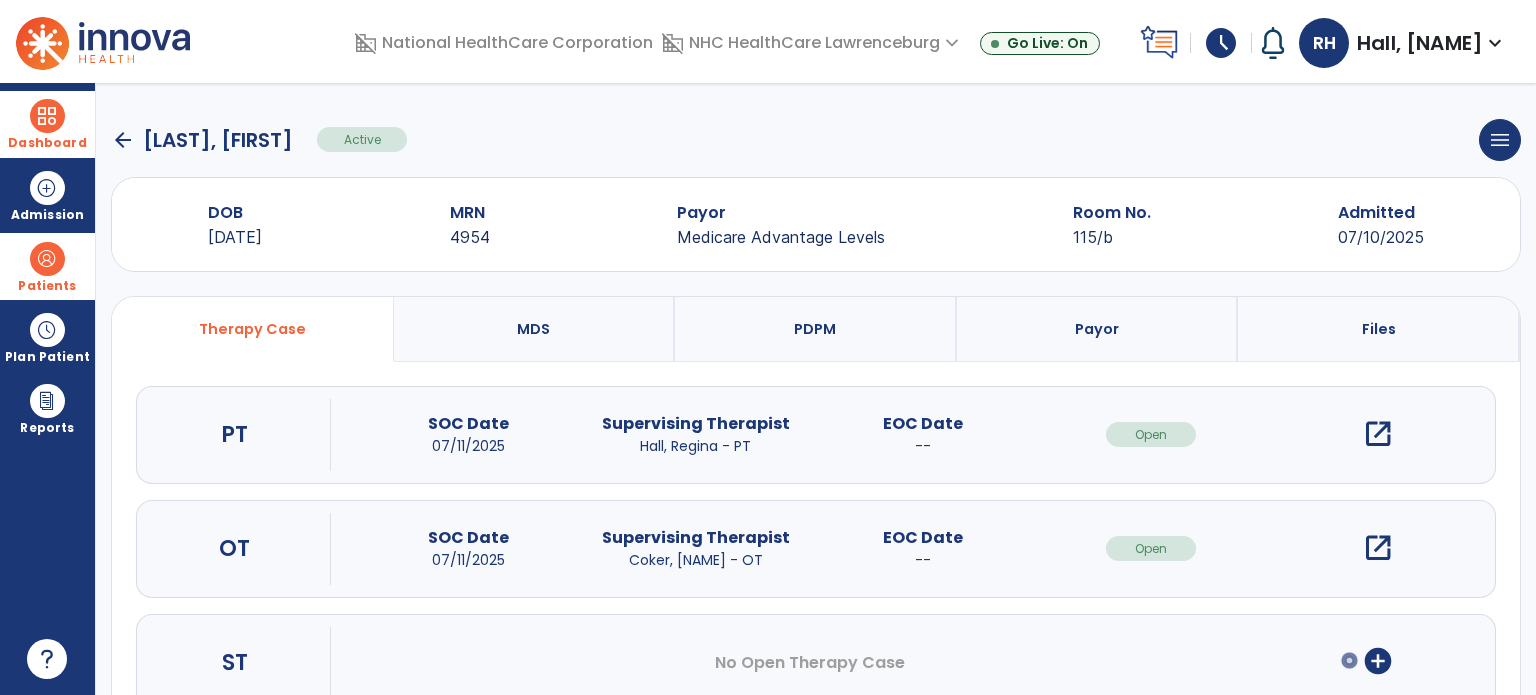 click on "open_in_new" at bounding box center [1378, 434] 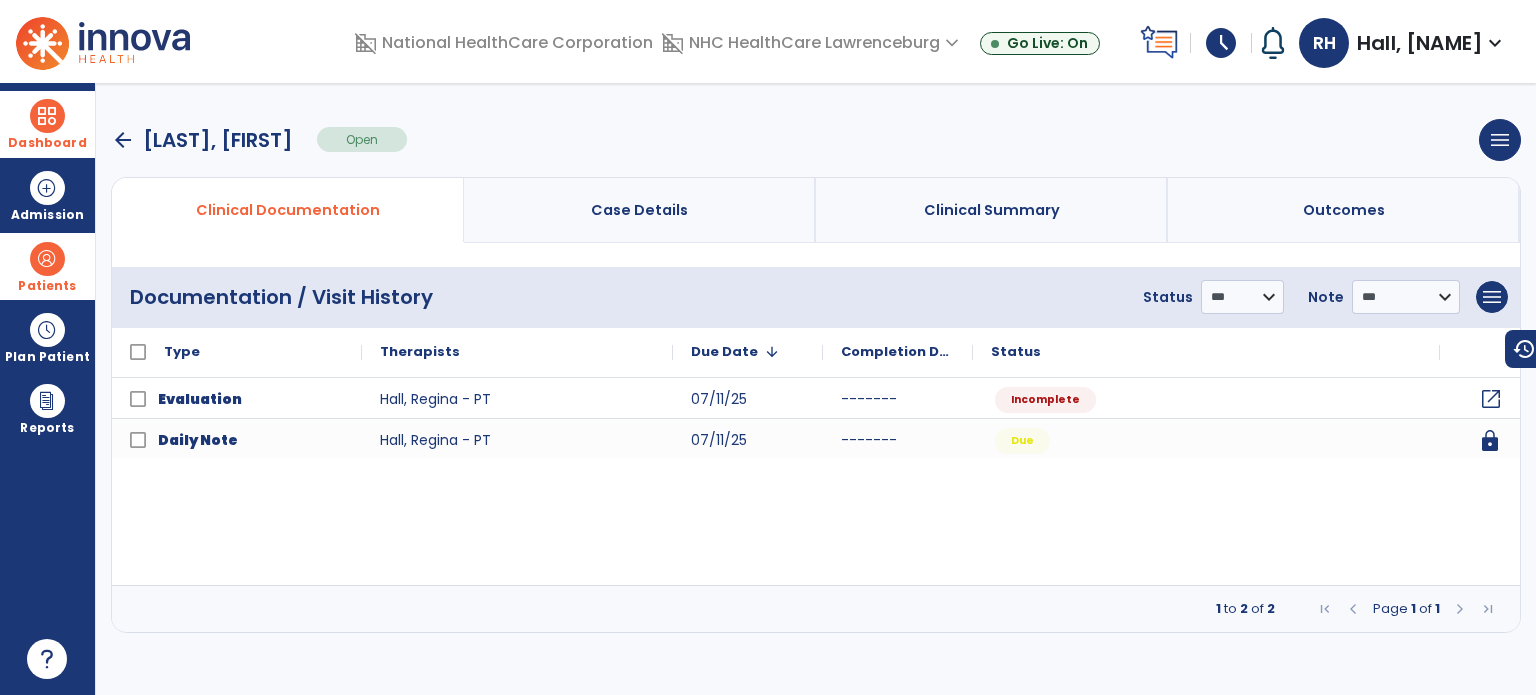 click on "open_in_new" 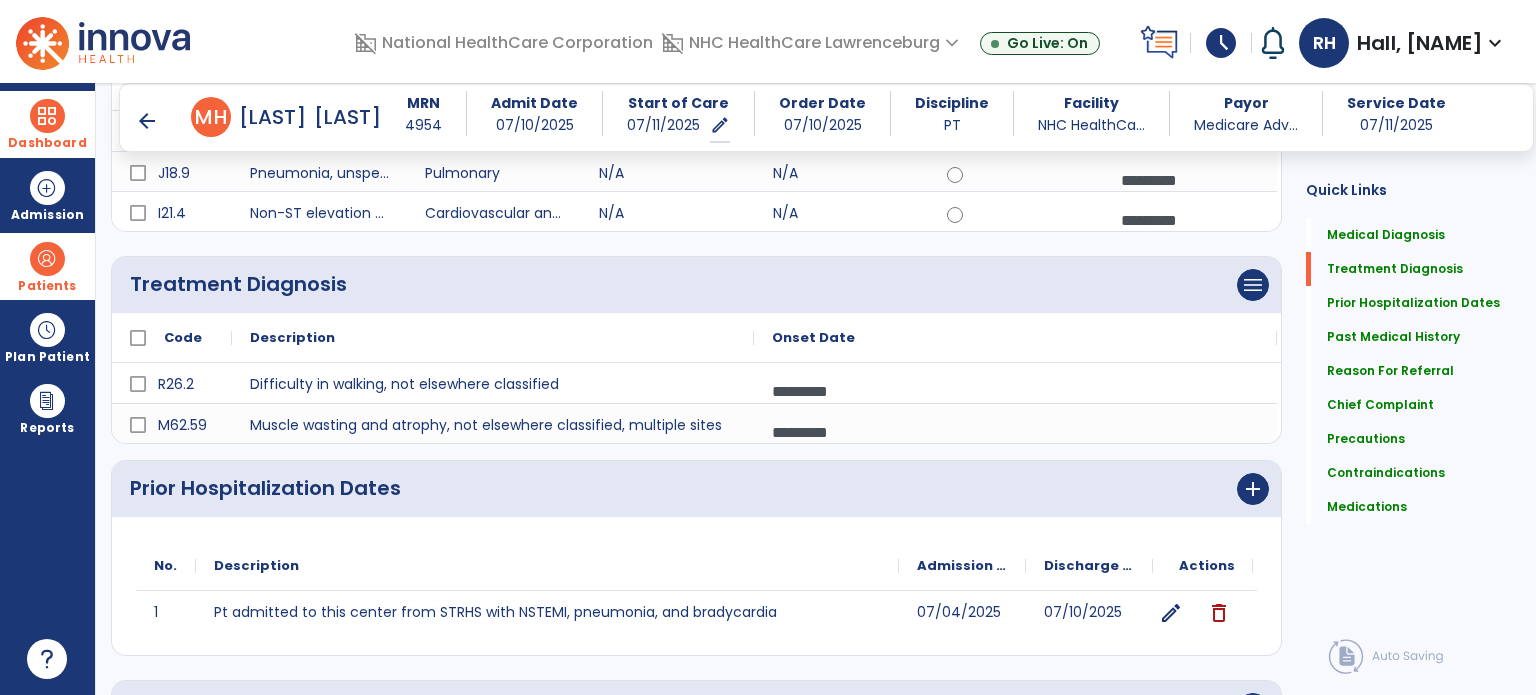 scroll, scrollTop: 0, scrollLeft: 0, axis: both 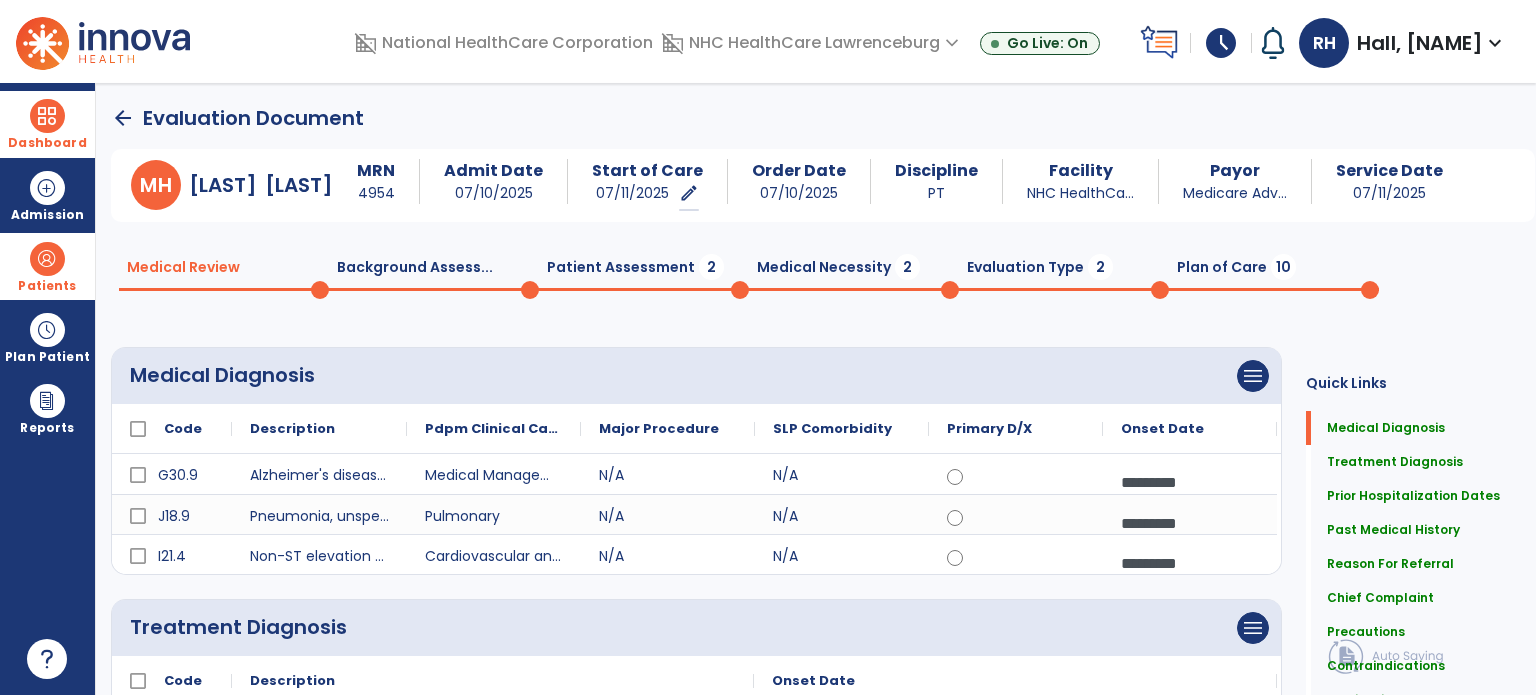 click on "Patient Assessment  2" 